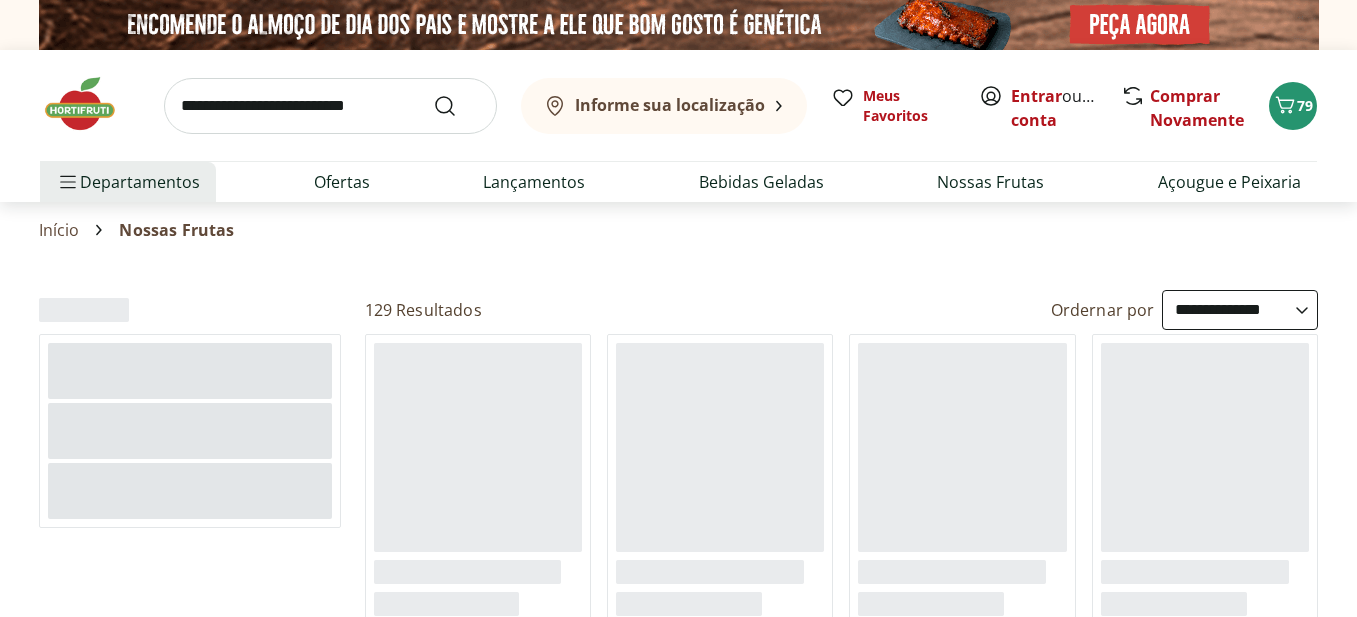 select on "**********" 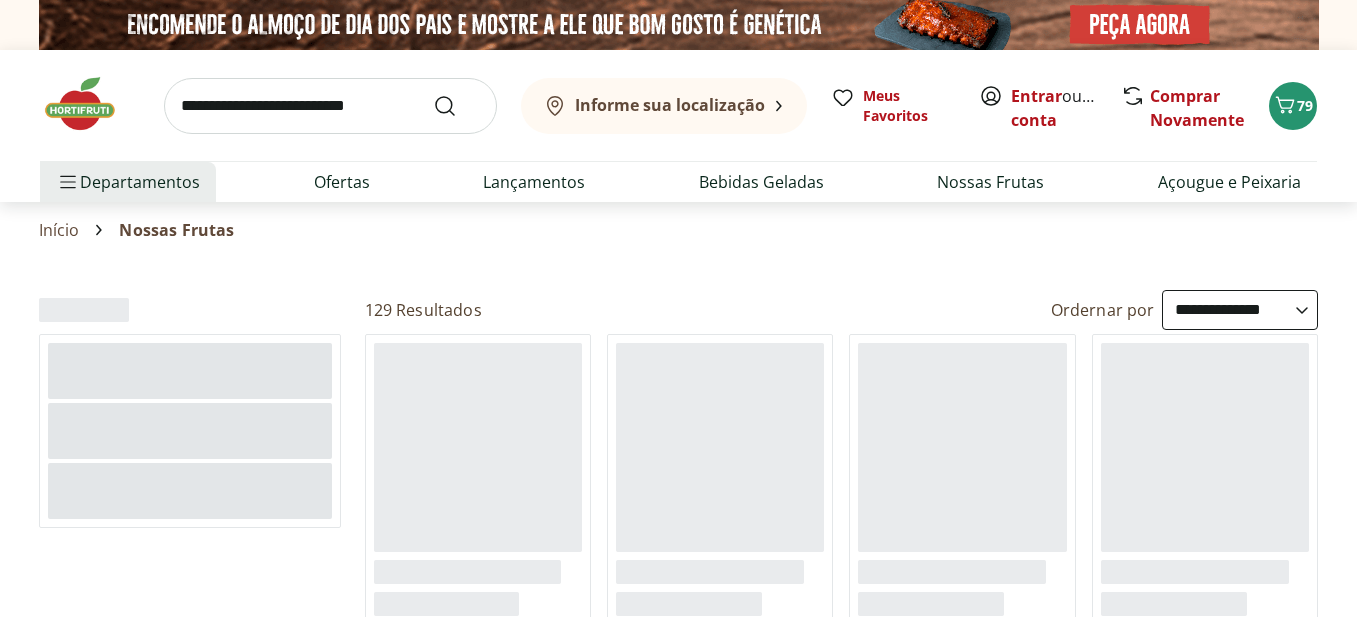 scroll, scrollTop: 0, scrollLeft: 0, axis: both 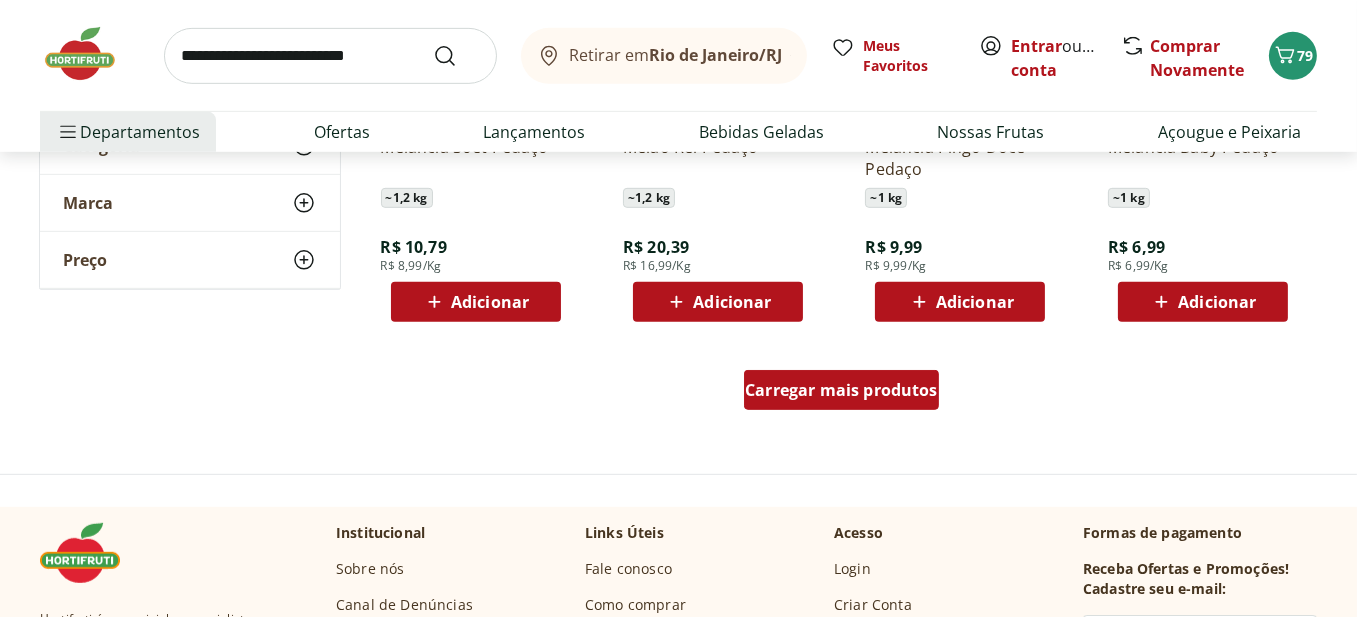 click on "Carregar mais produtos" at bounding box center (841, 390) 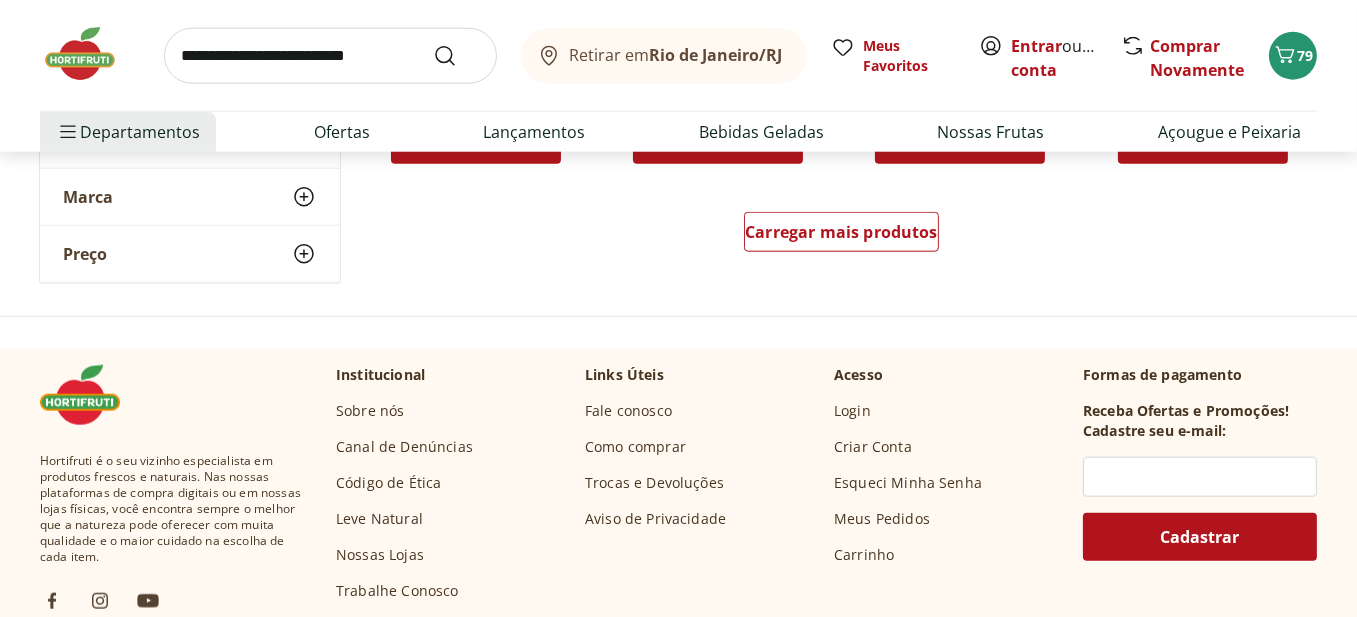 scroll, scrollTop: 2600, scrollLeft: 0, axis: vertical 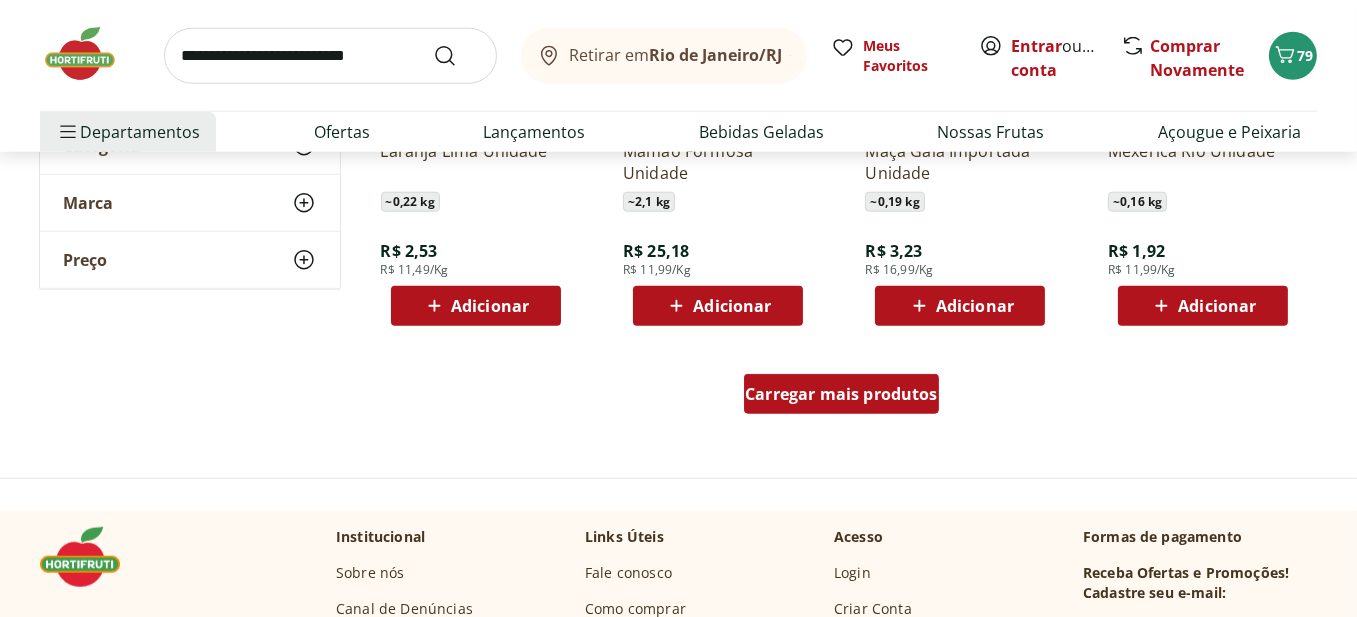 click on "Carregar mais produtos" at bounding box center [841, 394] 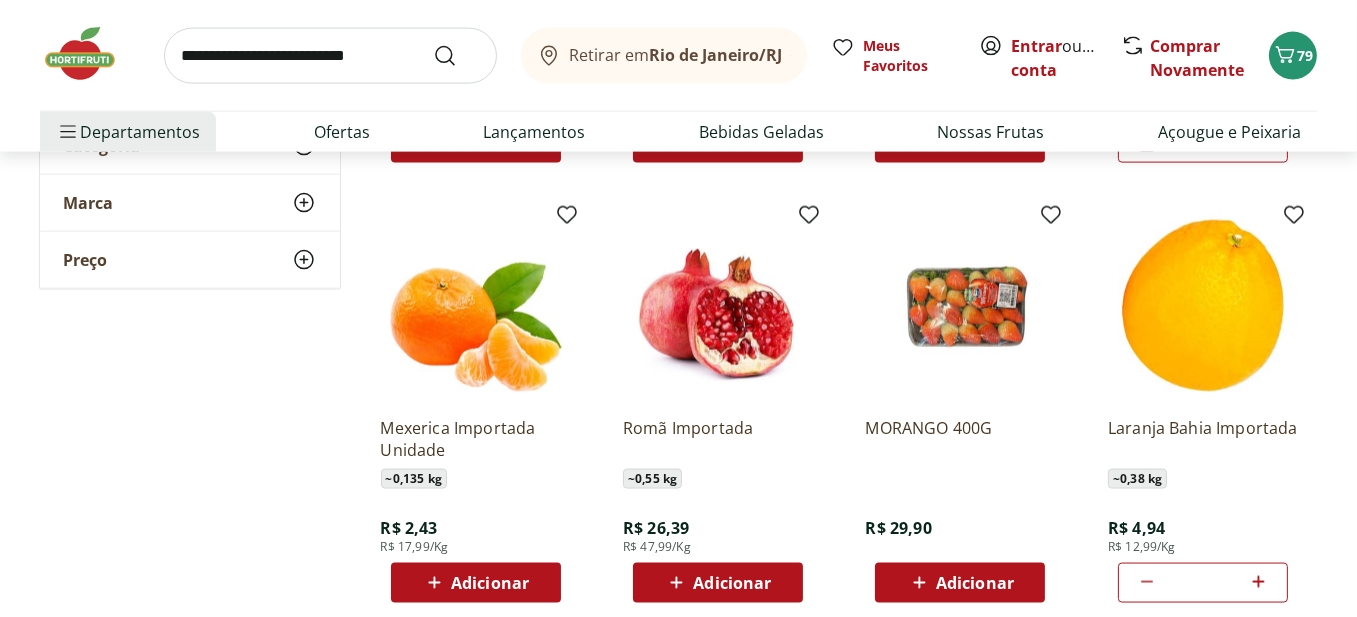 scroll, scrollTop: 4000, scrollLeft: 0, axis: vertical 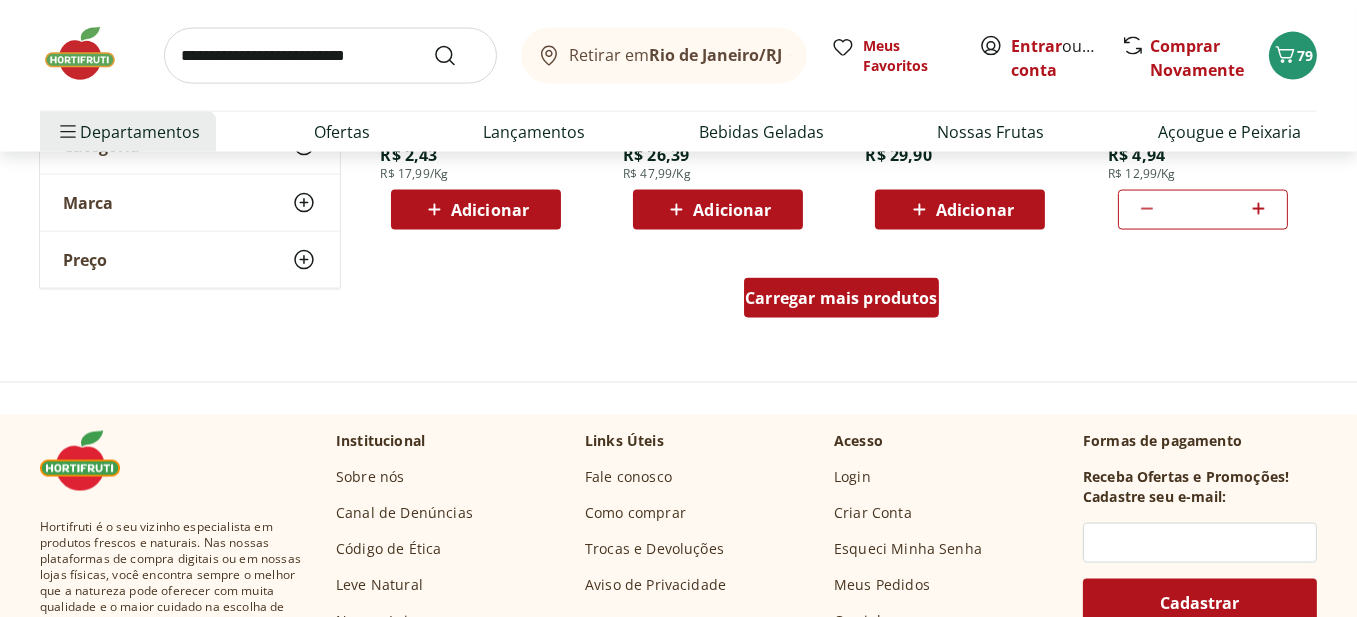 click on "Carregar mais produtos" at bounding box center (841, 298) 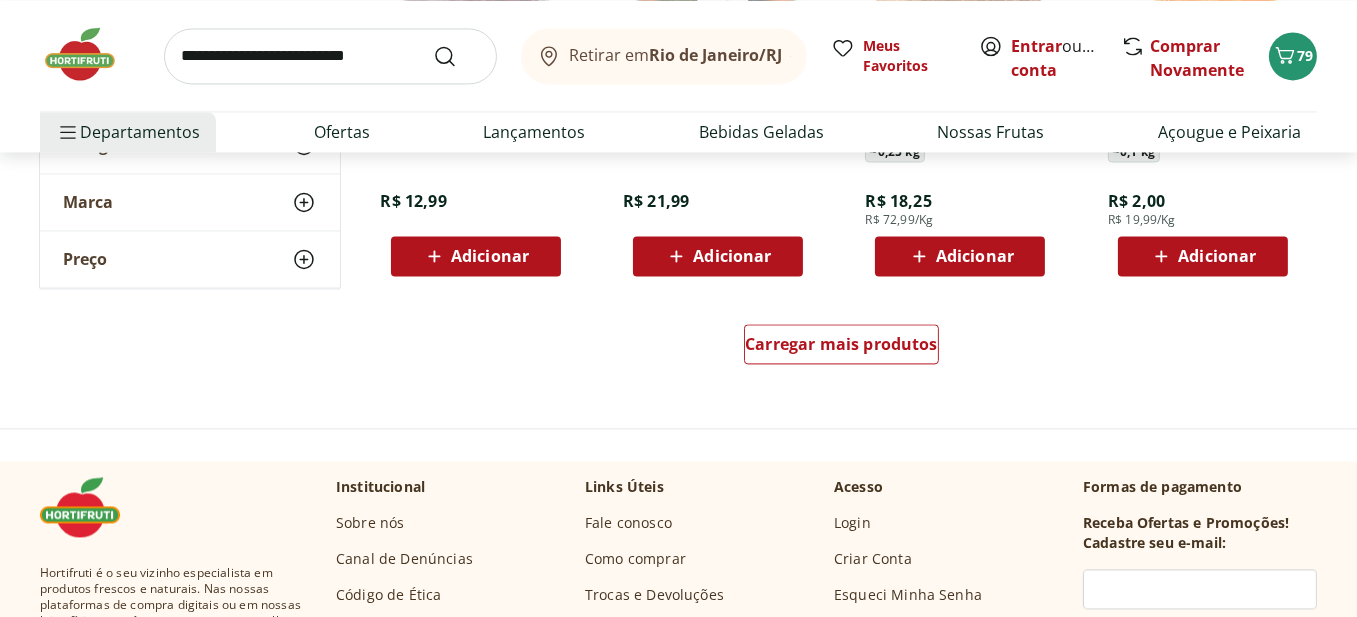 scroll, scrollTop: 5200, scrollLeft: 0, axis: vertical 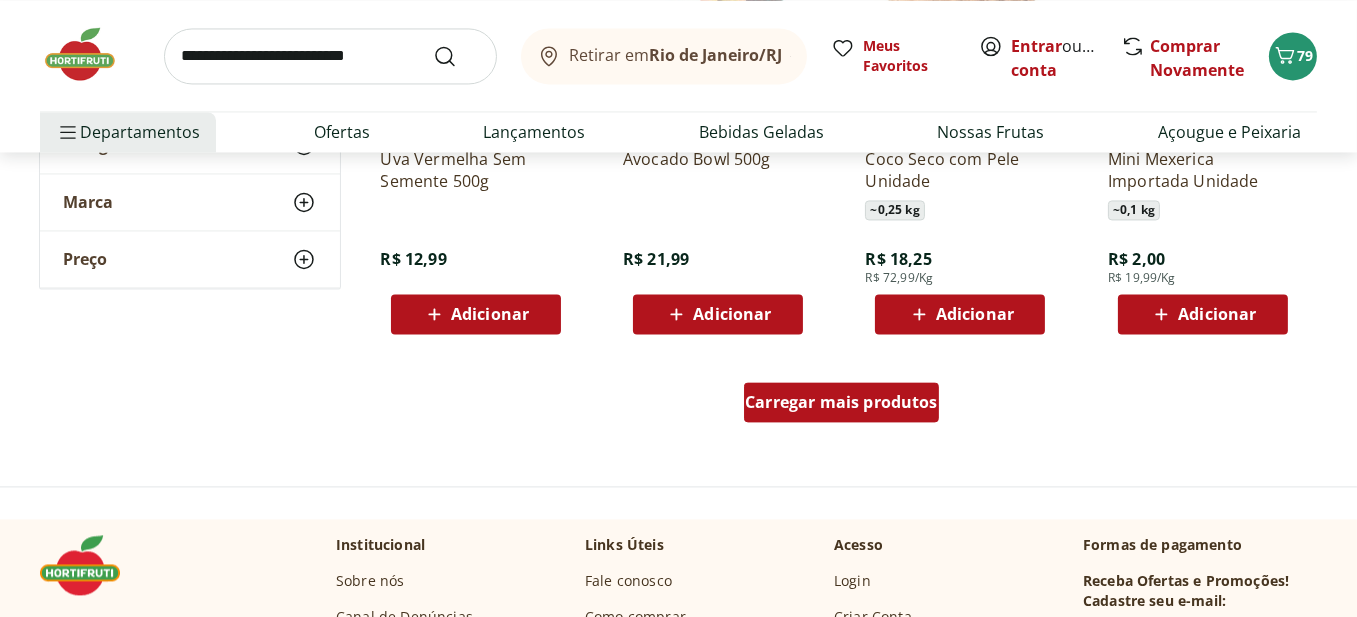 click on "Carregar mais produtos" at bounding box center (841, 402) 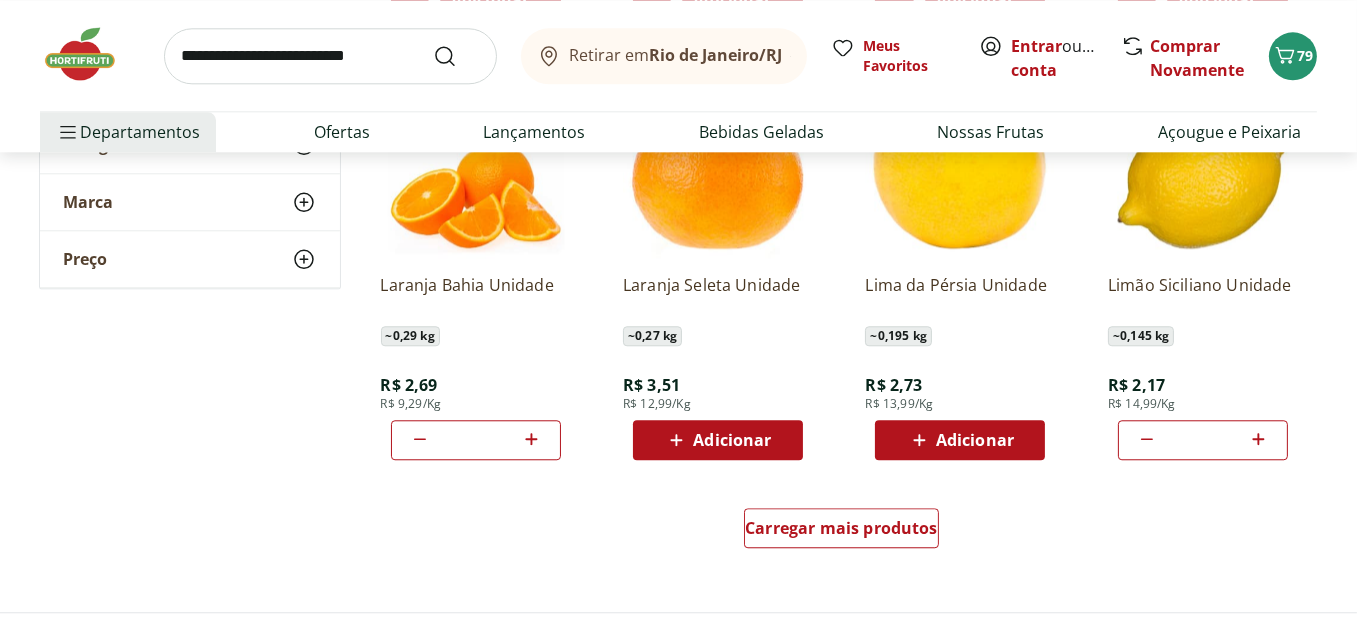 scroll, scrollTop: 6400, scrollLeft: 0, axis: vertical 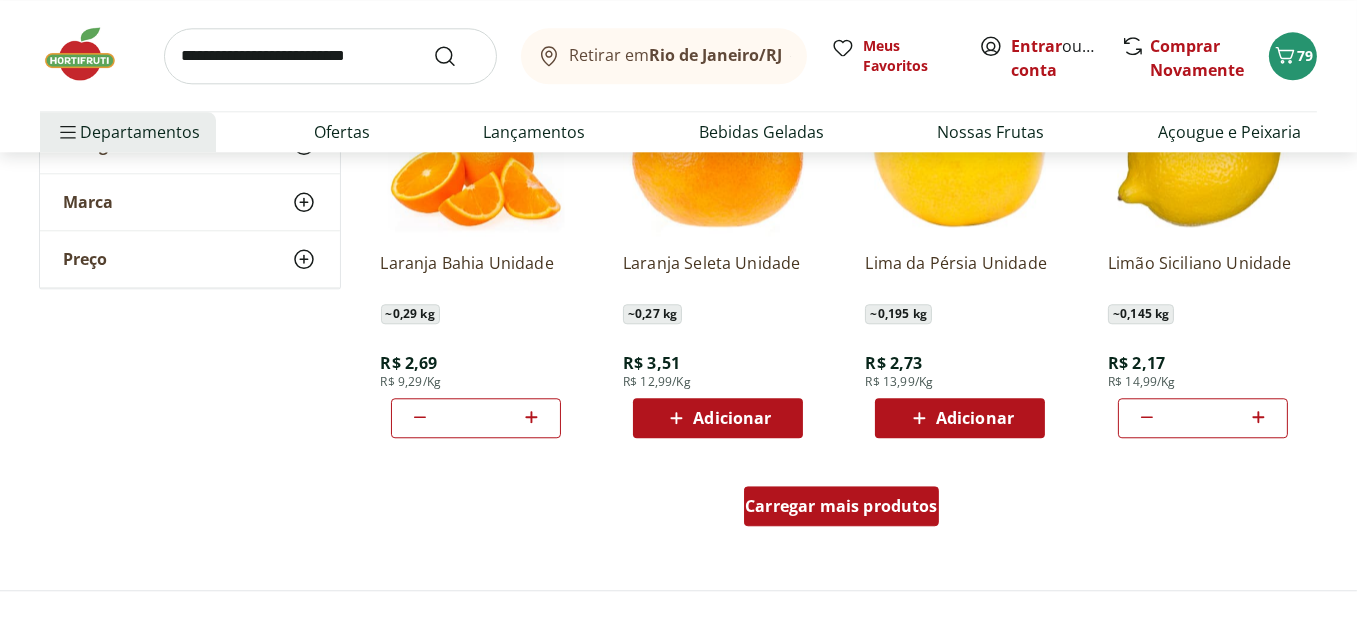 click on "Carregar mais produtos" at bounding box center [841, 506] 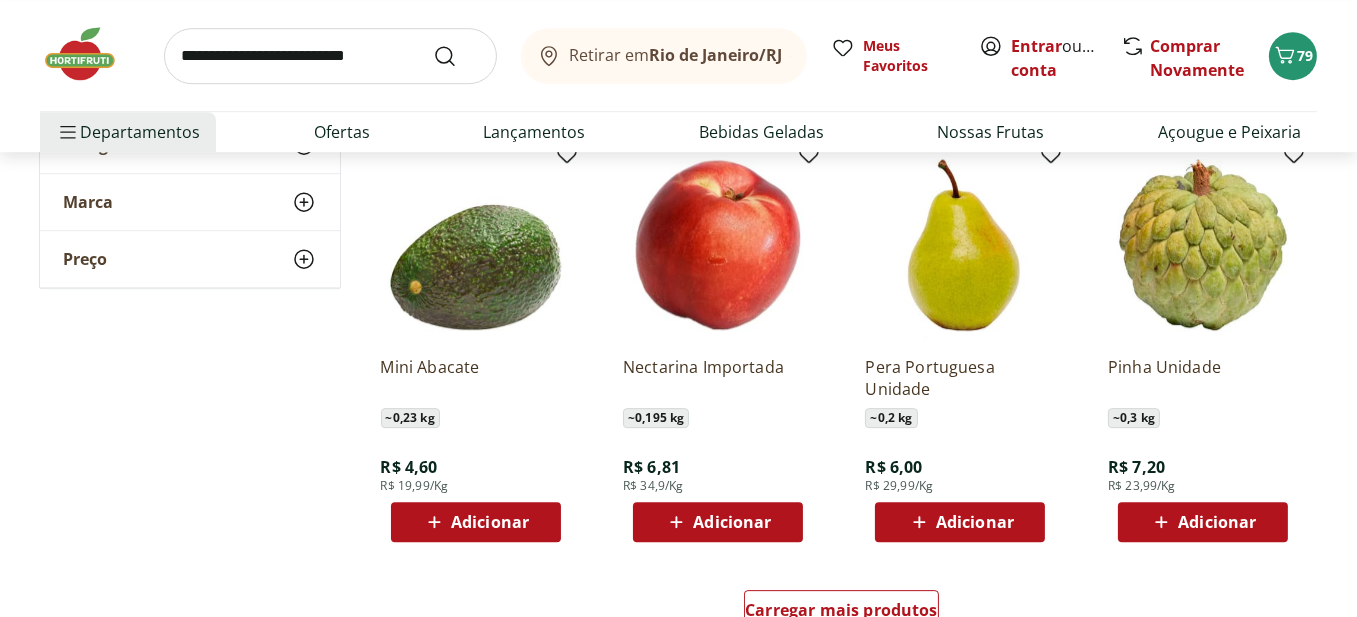 scroll, scrollTop: 7700, scrollLeft: 0, axis: vertical 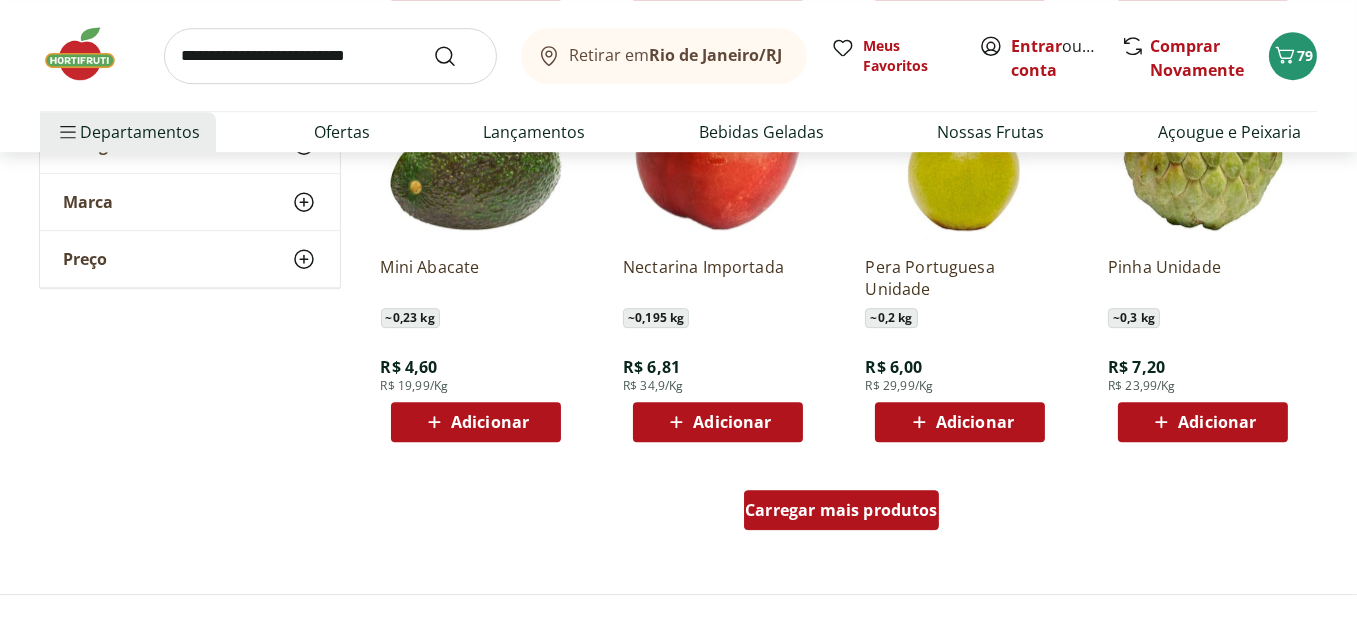 click on "Carregar mais produtos" at bounding box center [841, 510] 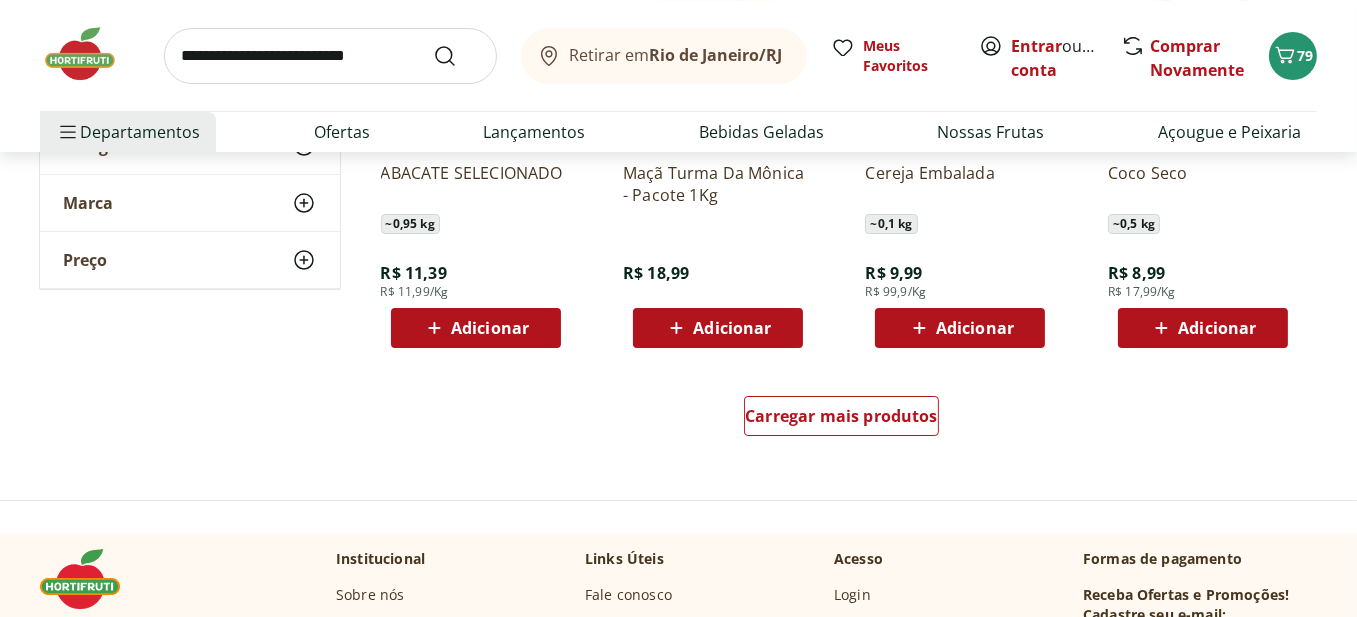 scroll, scrollTop: 9100, scrollLeft: 0, axis: vertical 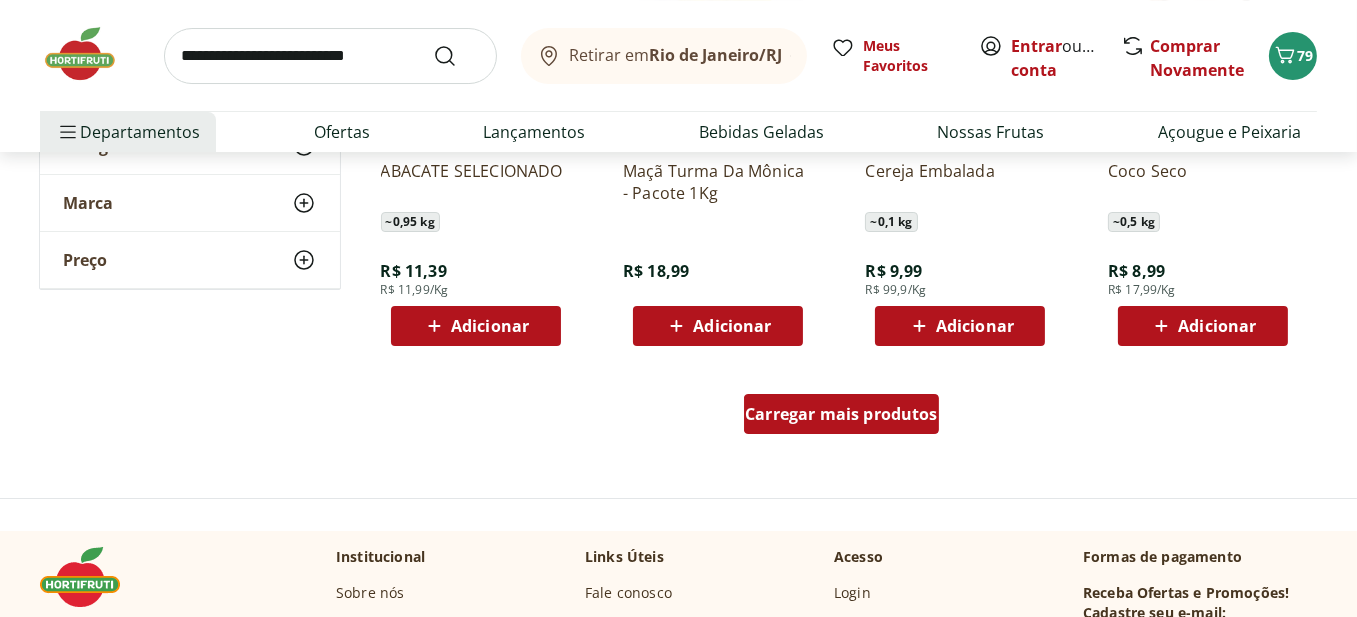 click on "Carregar mais produtos" at bounding box center (841, 414) 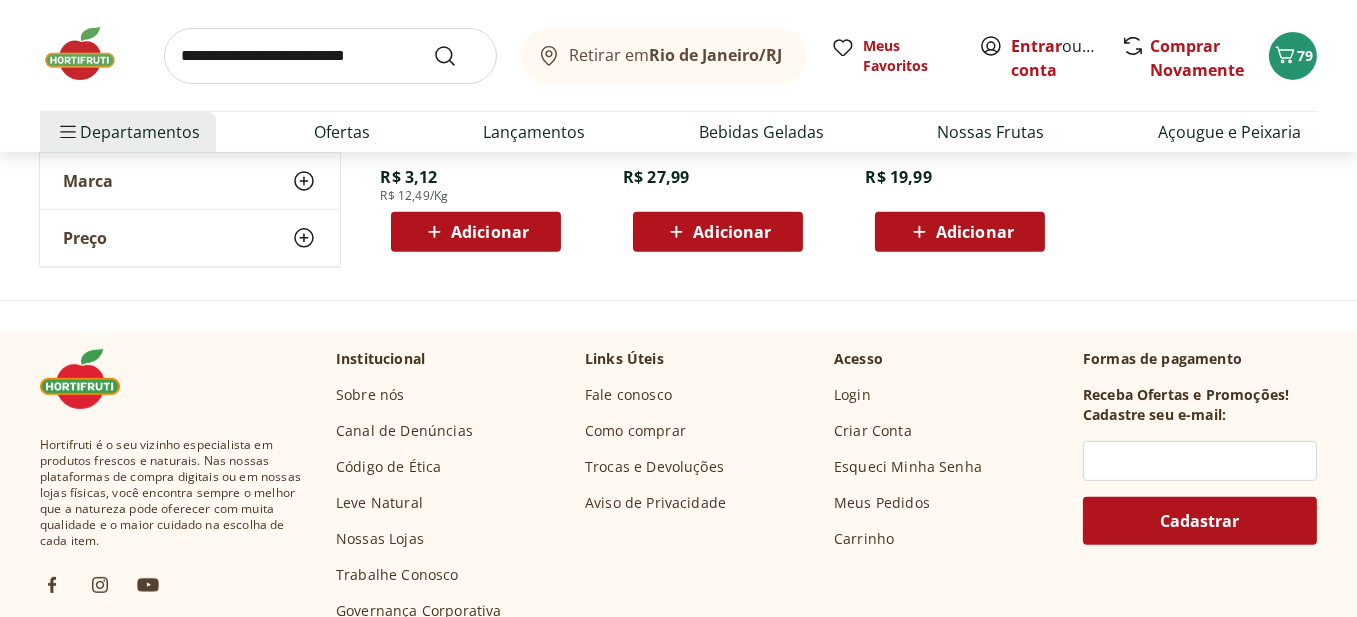 scroll, scrollTop: 10500, scrollLeft: 0, axis: vertical 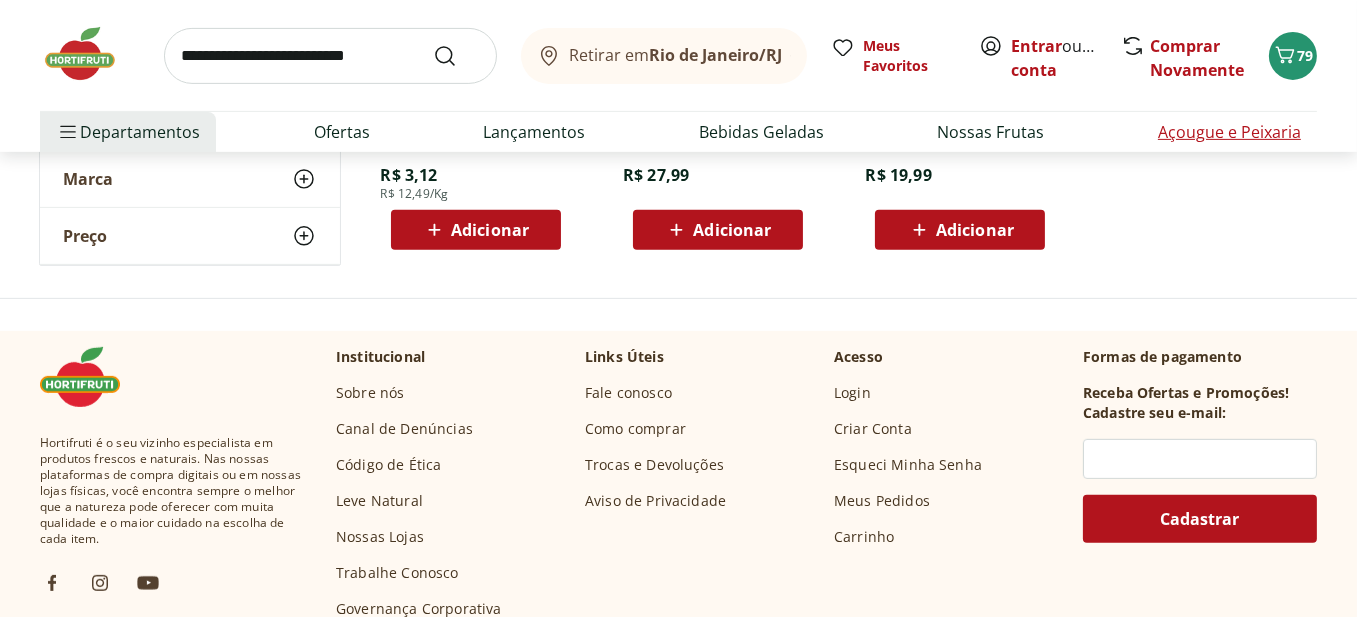 click on "Açougue e Peixaria" at bounding box center (1229, 132) 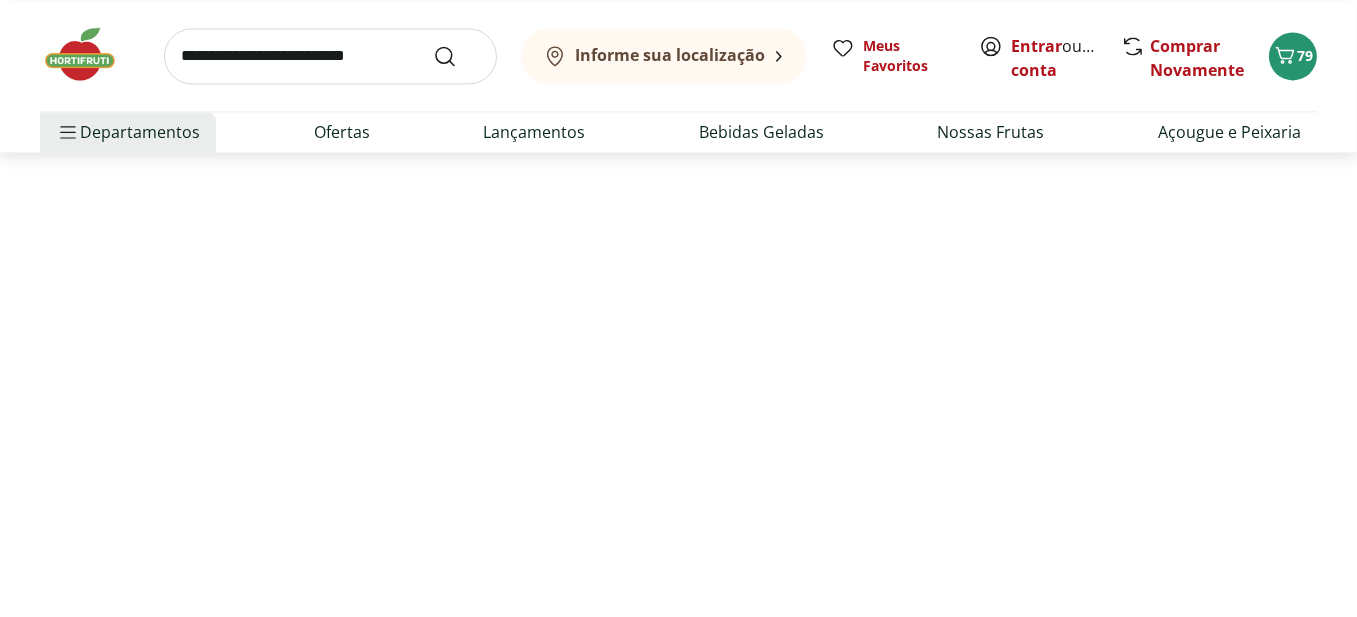 scroll, scrollTop: 0, scrollLeft: 0, axis: both 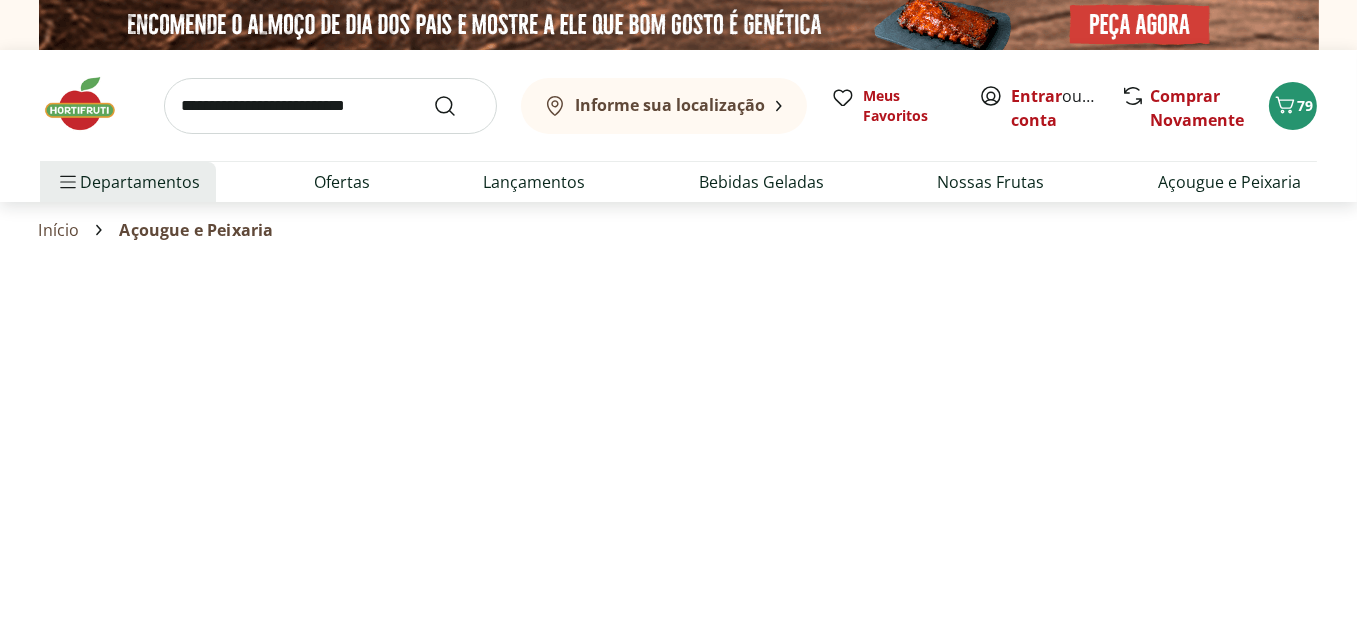 select on "**********" 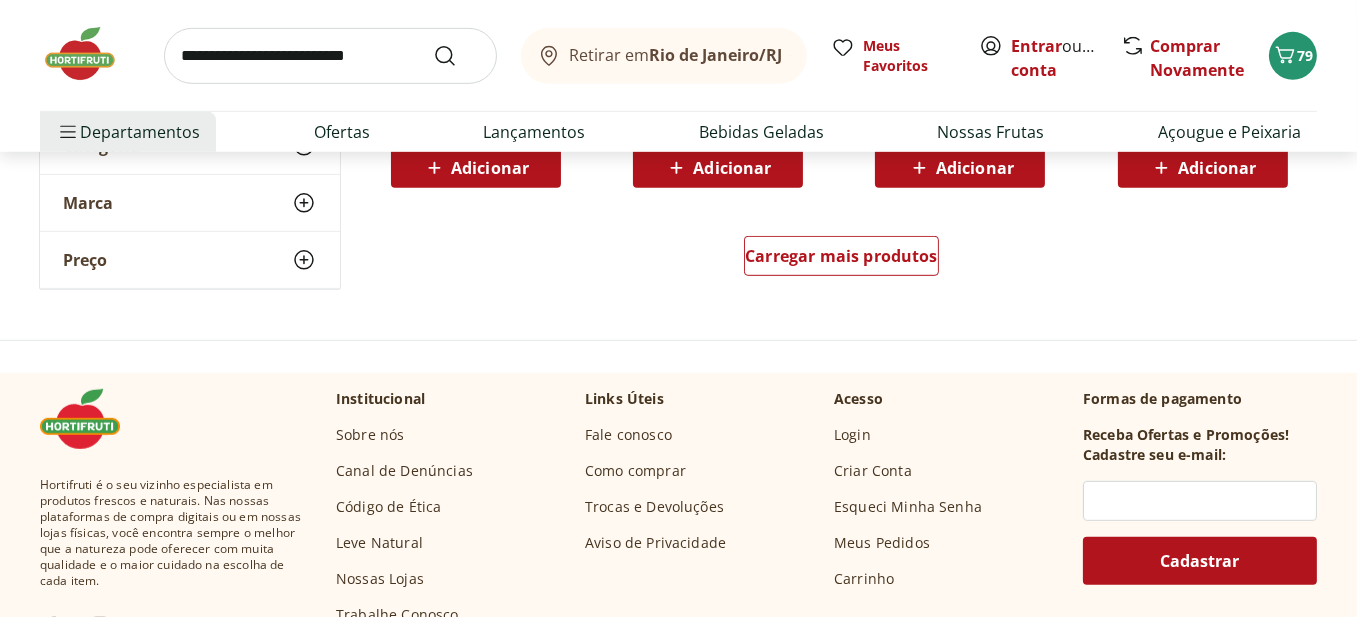 scroll, scrollTop: 1500, scrollLeft: 0, axis: vertical 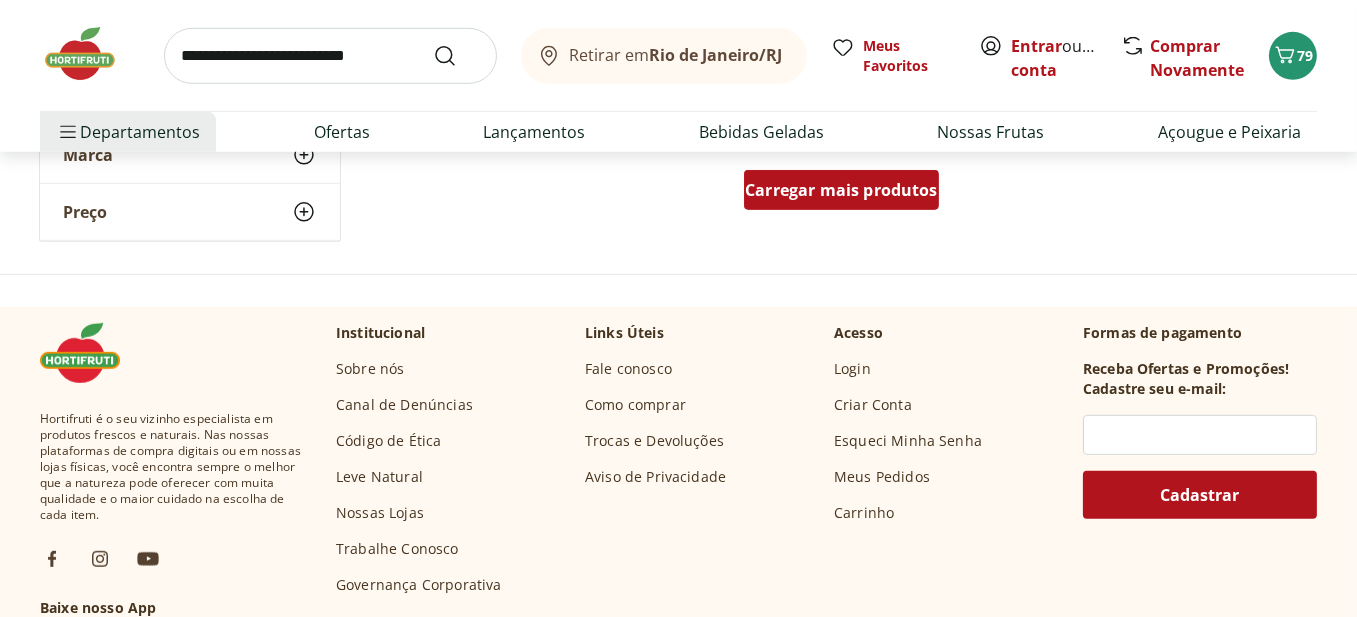 click on "Carregar mais produtos" at bounding box center (841, 190) 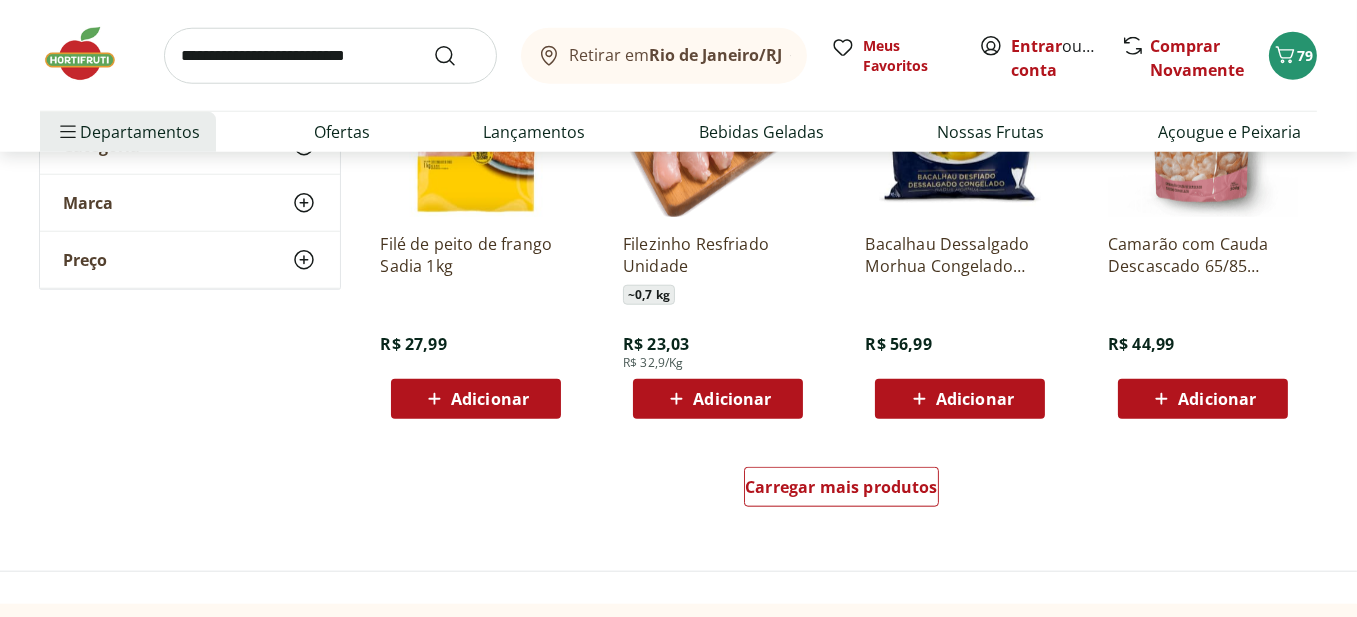 scroll, scrollTop: 2800, scrollLeft: 0, axis: vertical 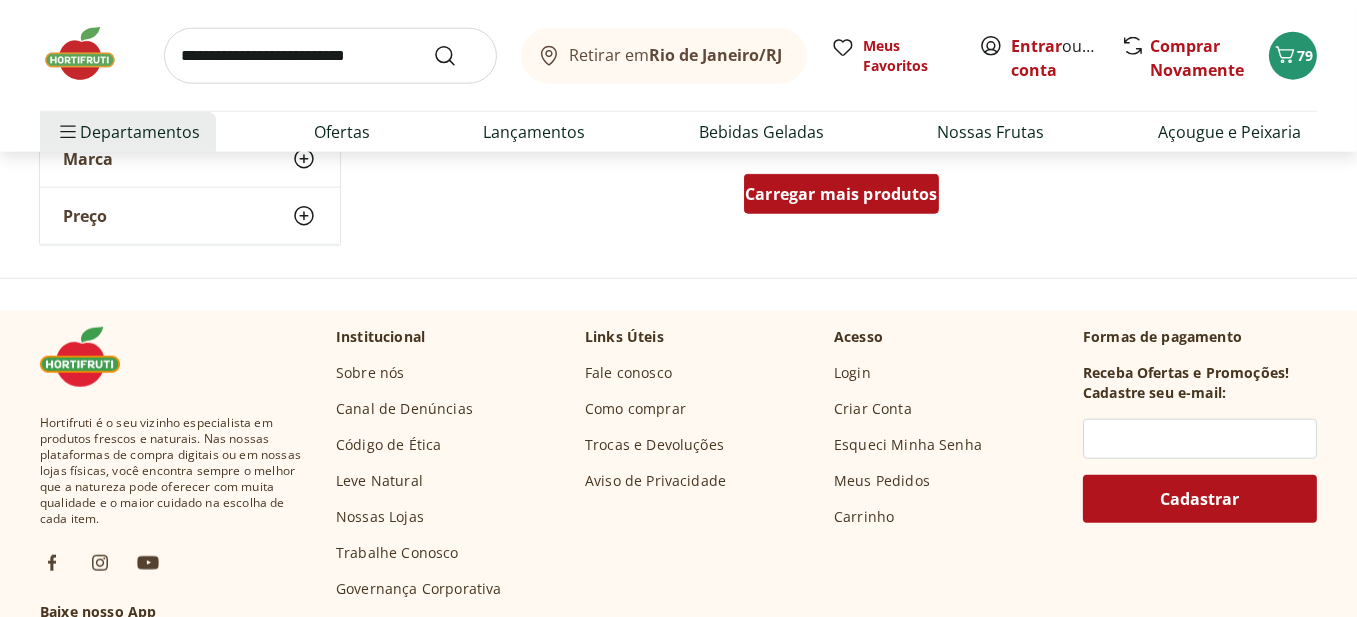 click on "Carregar mais produtos" at bounding box center (841, 194) 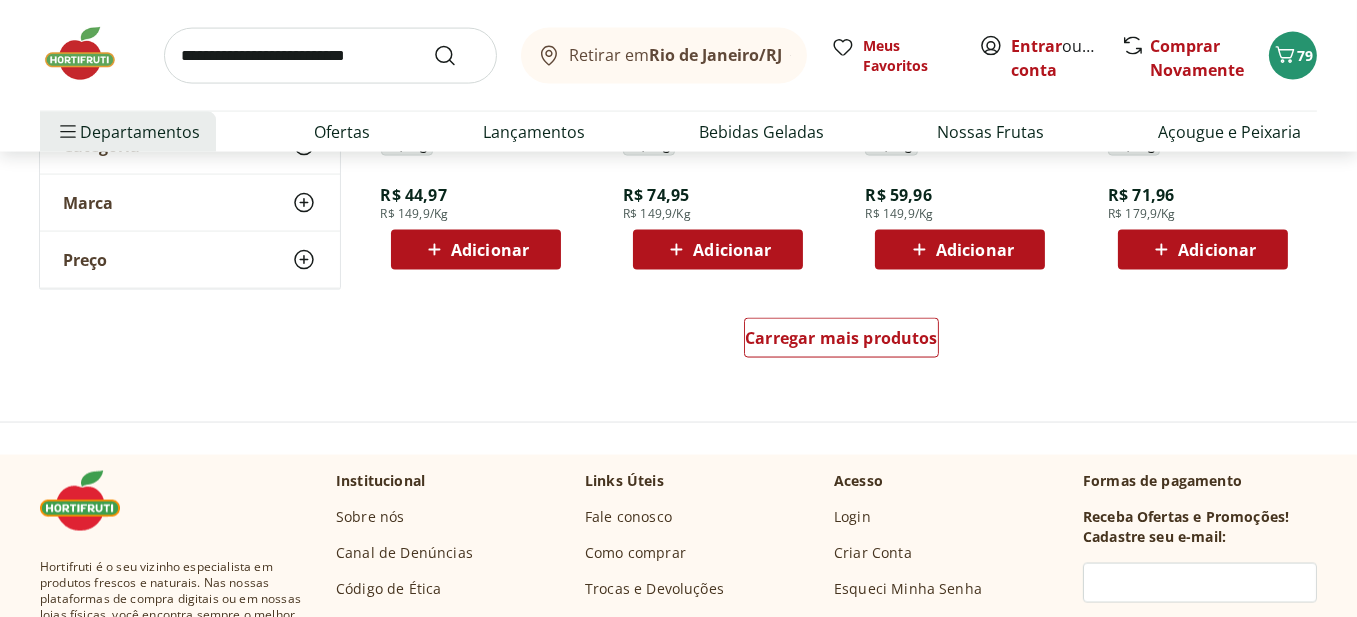 scroll, scrollTop: 4000, scrollLeft: 0, axis: vertical 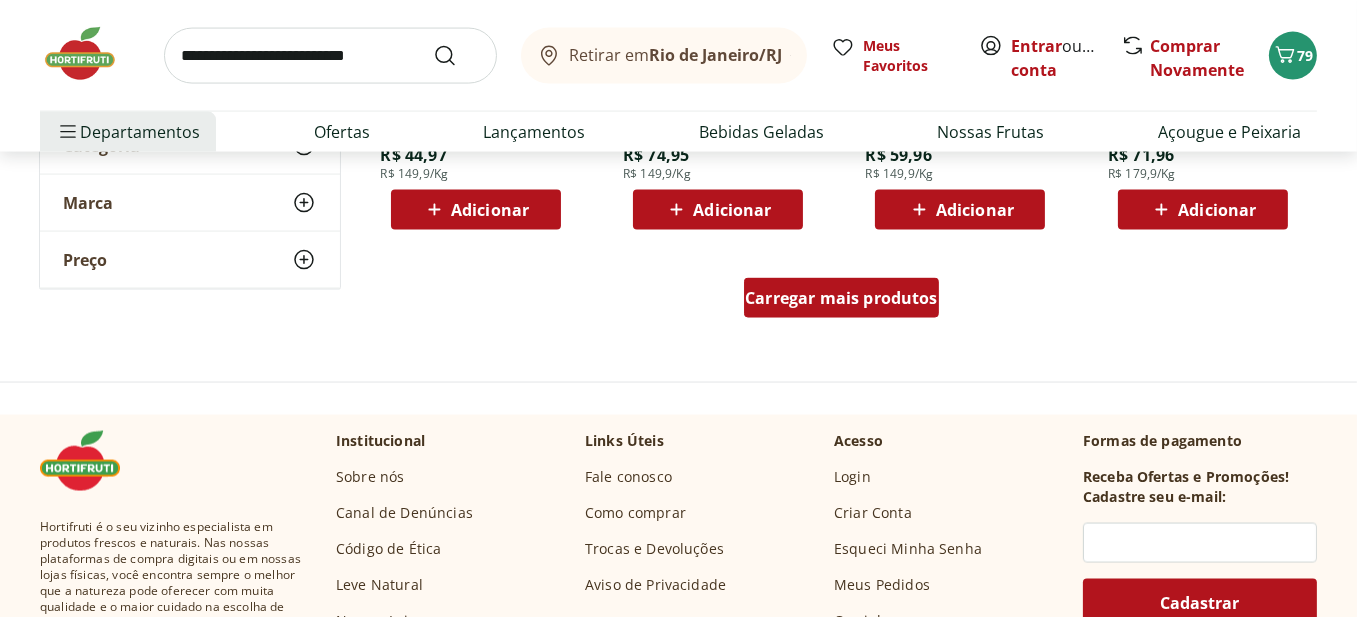 click on "Carregar mais produtos" at bounding box center [841, 298] 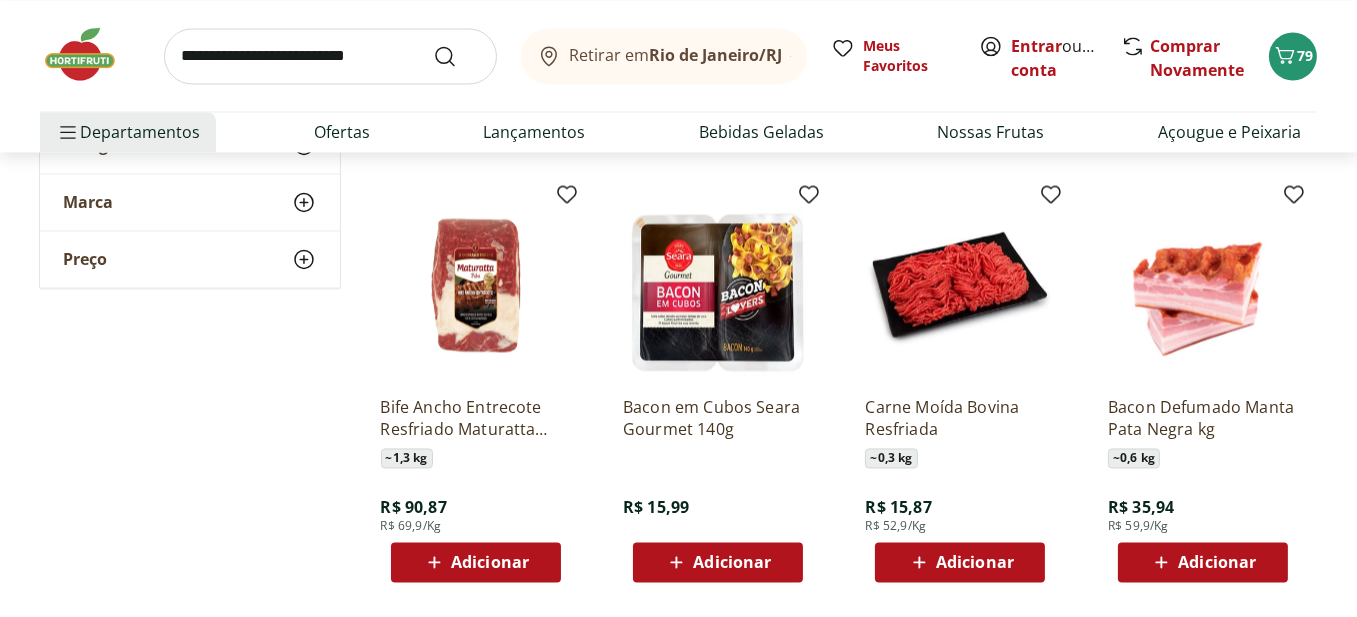 scroll, scrollTop: 5200, scrollLeft: 0, axis: vertical 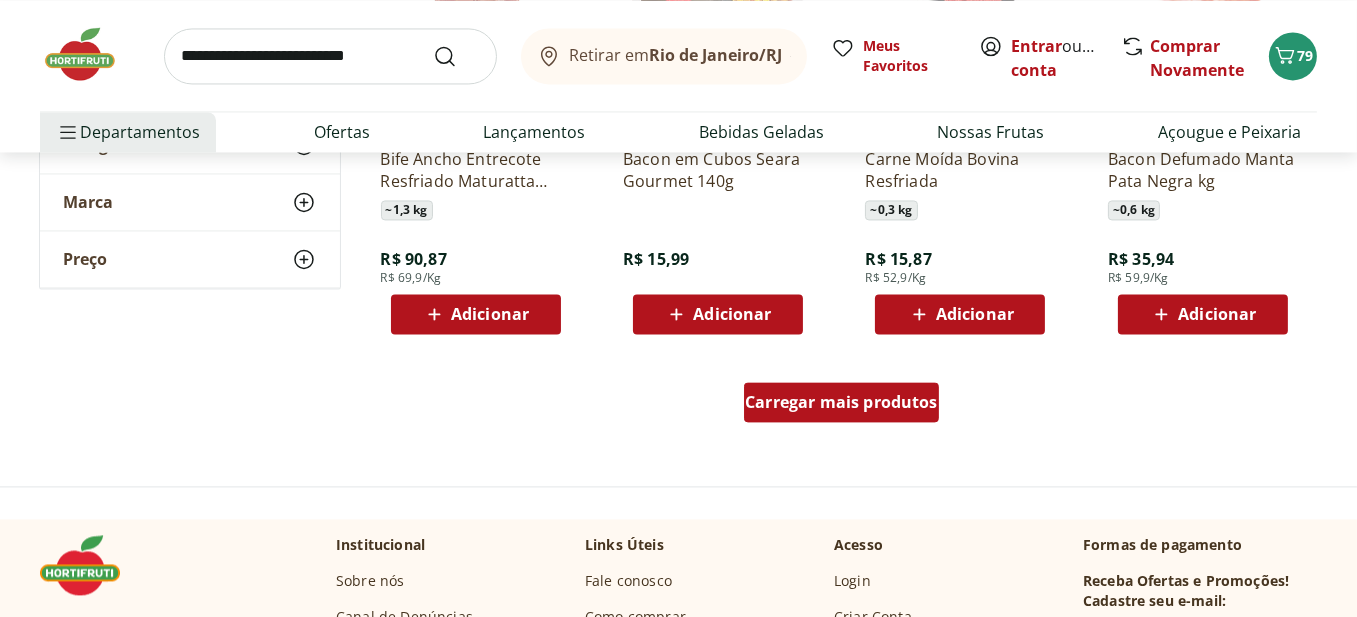 click on "Carregar mais produtos" at bounding box center [841, 402] 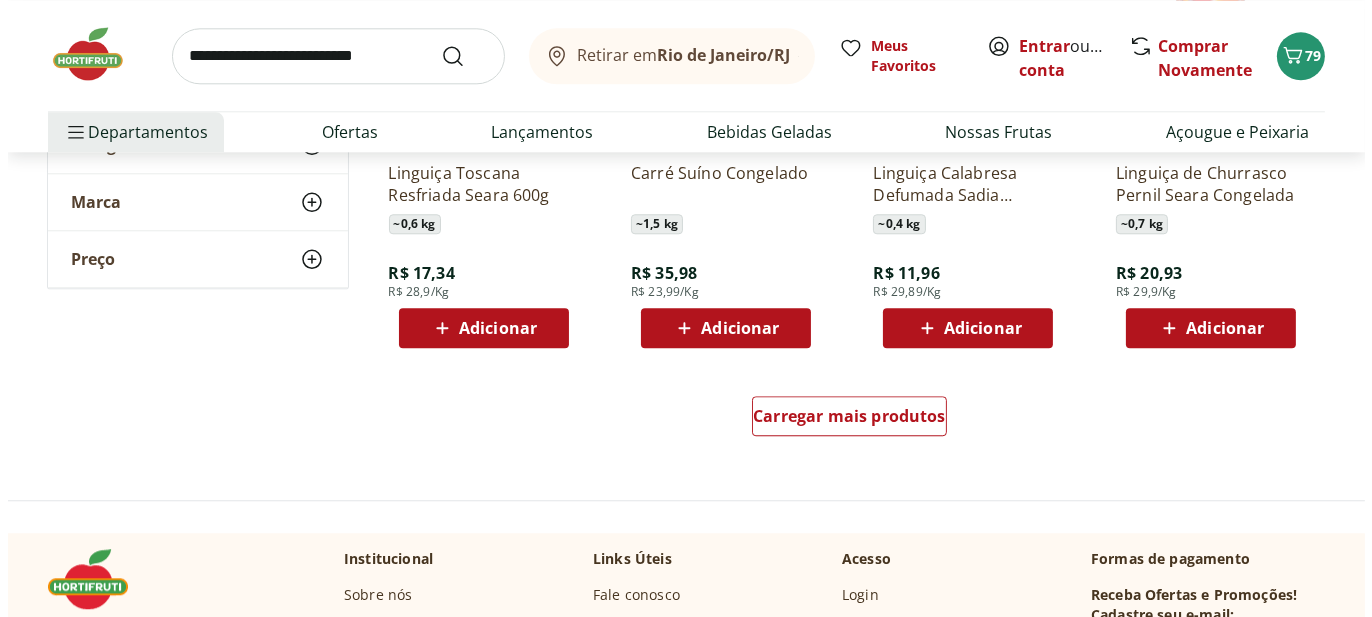 scroll, scrollTop: 6500, scrollLeft: 0, axis: vertical 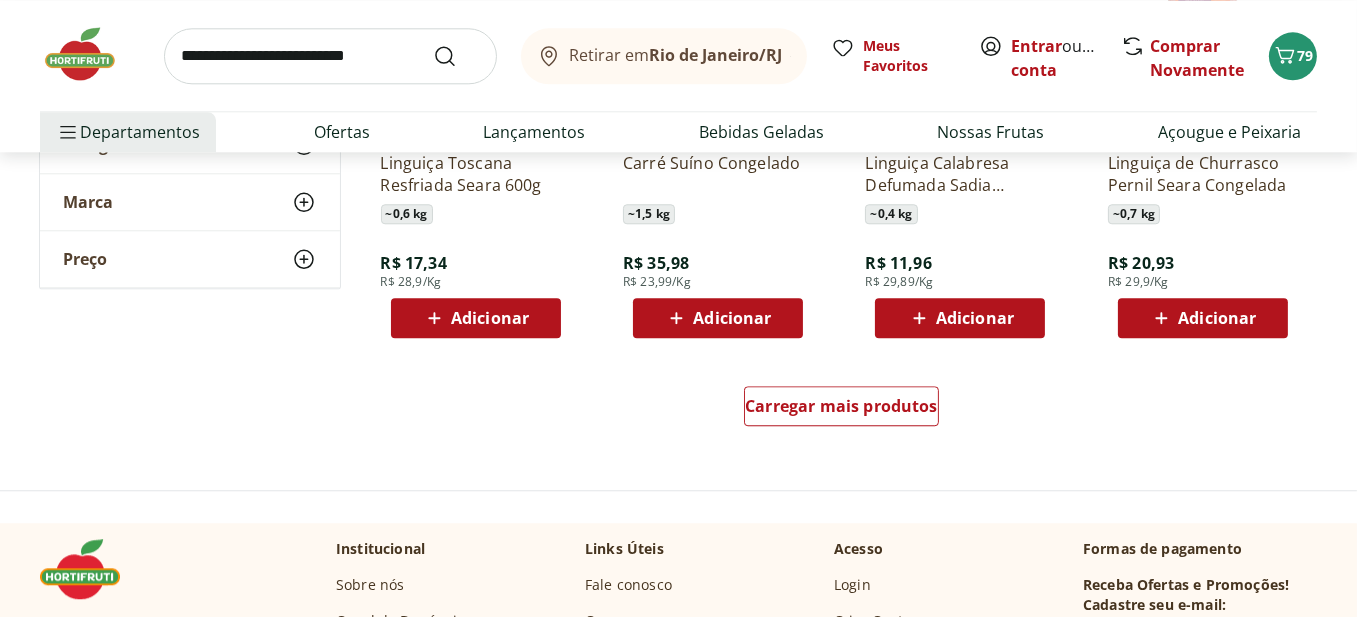 click on "Retirar em  [CITY]/[STATE] Meus Favoritos Entrar  ou  Criar conta Comprar Novamente 79" at bounding box center [678, 55] 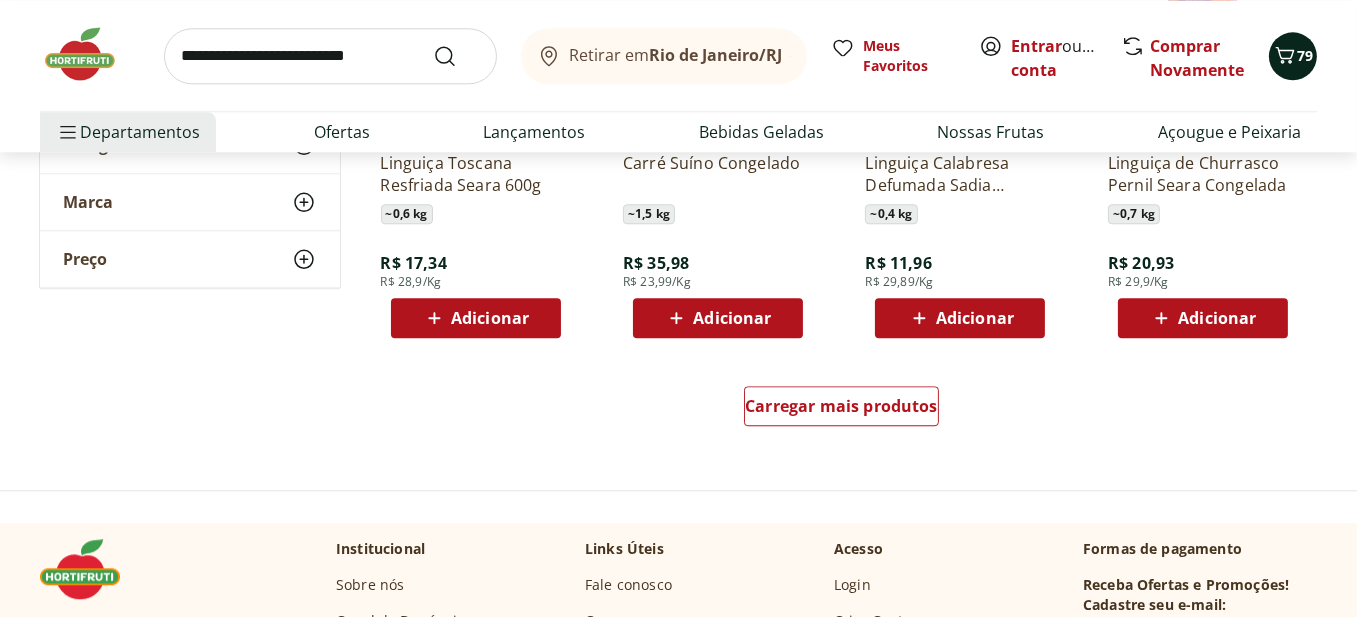 click 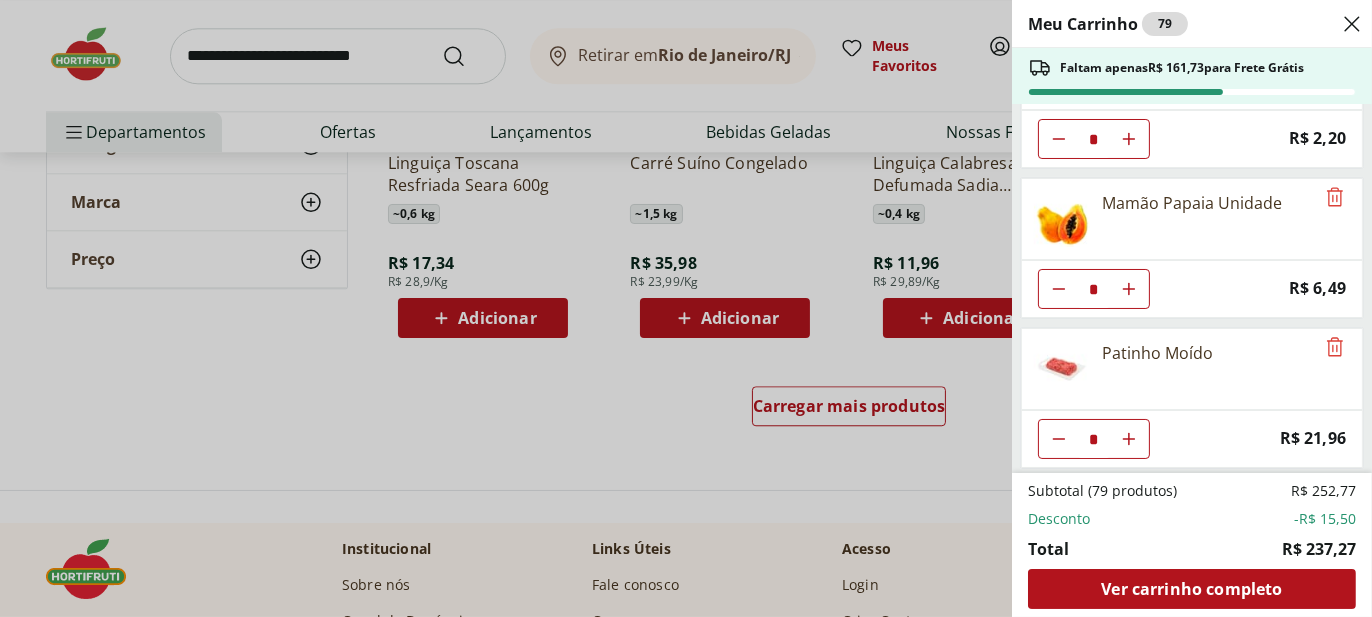 scroll, scrollTop: 0, scrollLeft: 0, axis: both 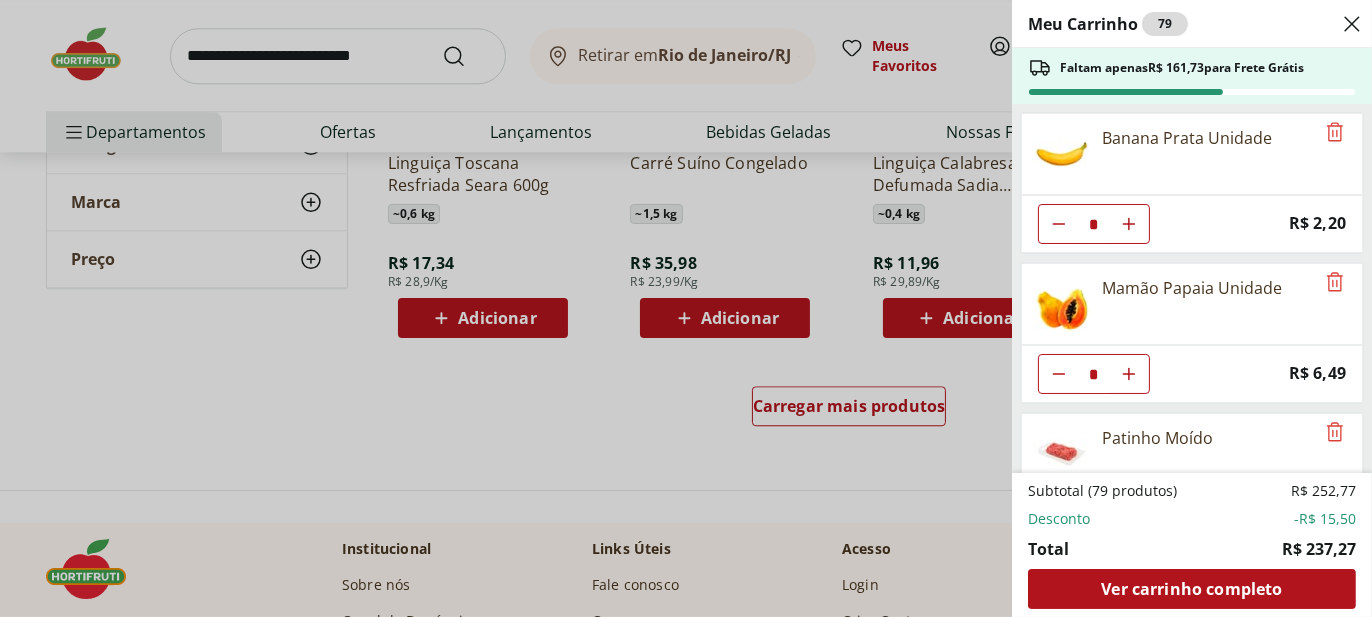 click 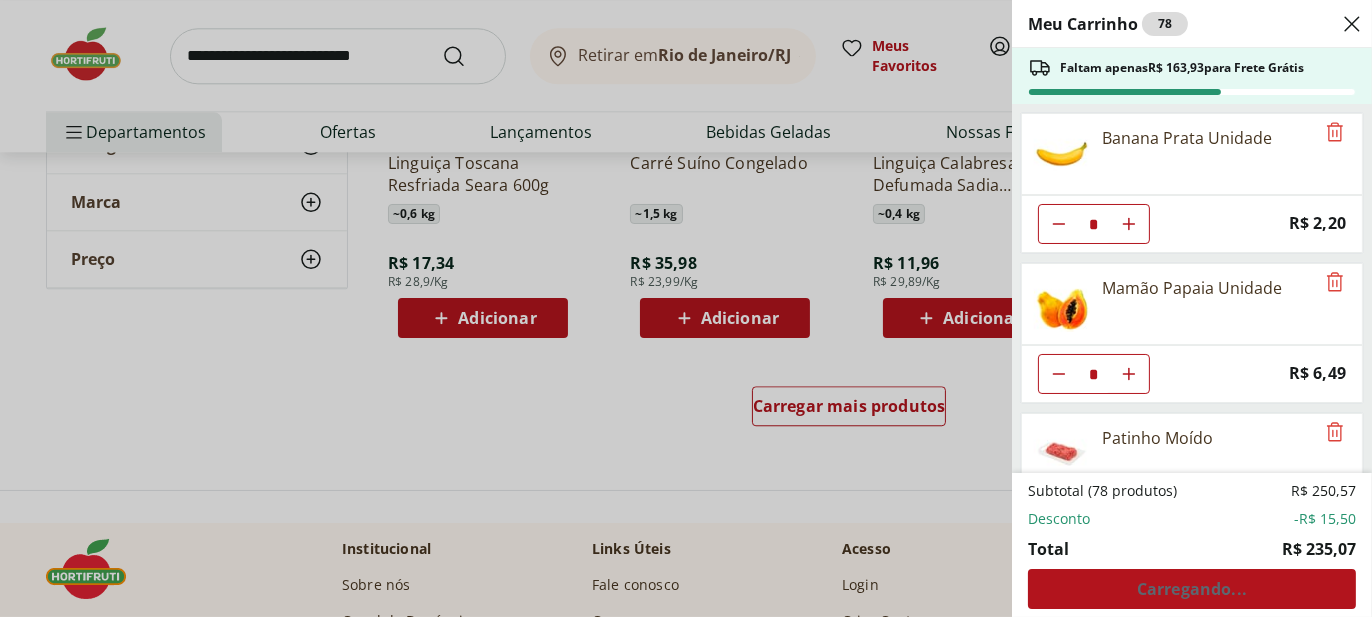 click 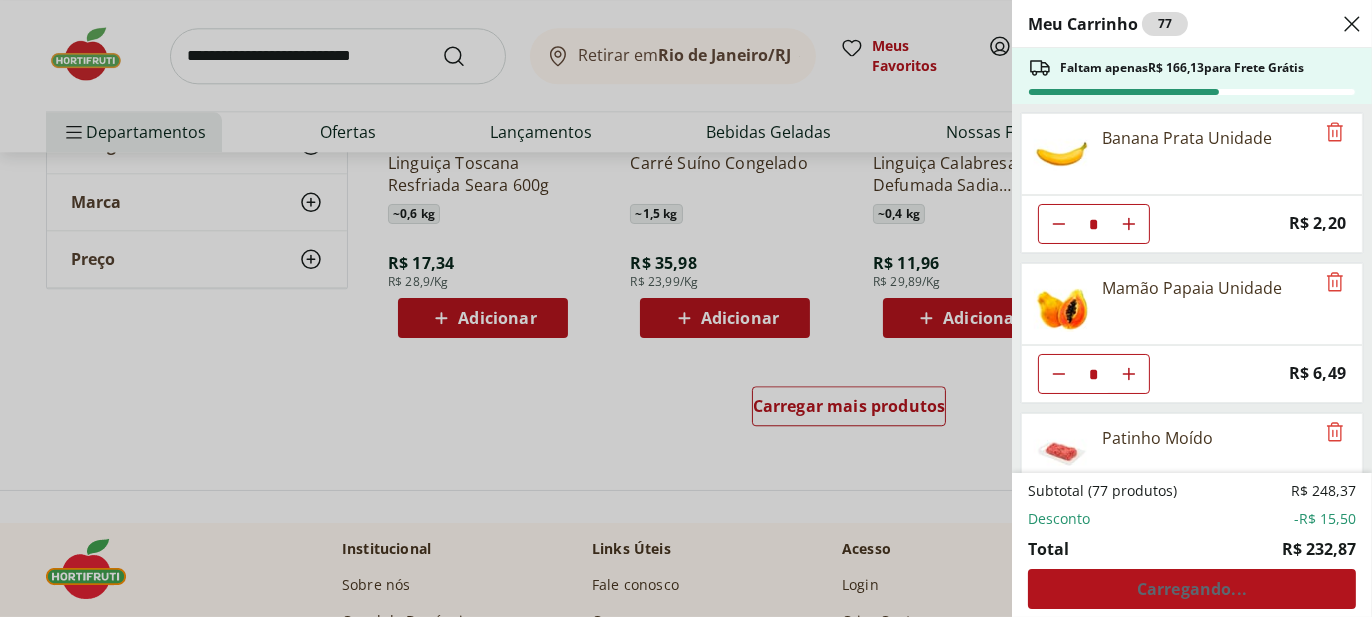 click 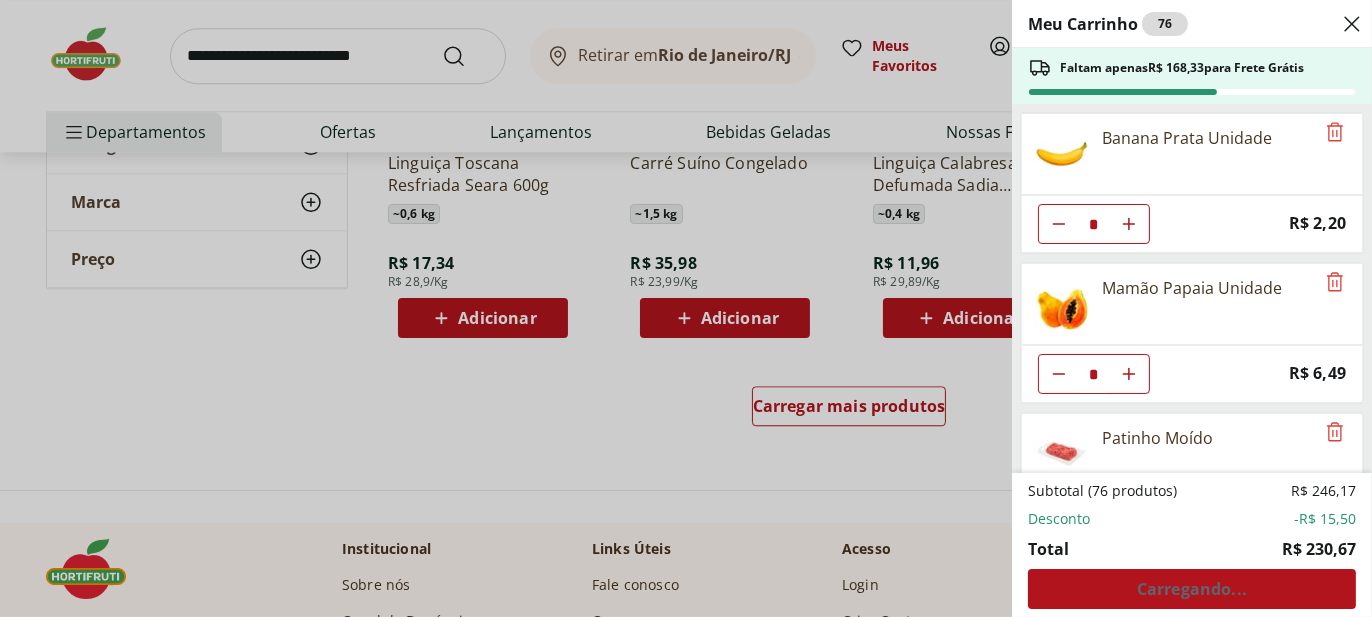 click 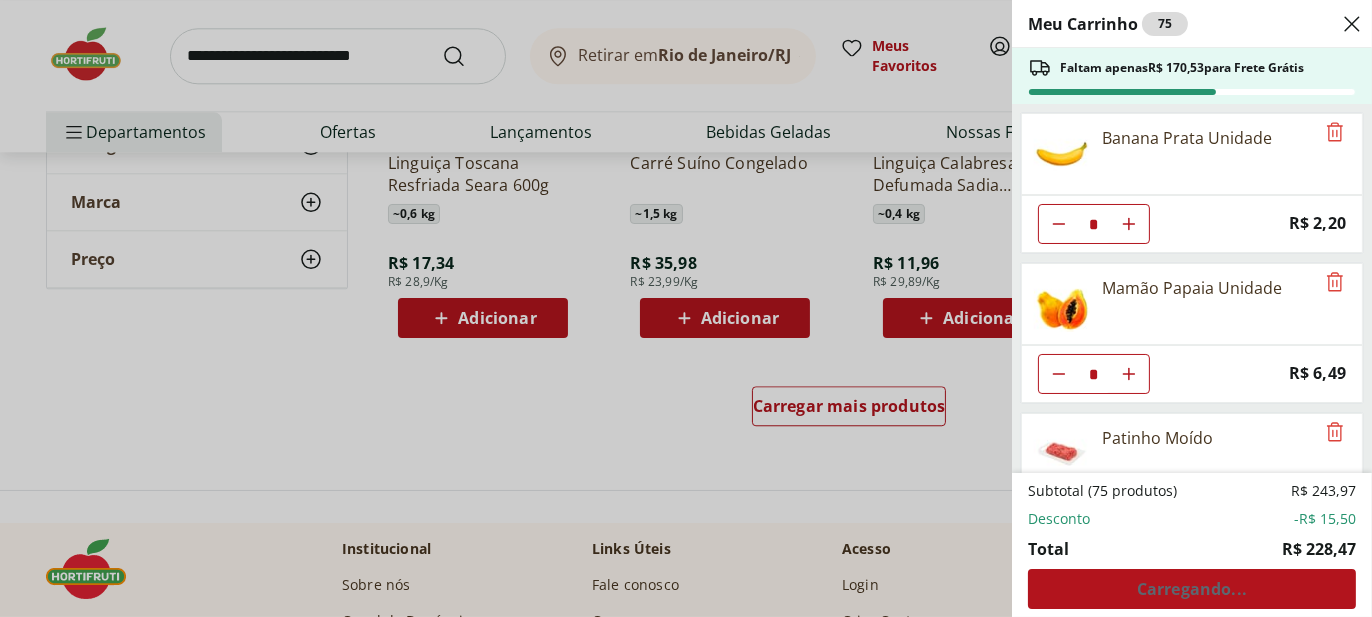 click 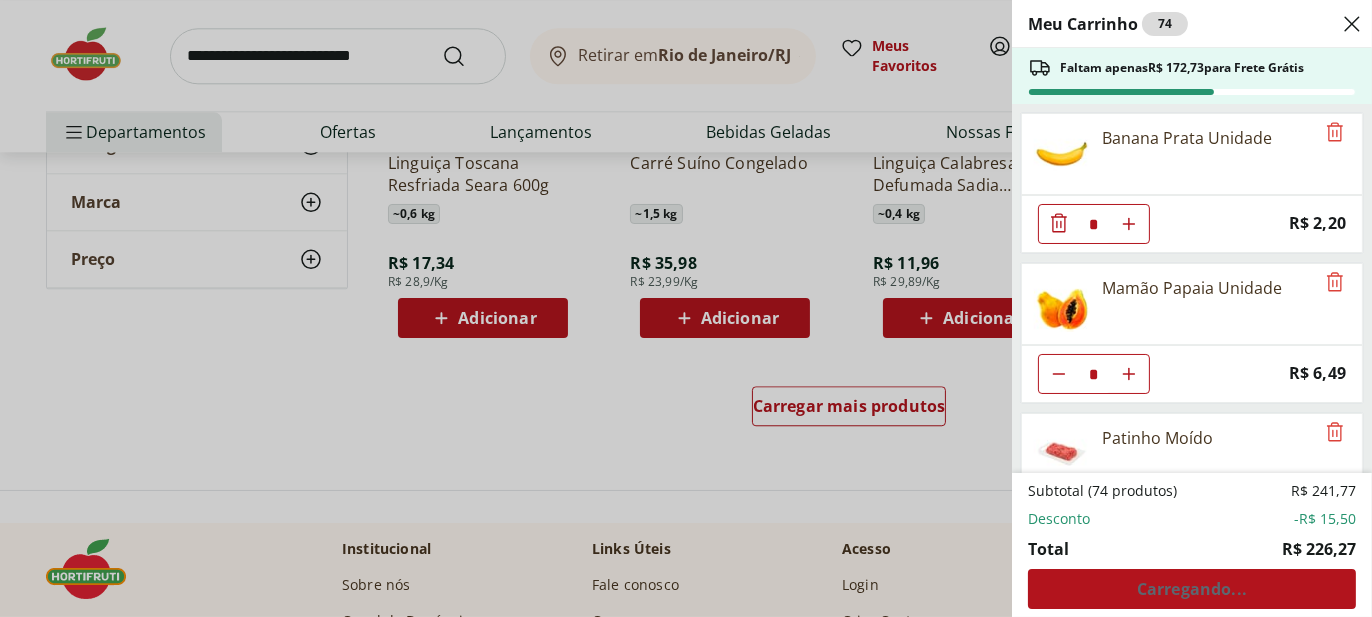 click 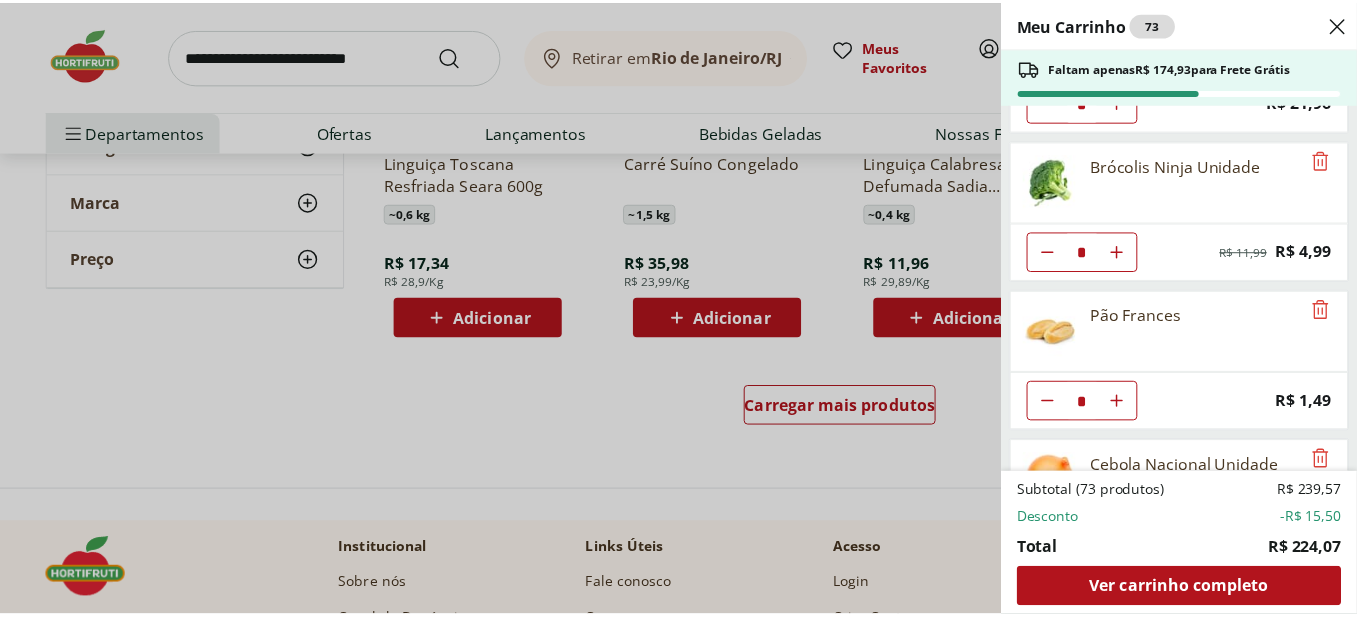 scroll, scrollTop: 0, scrollLeft: 0, axis: both 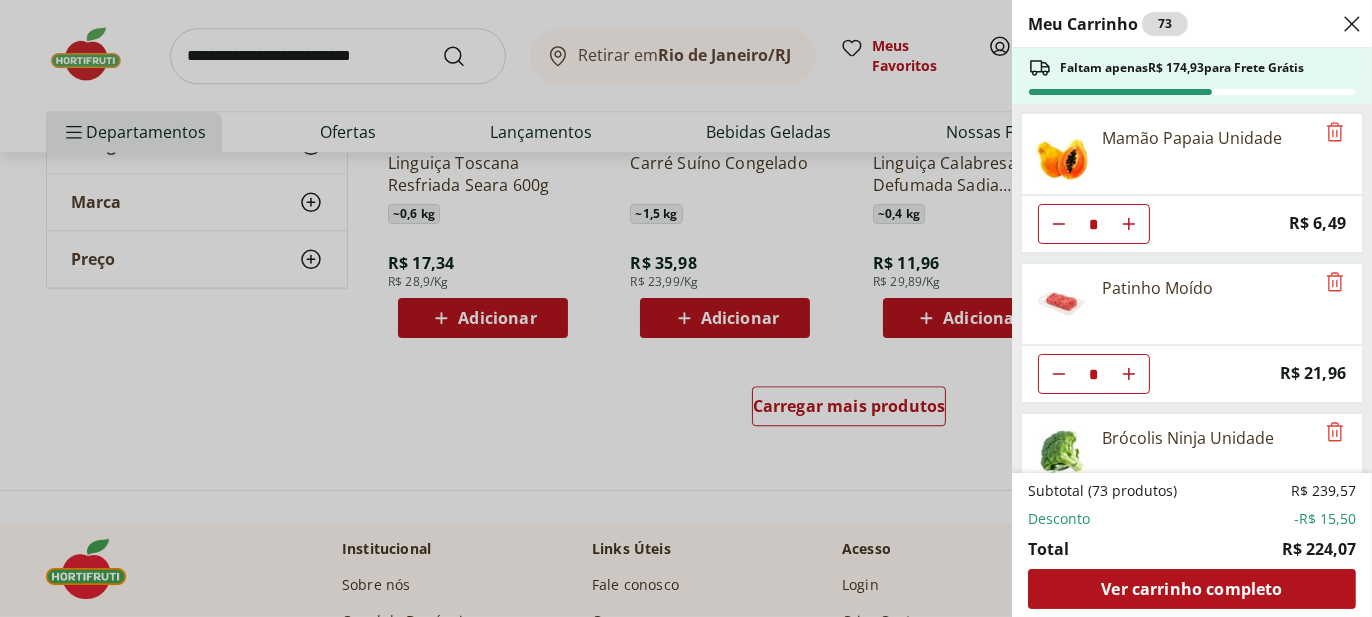 click on "Meu Carrinho 73 Faltam apenas  R$ [PRICE]  para Frete Grátis Mamão Papaia Unidade * Price: R$ [PRICE] Patinho Moído * Price: R$ [PRICE] Brócolis Ninja Unidade * Original price: R$ [PRICE] Price: R$ [PRICE] Pão Frances * Price: R$ [PRICE] Cebola Nacional Unidade * Original price: R$ [PRICE] Price: R$ [PRICE] Batata Doce Unidade * Price: R$ [PRICE] Cenoura Unidade * Price: R$ [PRICE] Banan Prata Selecionada * Price: R$ [PRICE] Limão Tahity Unidade ** Price: R$ [PRICE] Maracujá Azedo Unidade * Price: R$ [PRICE] Abacaxi Unidade * Price: R$ [PRICE] Abacate Unidade * Price: R$ [PRICE] Laranja Bahia Importada * Price: R$ [PRICE] Banana da Terra Unidade * Price: R$ [PRICE] Laranja Bahia Unidade * Price: R$ [PRICE] Limão Siciliano Unidade * Price: R$ [PRICE] Subtotal (73 produtos) R$ [PRICE] Desconto -R$ [PRICE] Total R$ [PRICE] Ver carrinho completo" at bounding box center (686, 308) 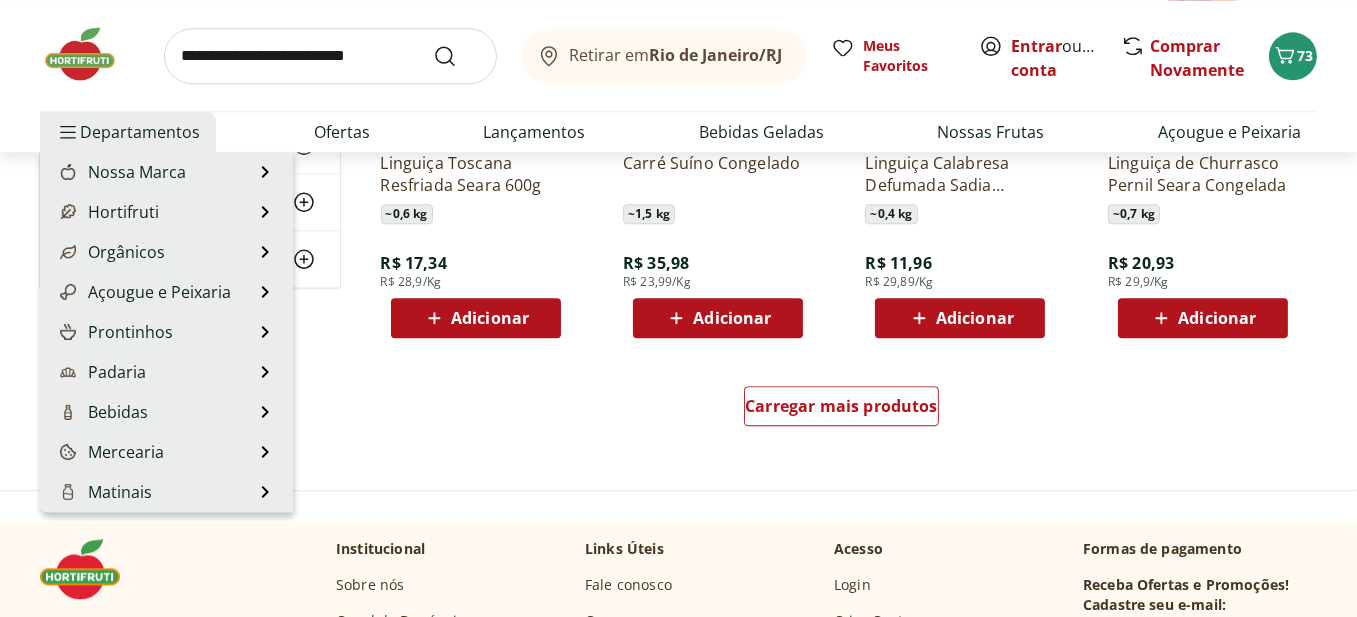 click on "Departamentos" at bounding box center [128, 132] 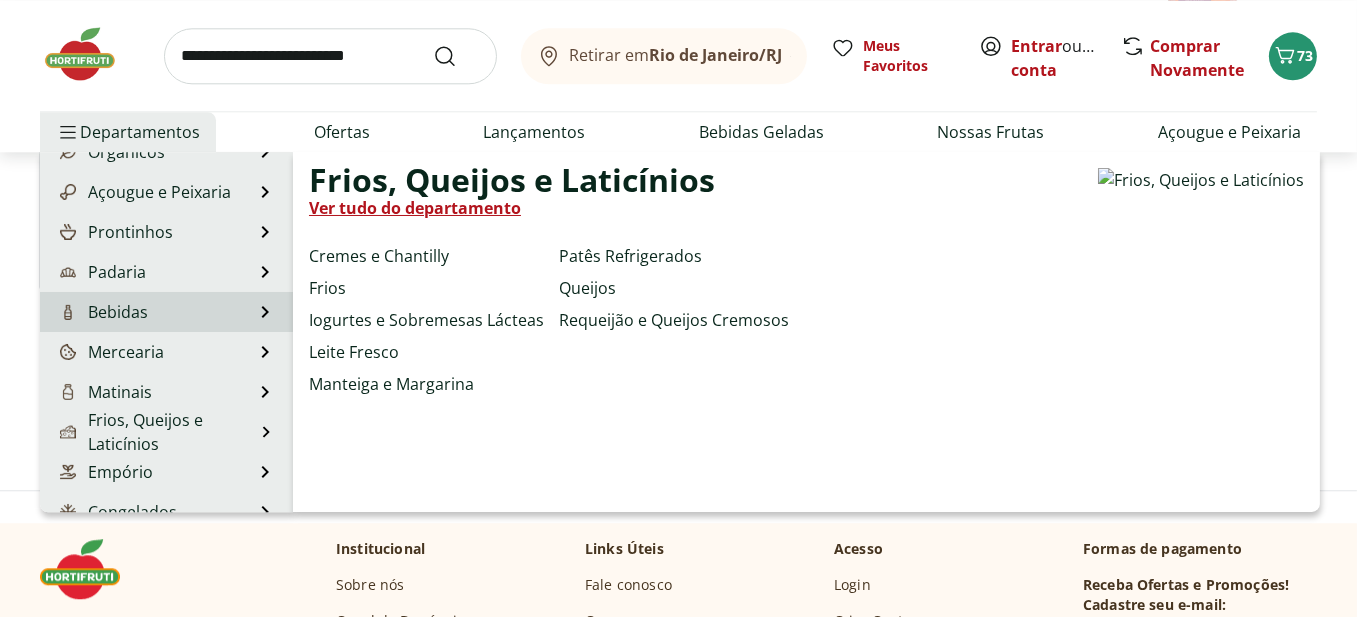 scroll, scrollTop: 200, scrollLeft: 0, axis: vertical 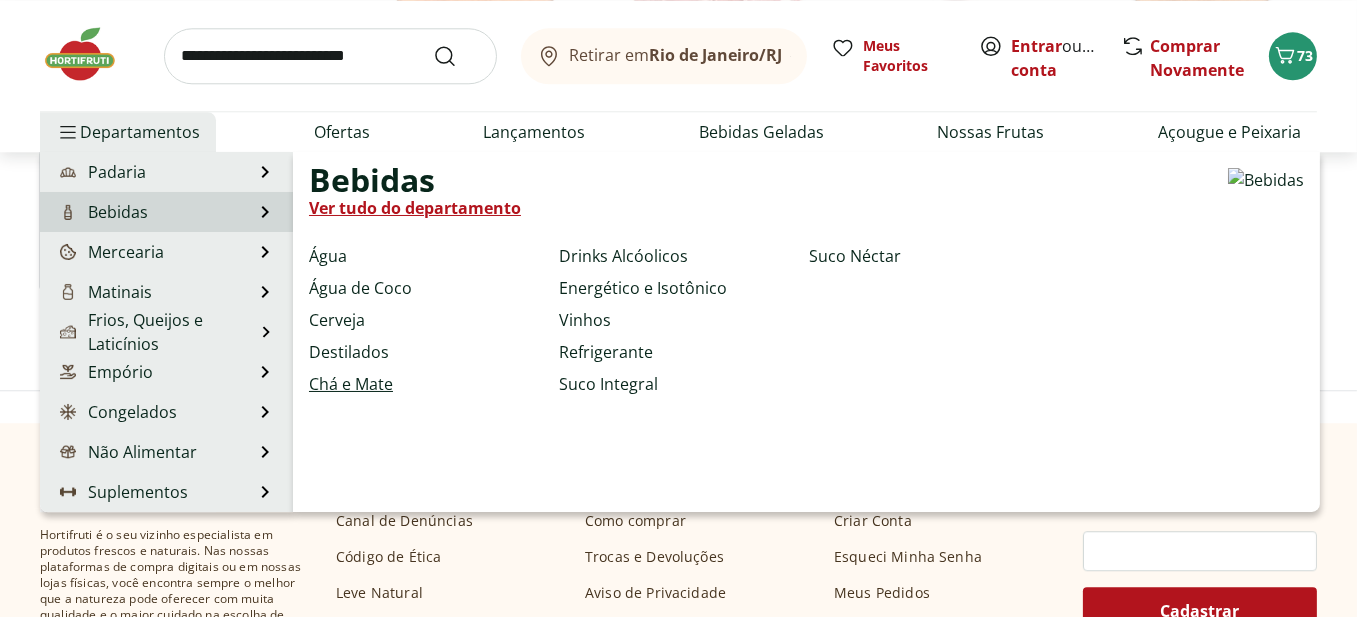 click on "Chá e Mate" at bounding box center (351, 384) 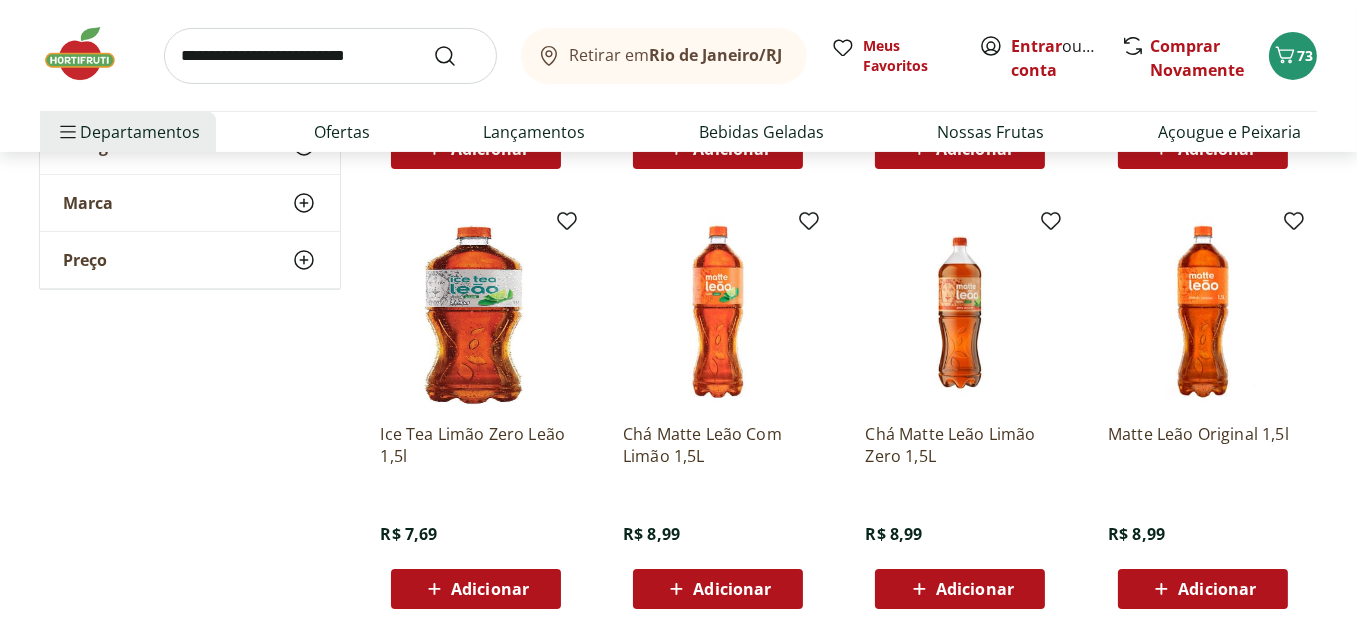 scroll, scrollTop: 600, scrollLeft: 0, axis: vertical 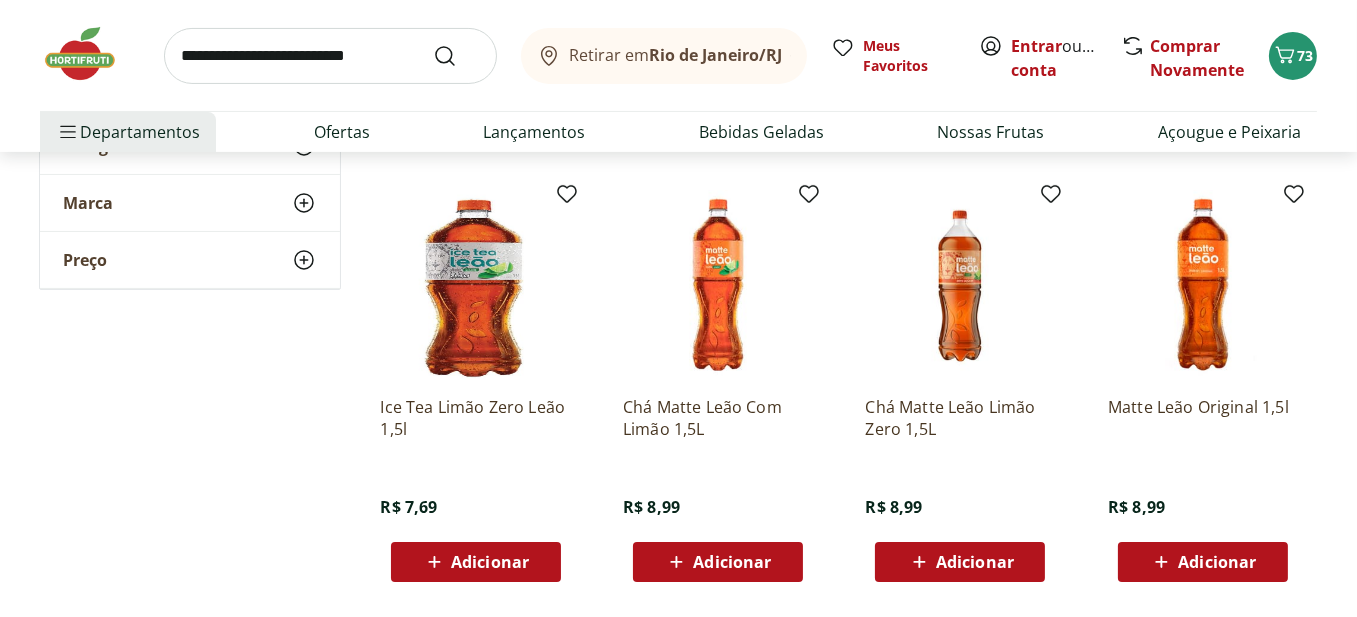 click on "Adicionar" at bounding box center [732, 562] 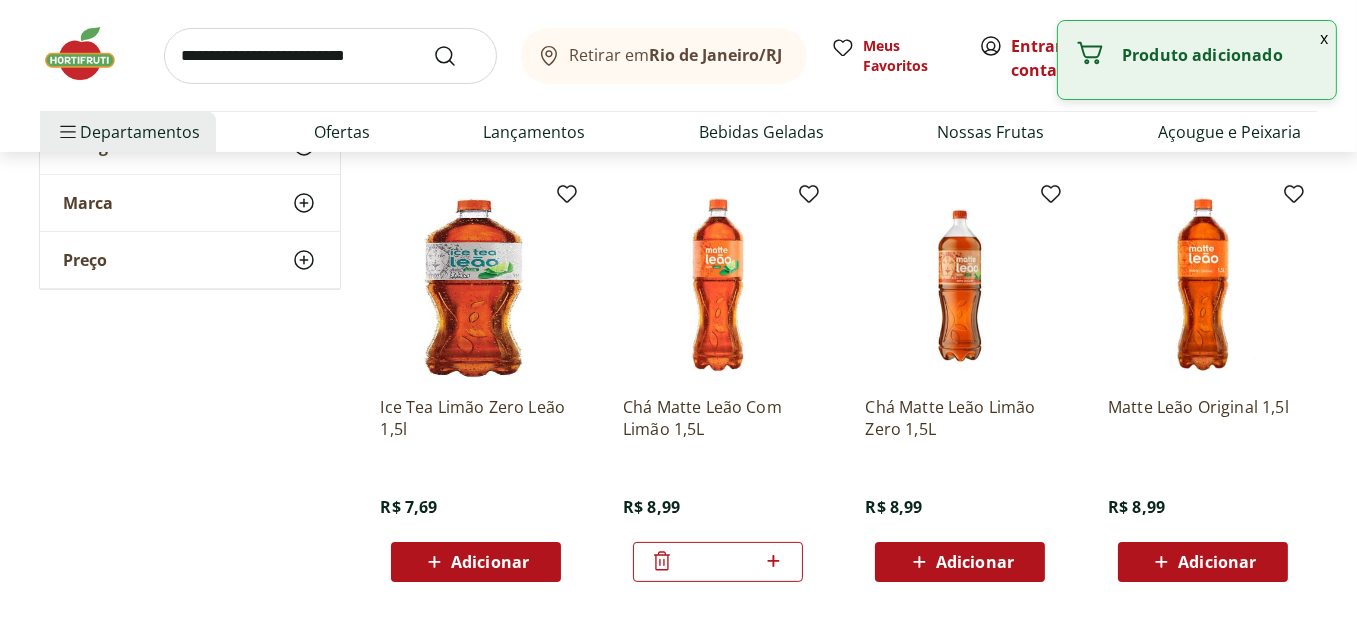 click 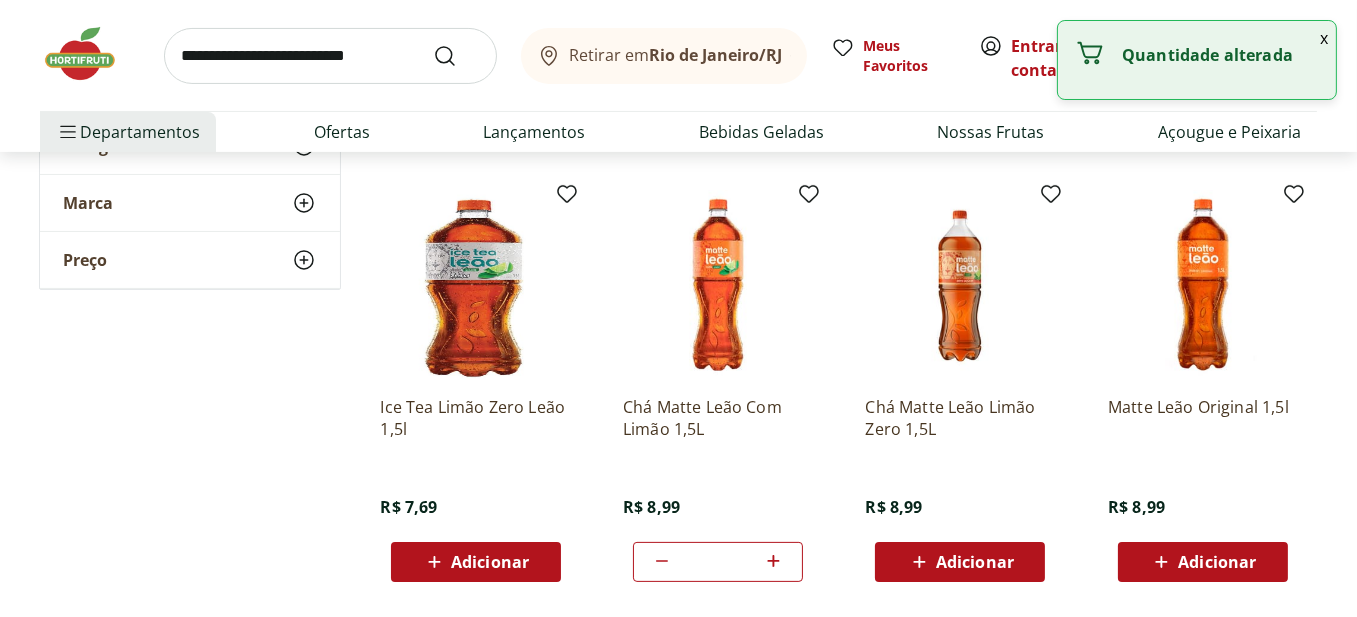 click 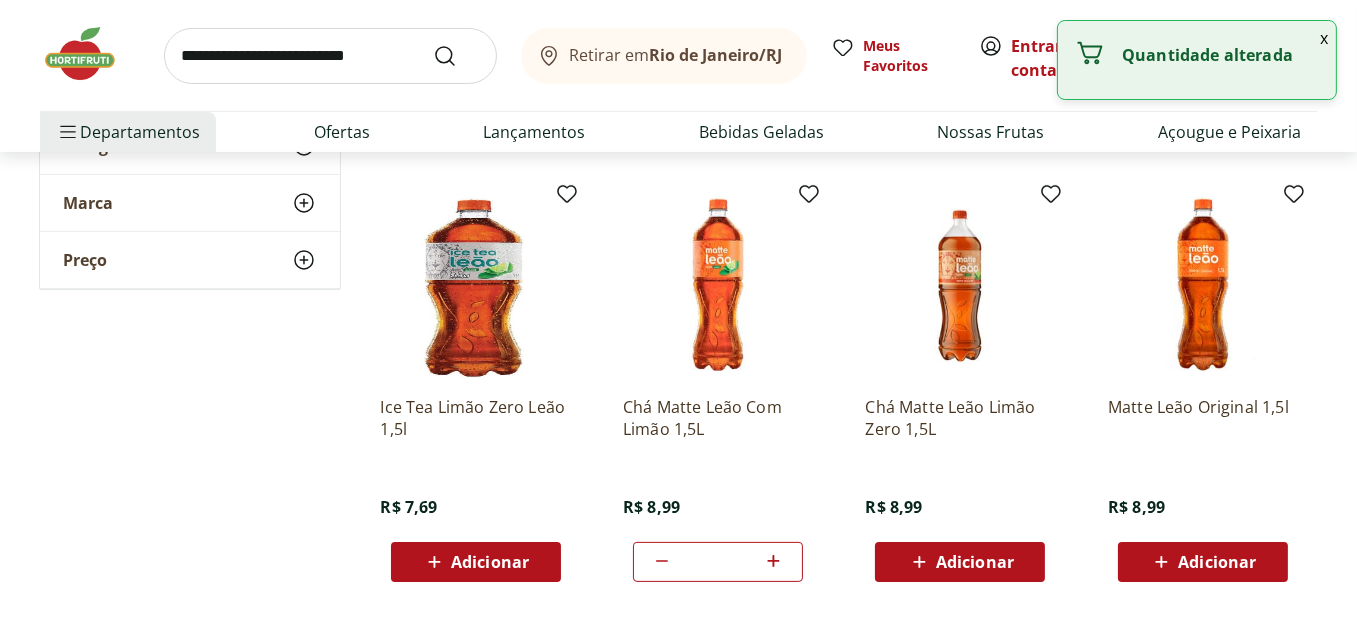 click 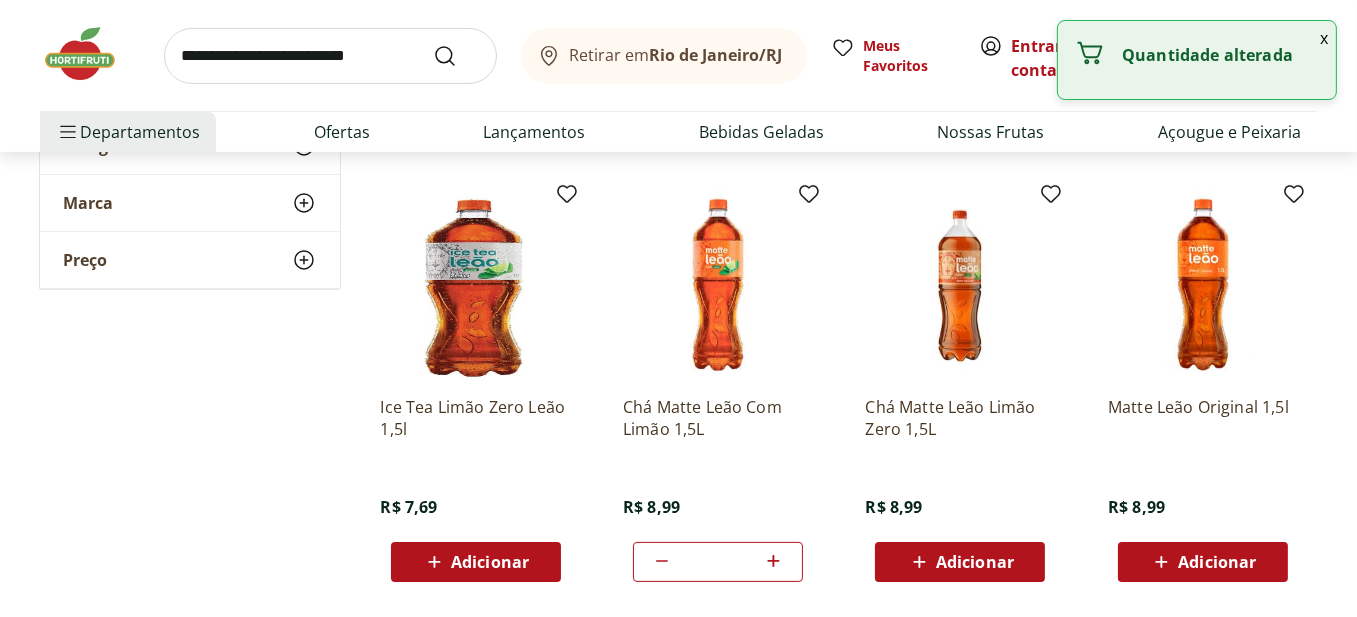 click 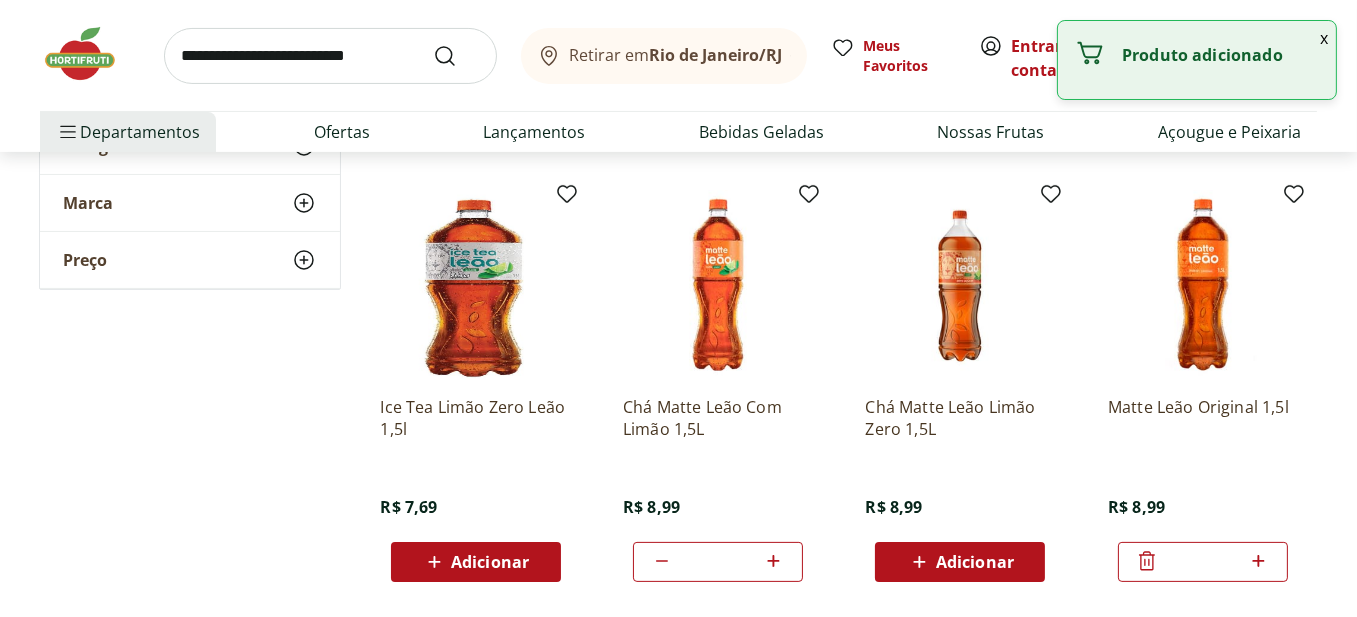 click 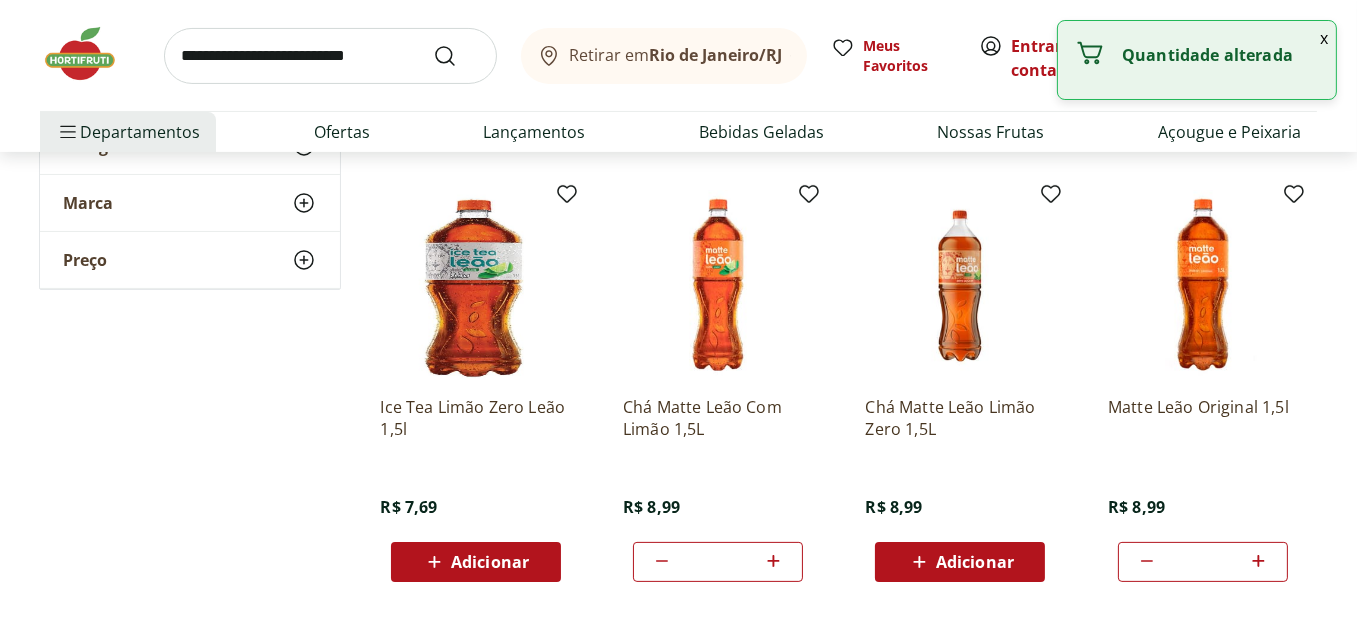 click 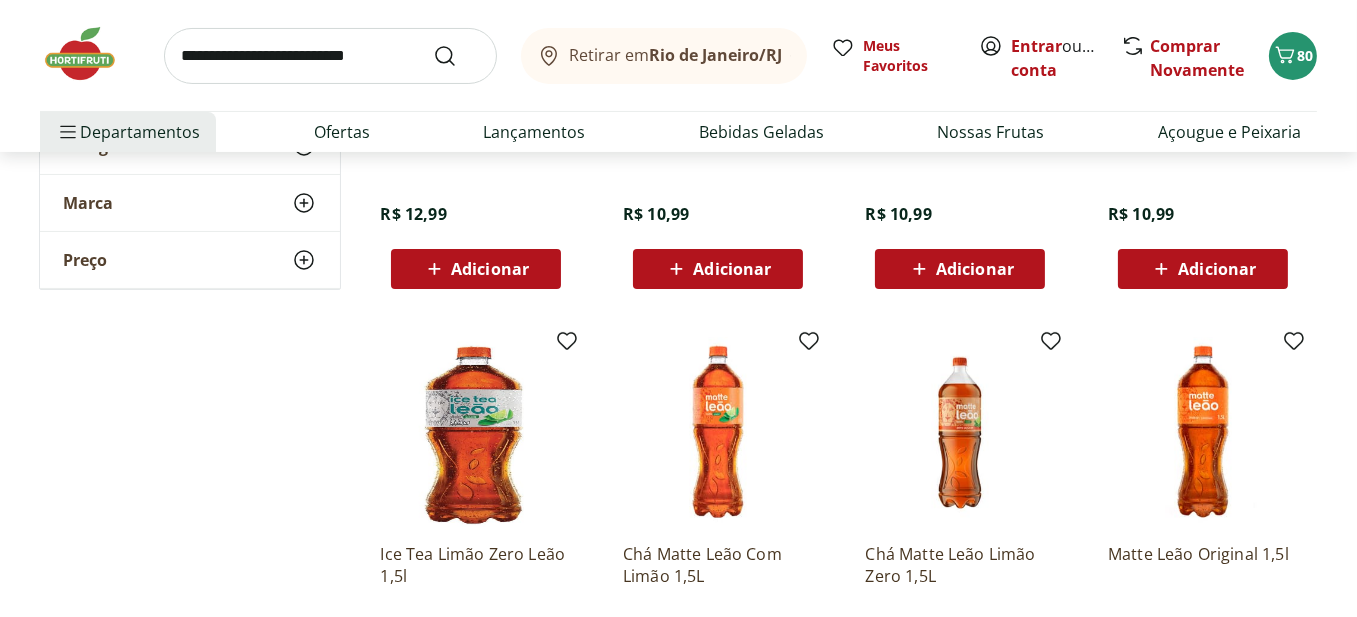 scroll, scrollTop: 0, scrollLeft: 0, axis: both 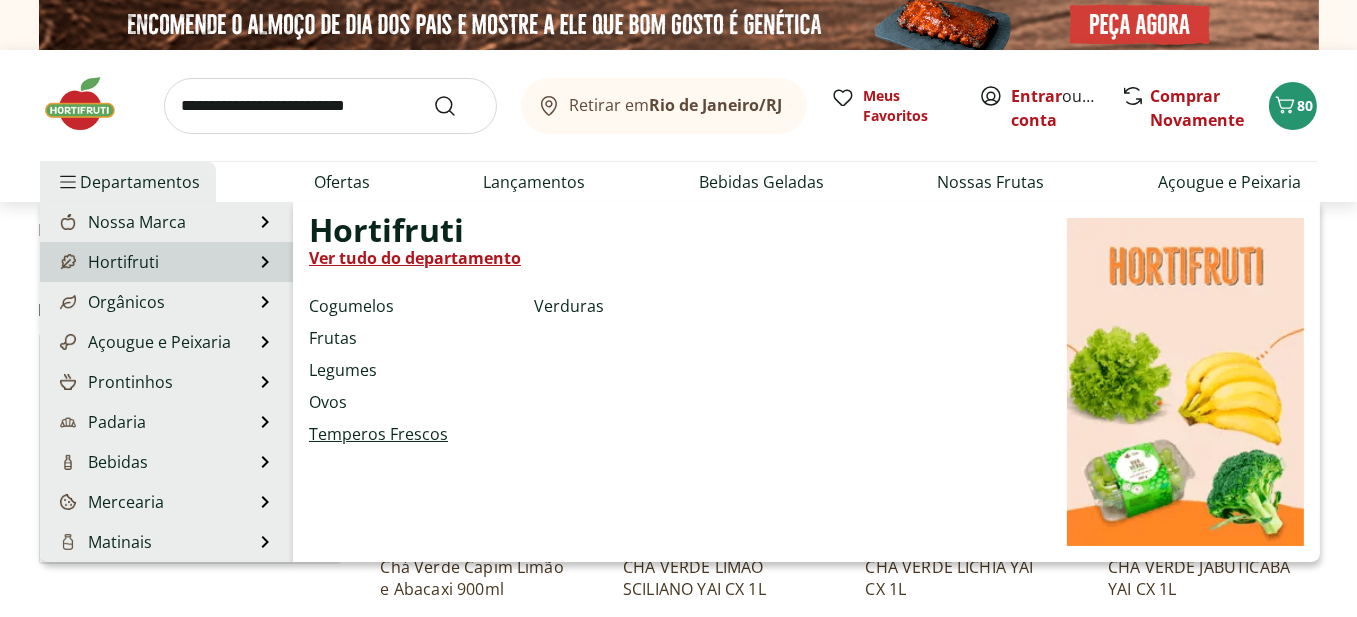 click on "Temperos Frescos" at bounding box center [378, 434] 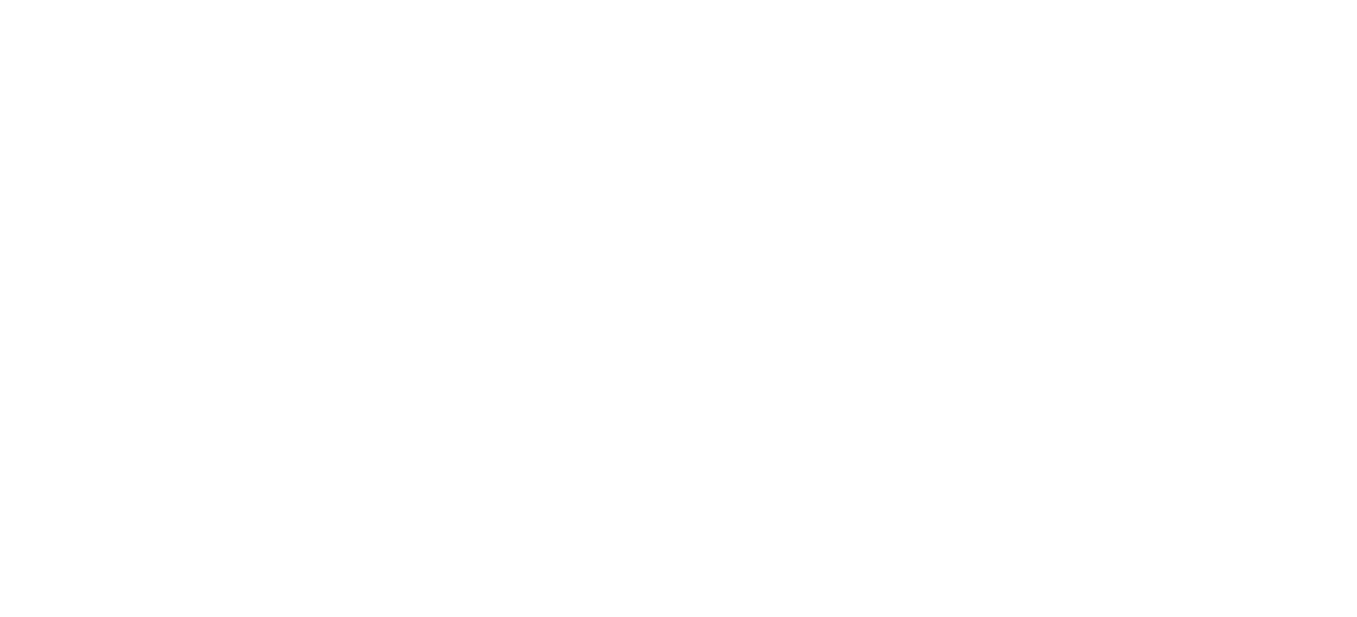 select on "**********" 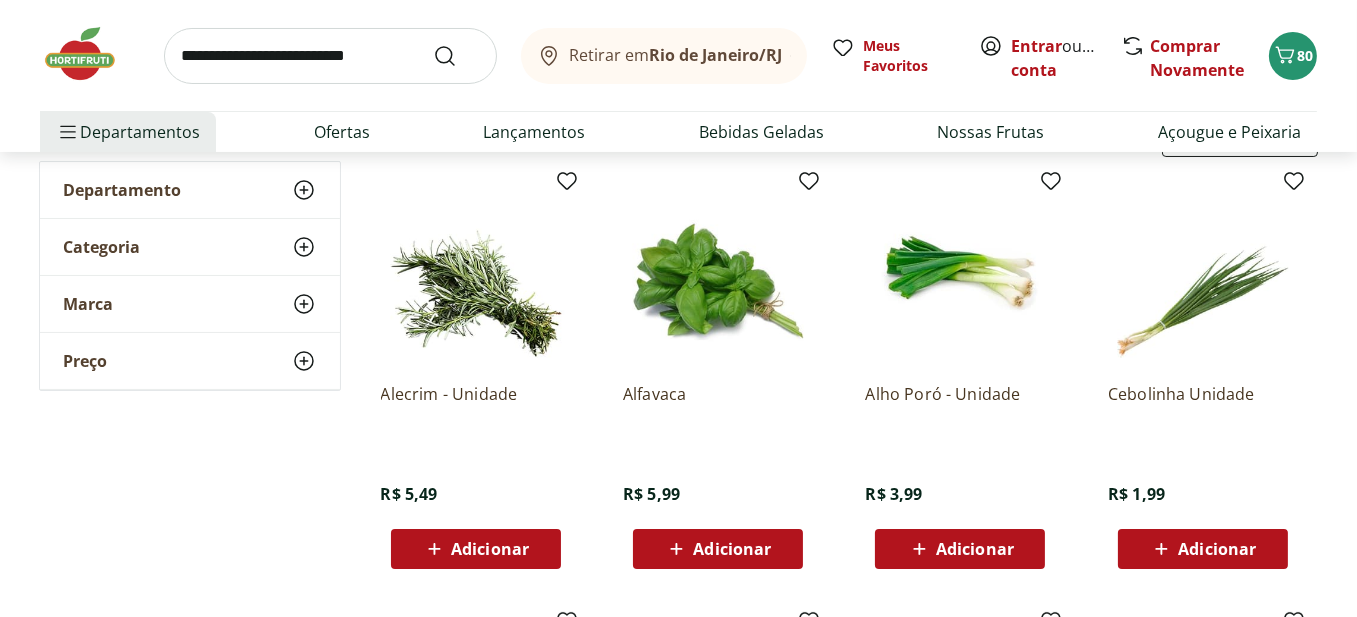 scroll, scrollTop: 200, scrollLeft: 0, axis: vertical 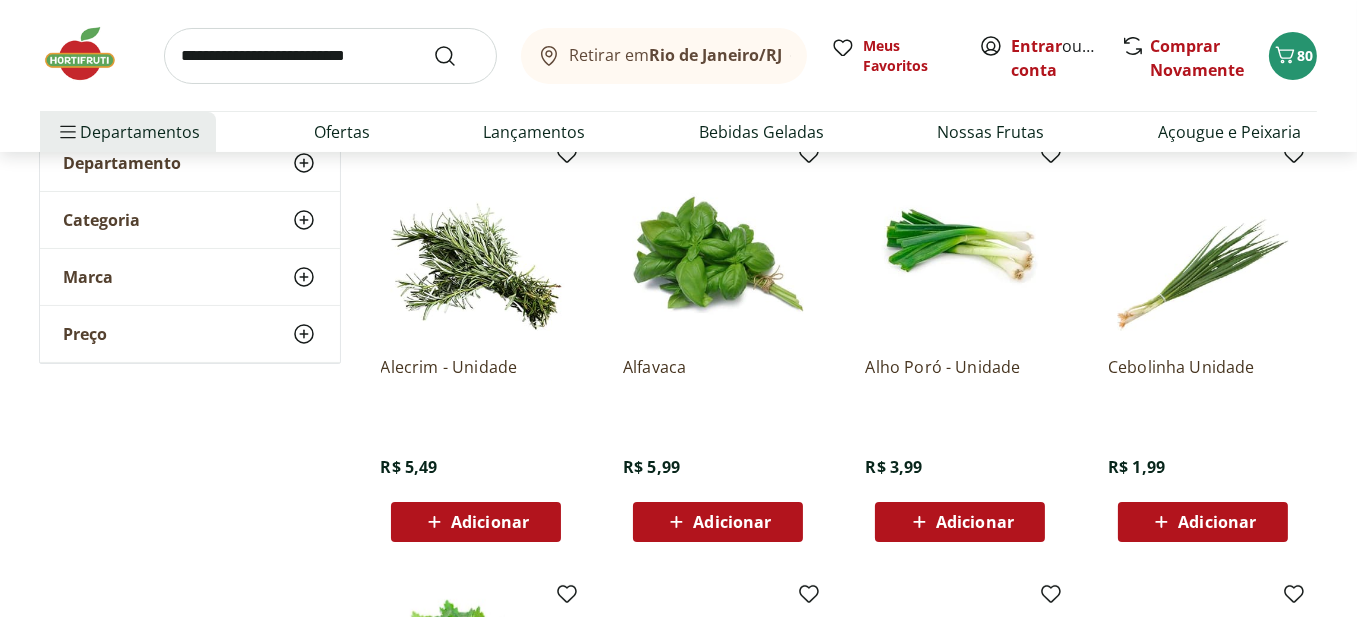 click on "Adicionar" at bounding box center [490, 522] 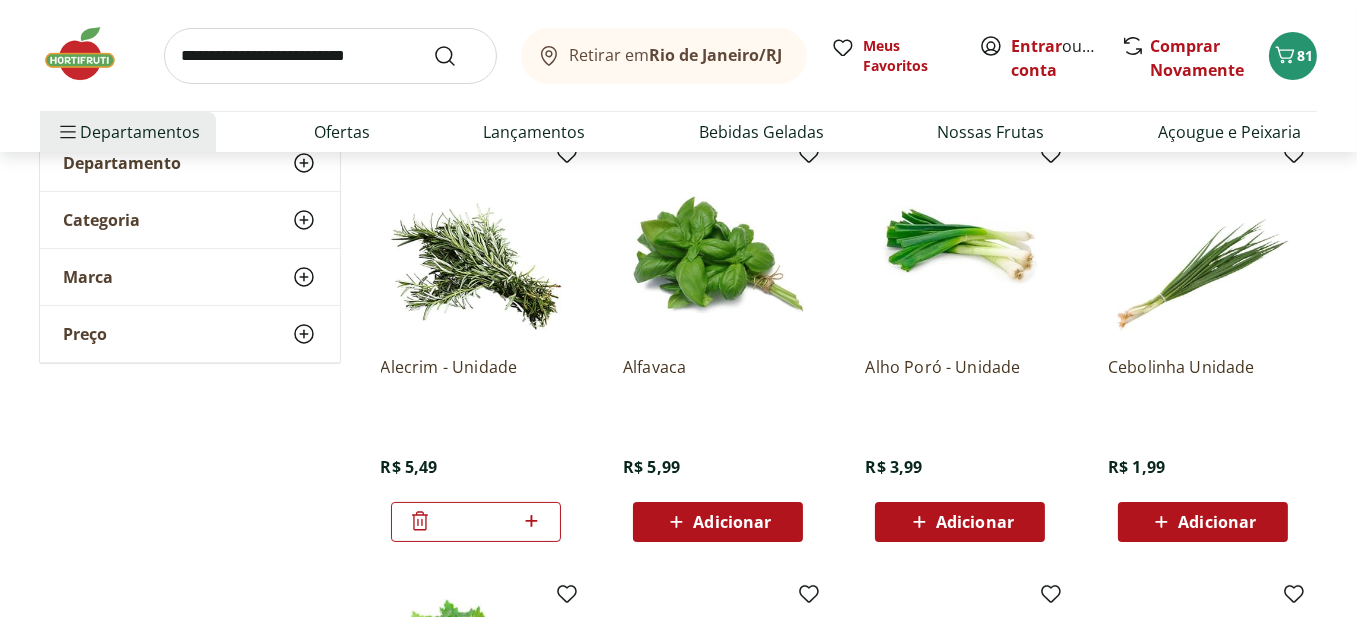 click on "Adicionar" at bounding box center (975, 522) 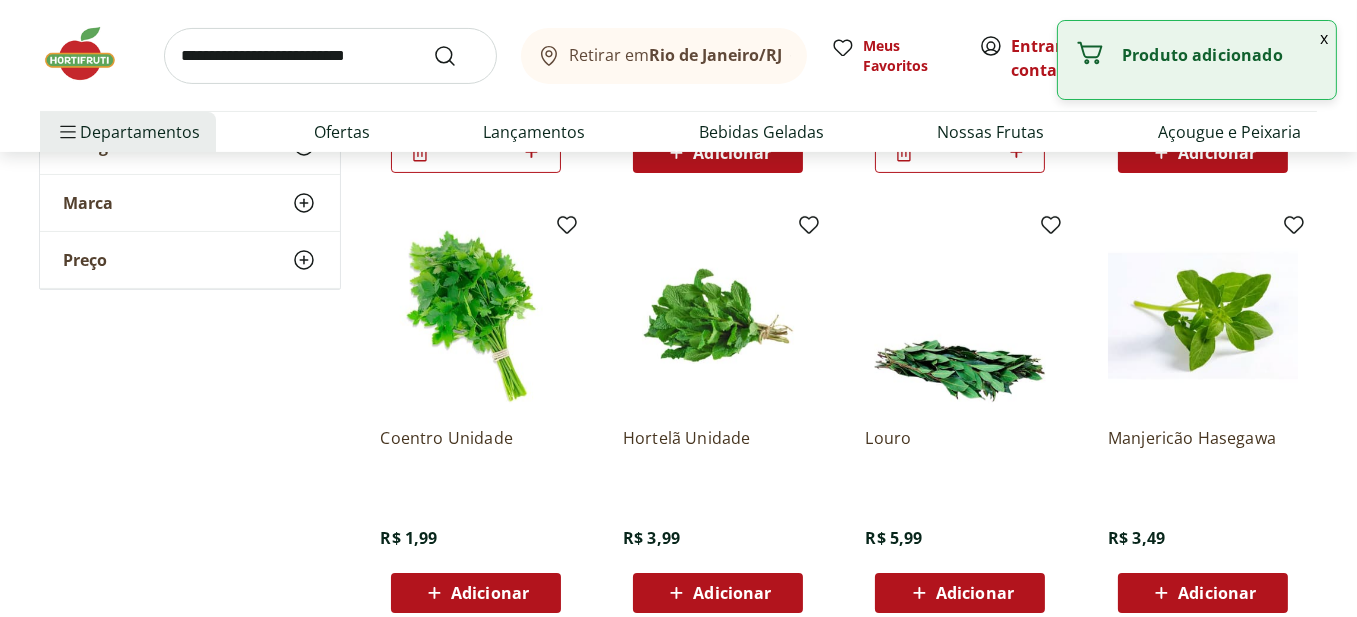 scroll, scrollTop: 600, scrollLeft: 0, axis: vertical 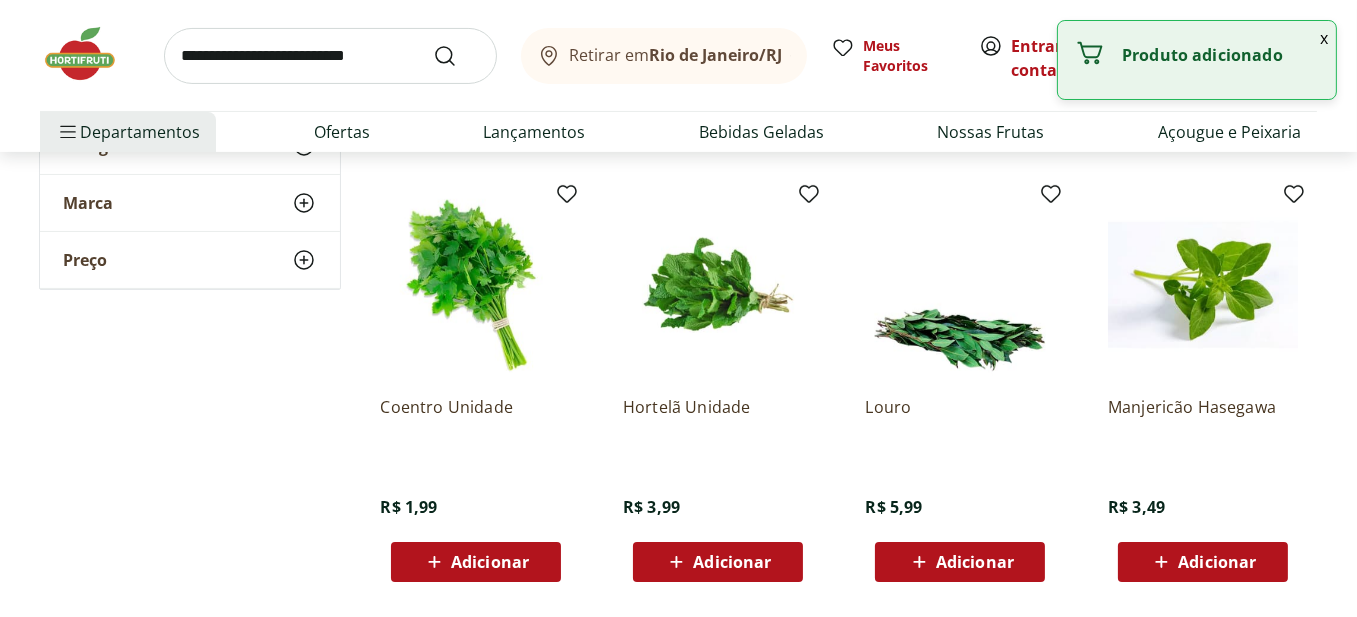 click 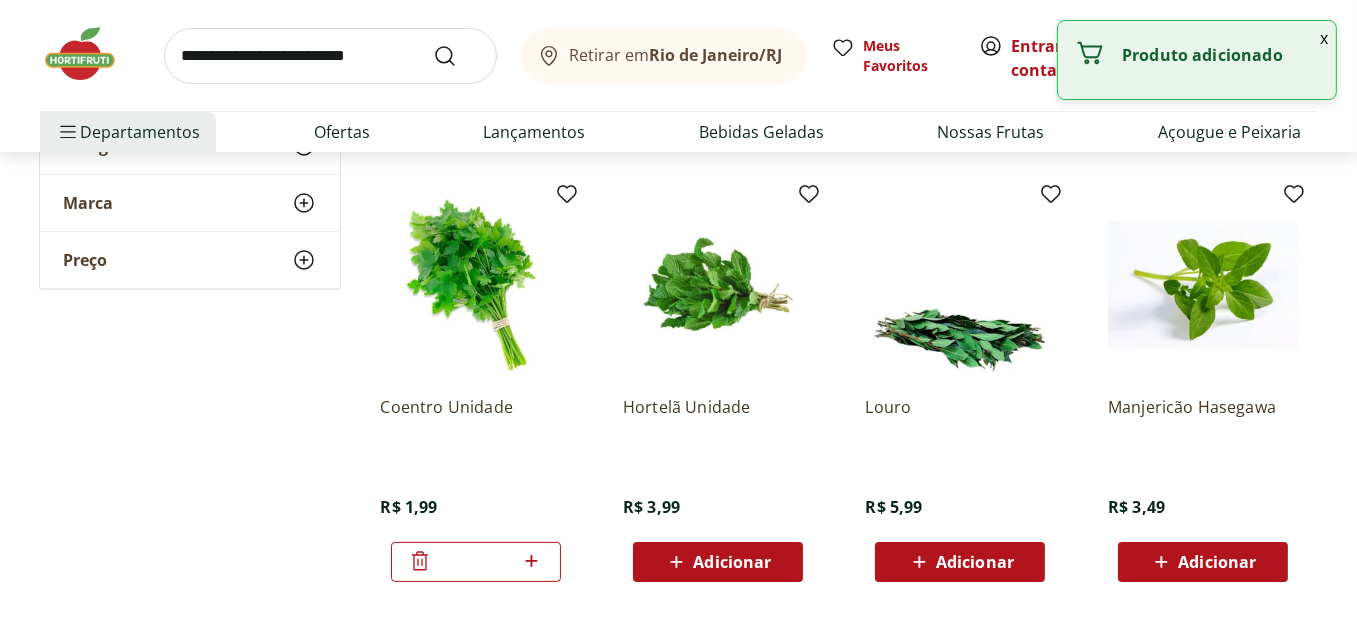 click 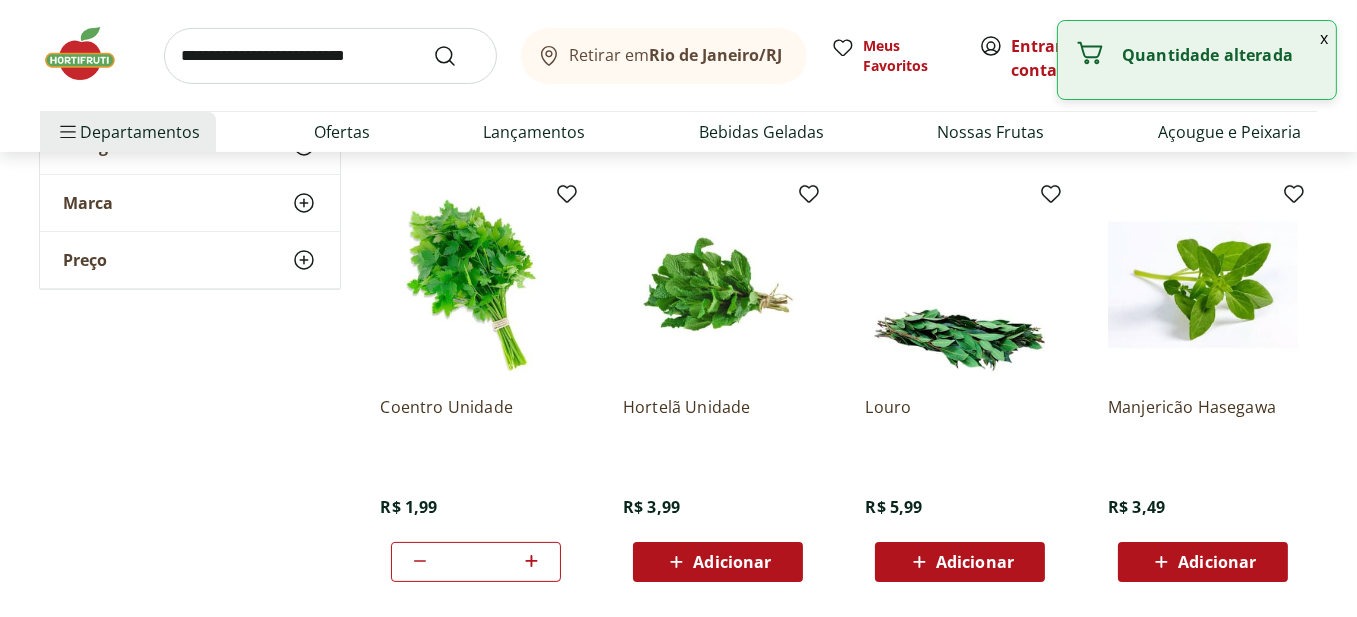 click 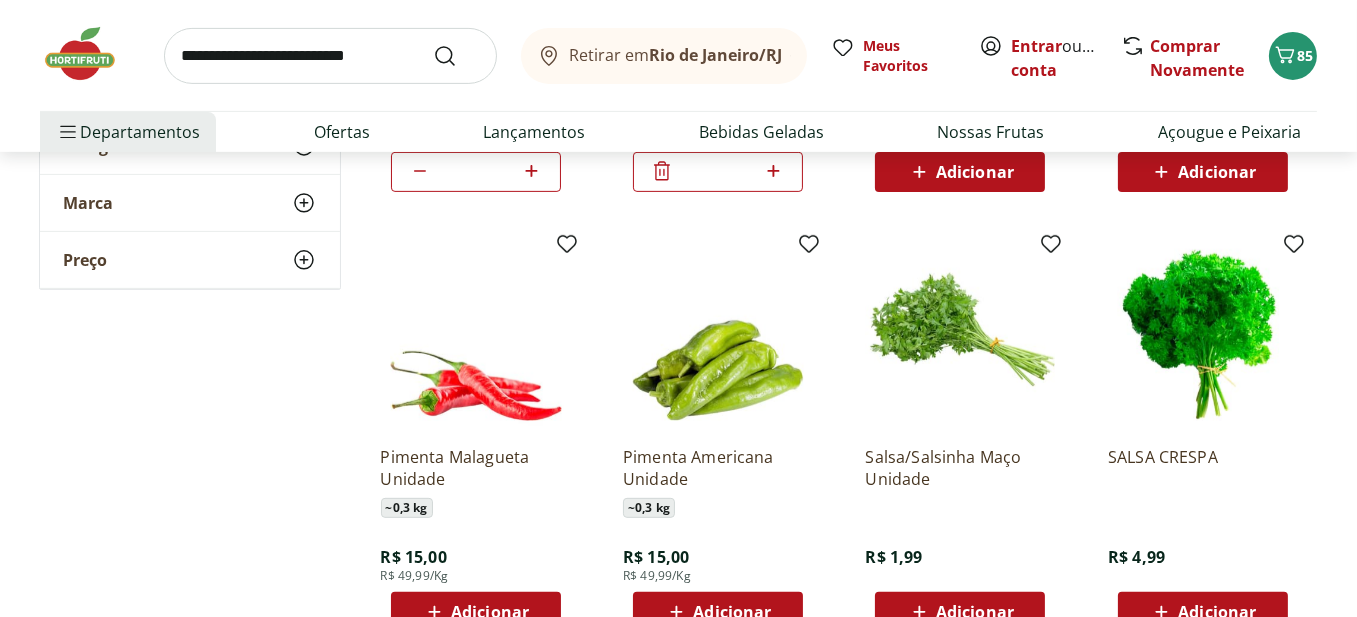 scroll, scrollTop: 1000, scrollLeft: 0, axis: vertical 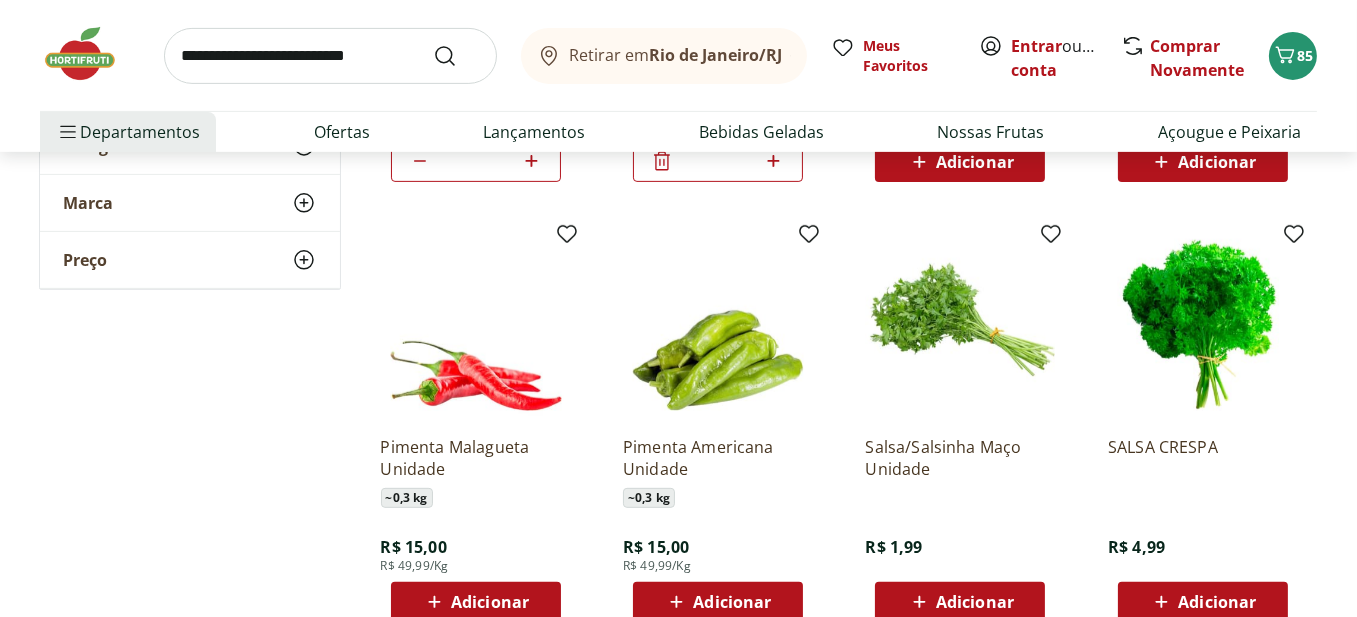 click 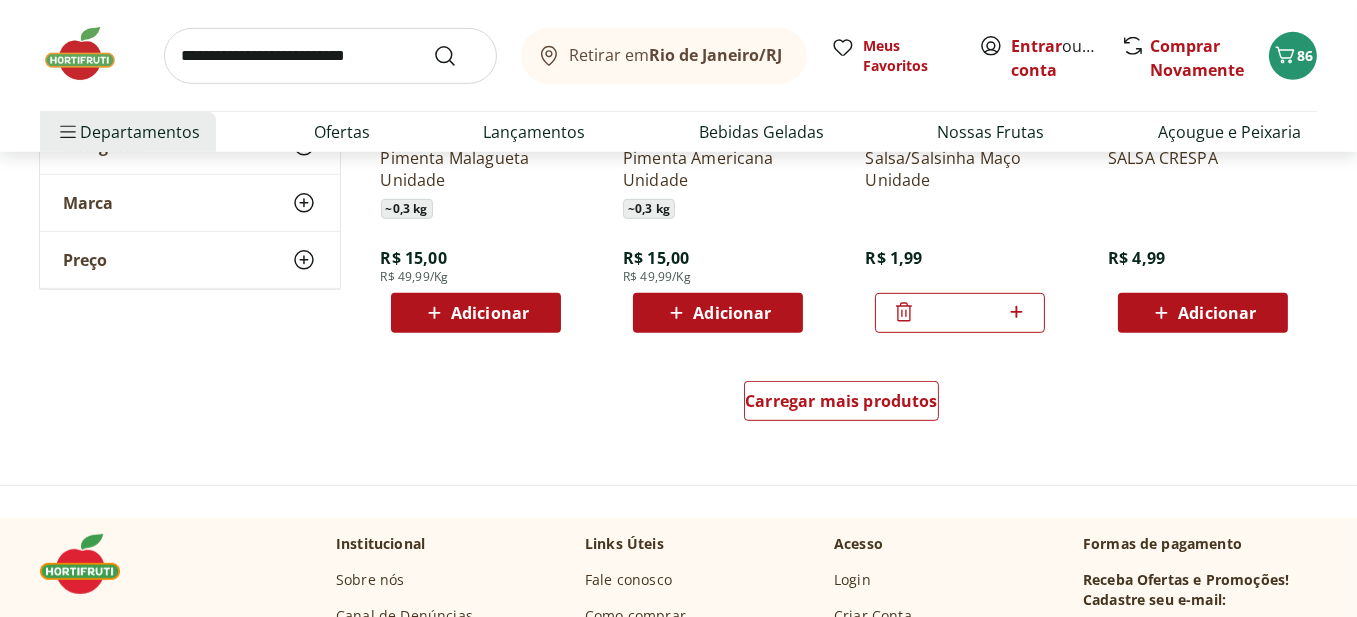scroll, scrollTop: 1300, scrollLeft: 0, axis: vertical 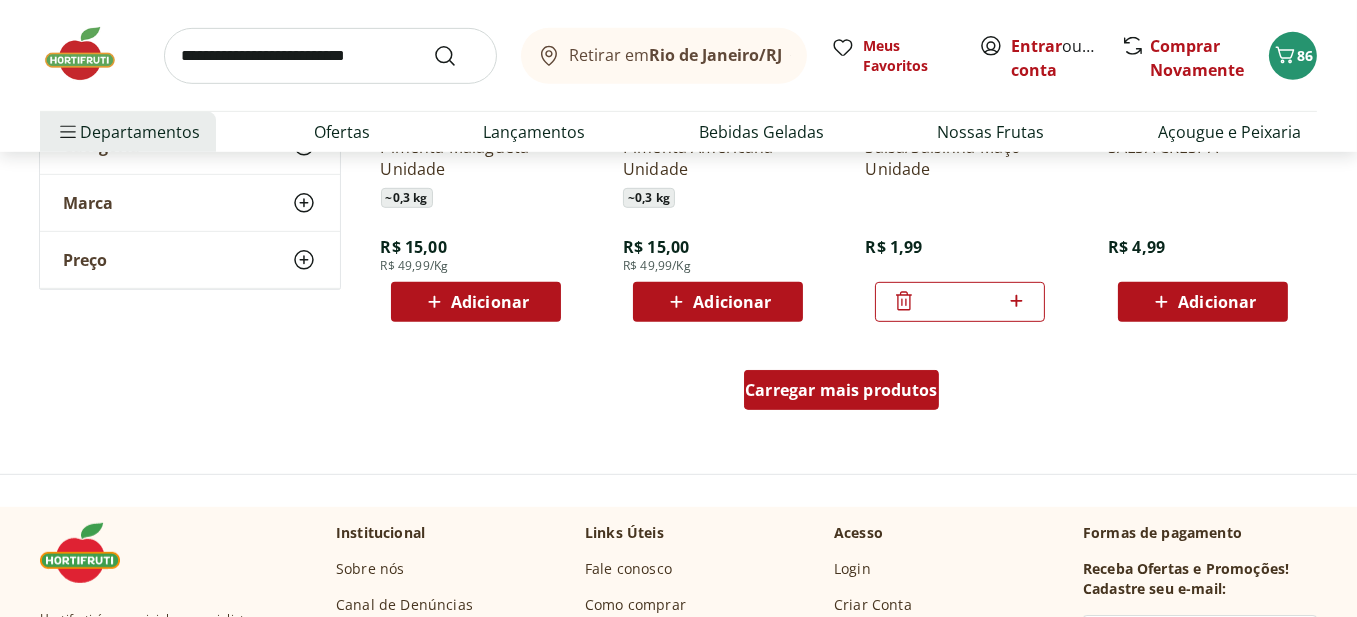 click on "Carregar mais produtos" at bounding box center [841, 390] 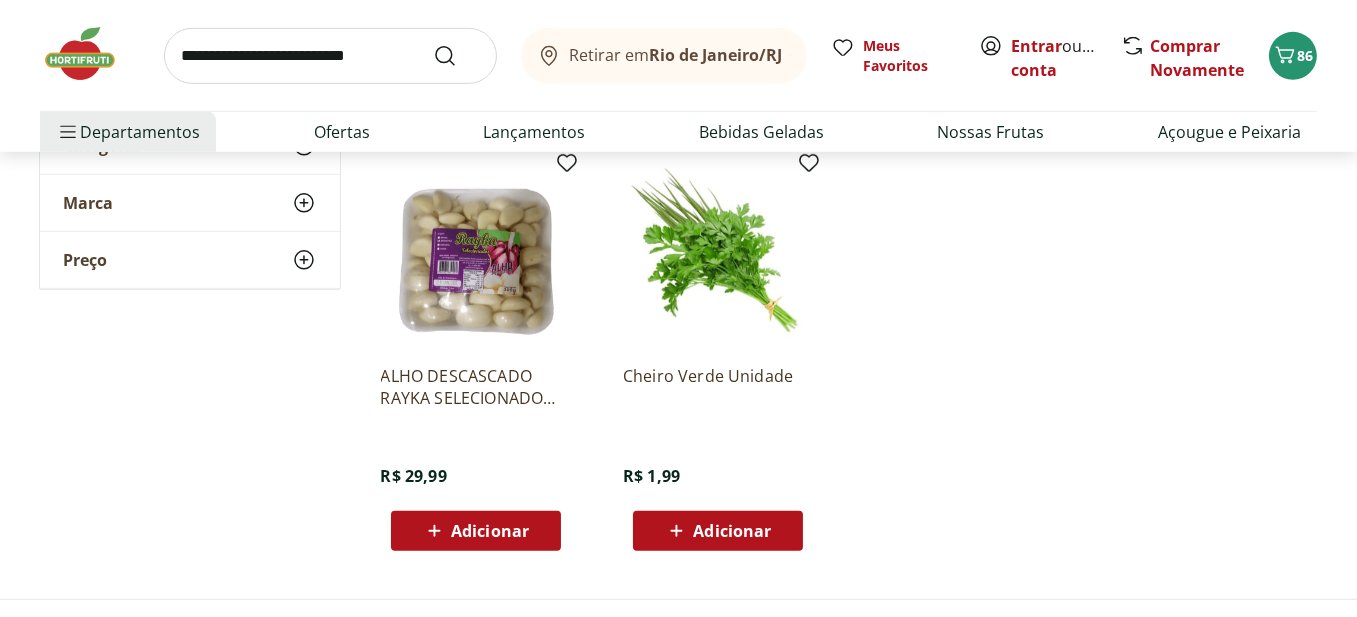 scroll, scrollTop: 1700, scrollLeft: 0, axis: vertical 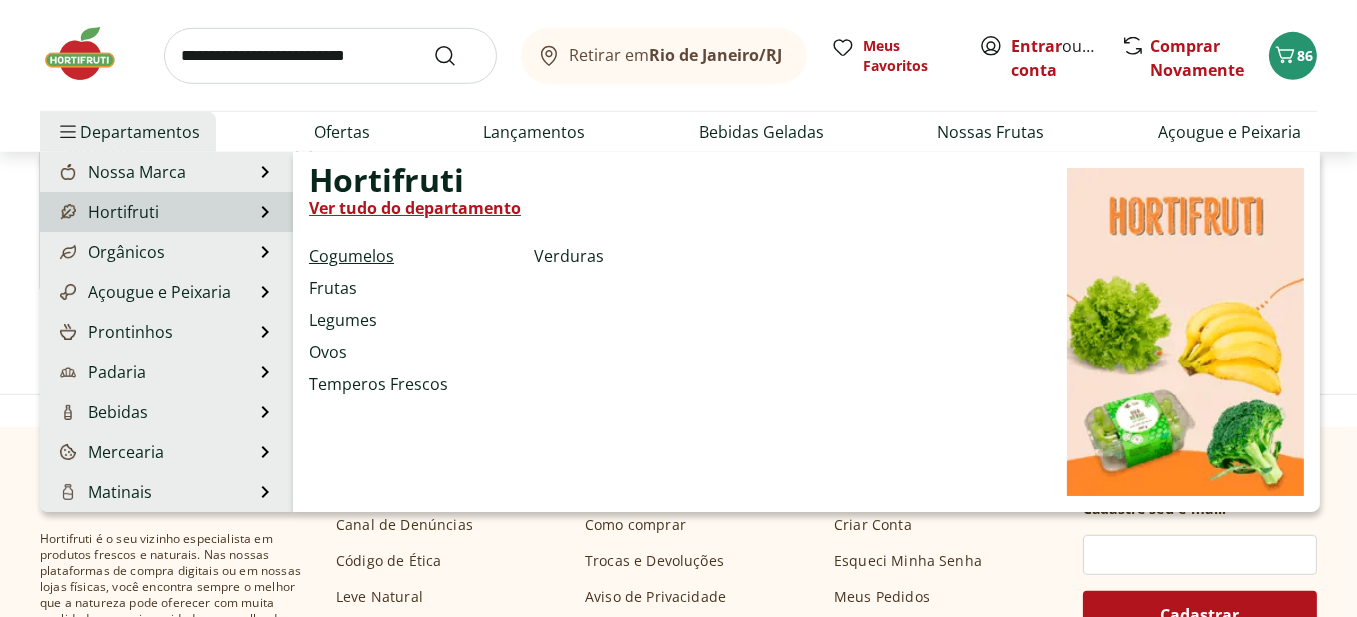 click on "Cogumelos" at bounding box center (351, 256) 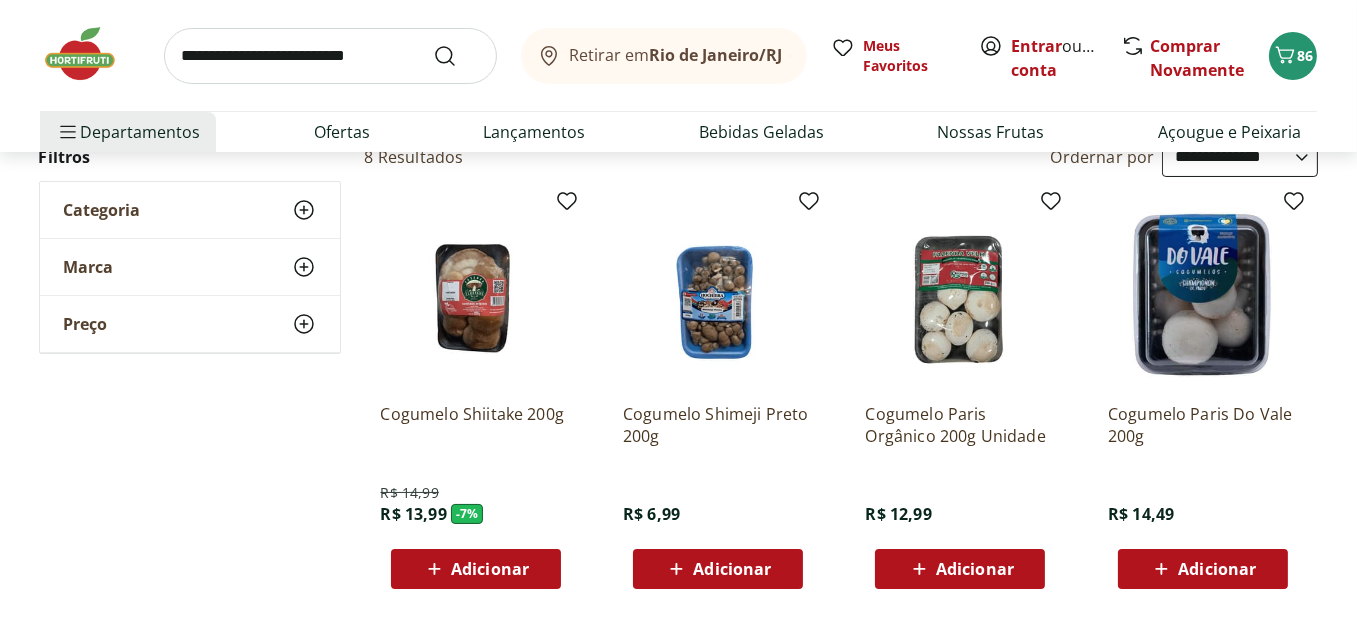 scroll, scrollTop: 200, scrollLeft: 0, axis: vertical 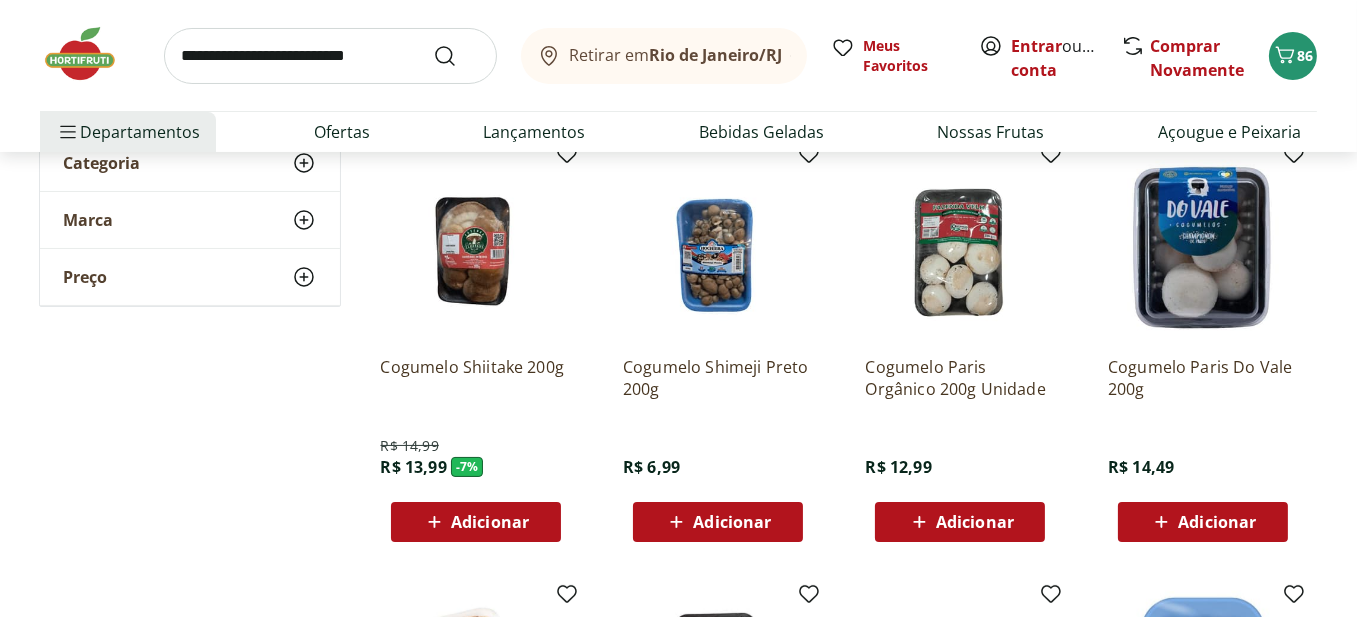 click 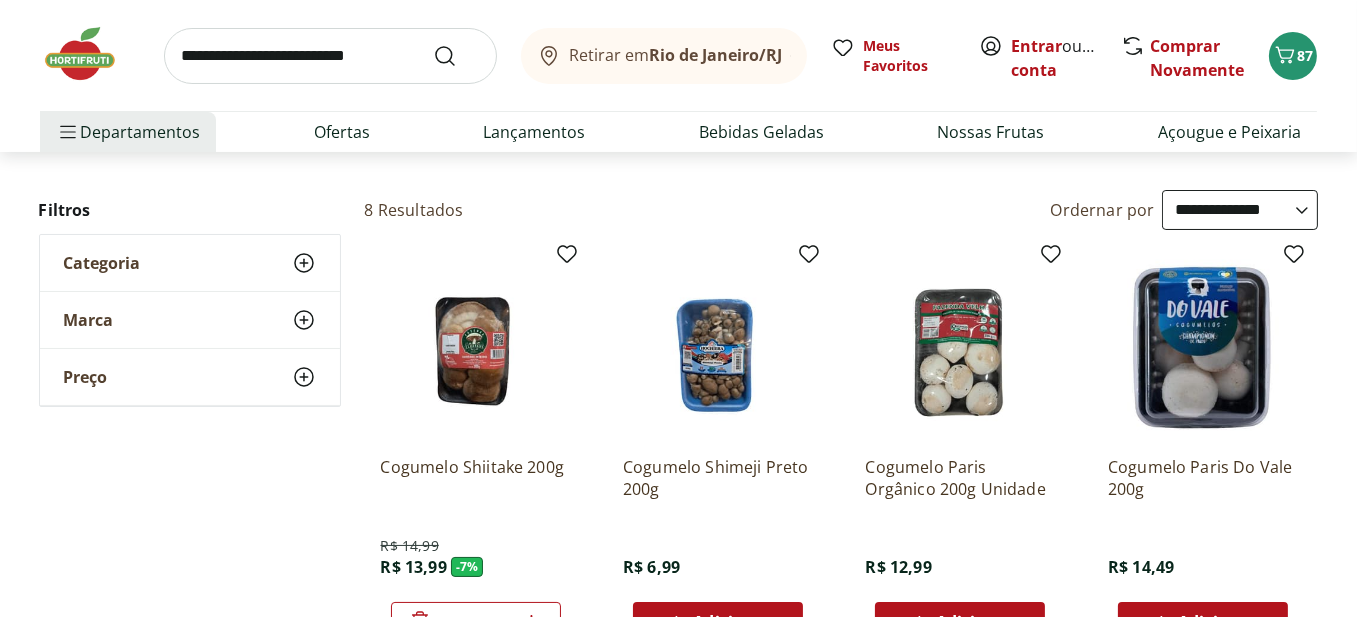 scroll, scrollTop: 0, scrollLeft: 0, axis: both 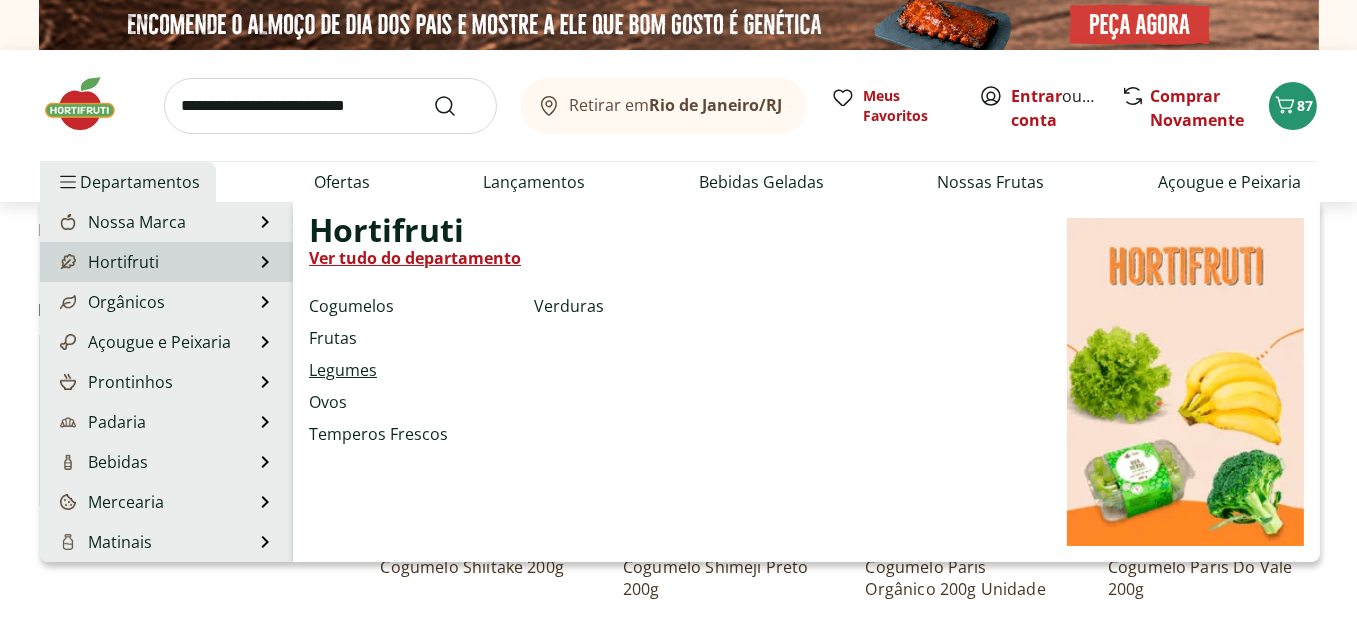 click on "Legumes" at bounding box center (343, 370) 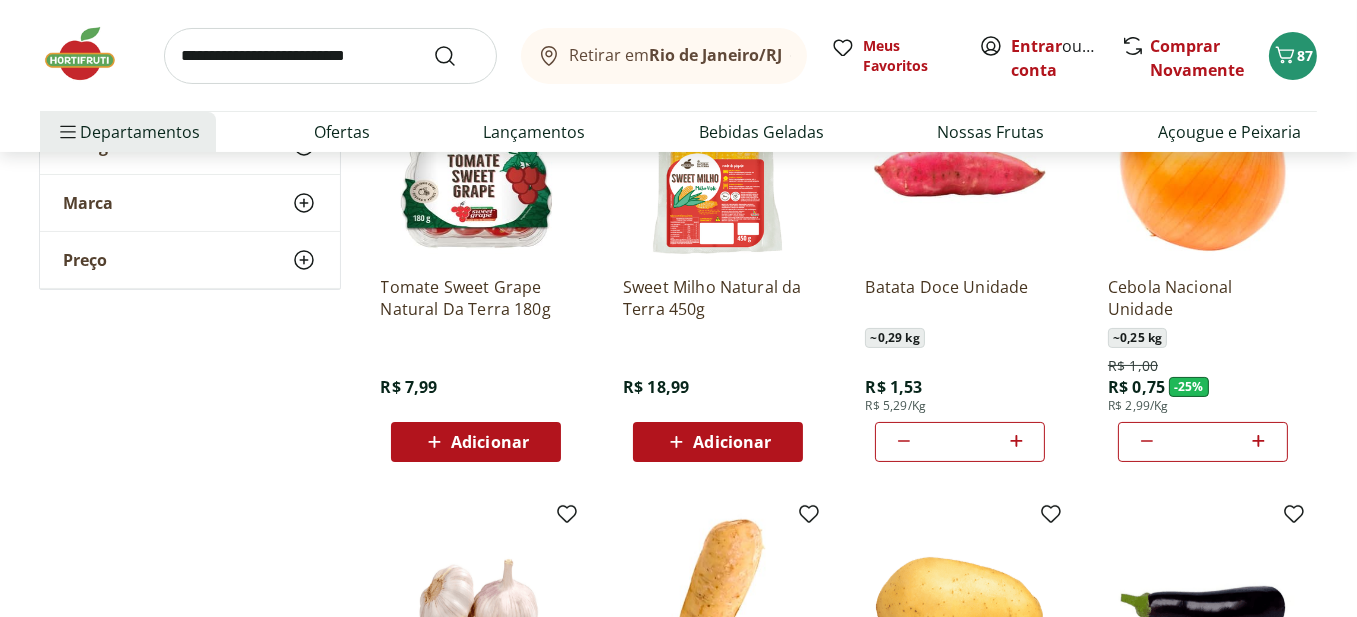 scroll, scrollTop: 300, scrollLeft: 0, axis: vertical 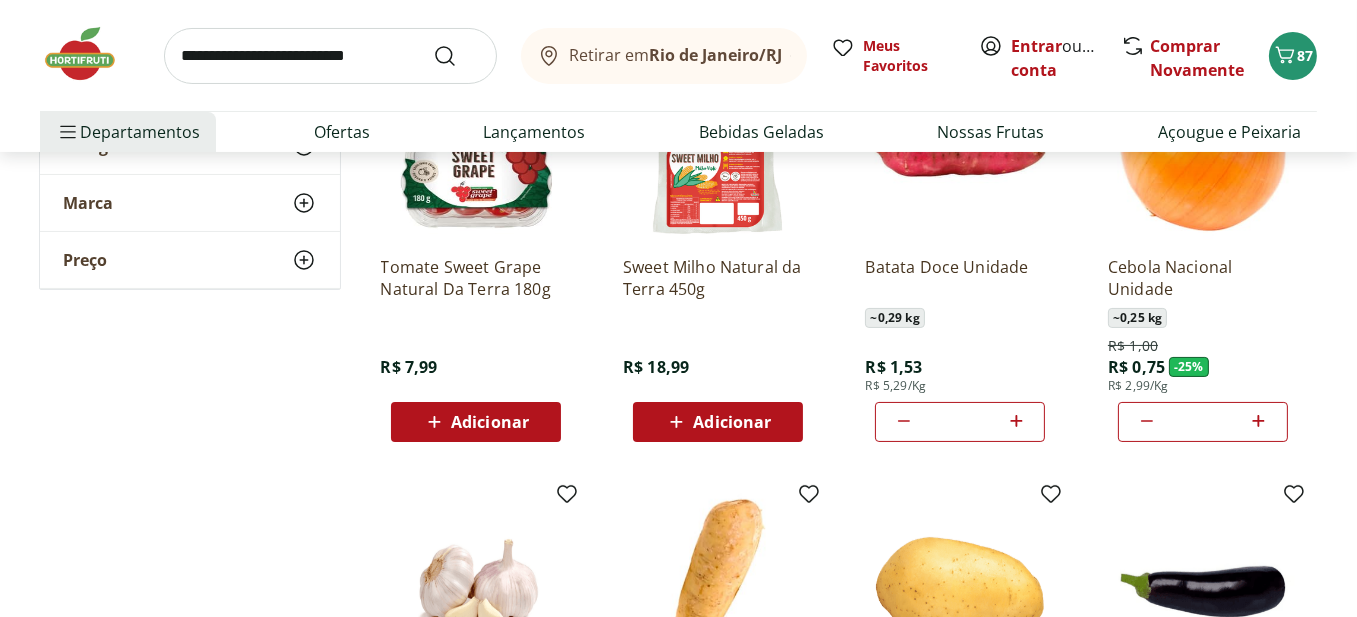 click 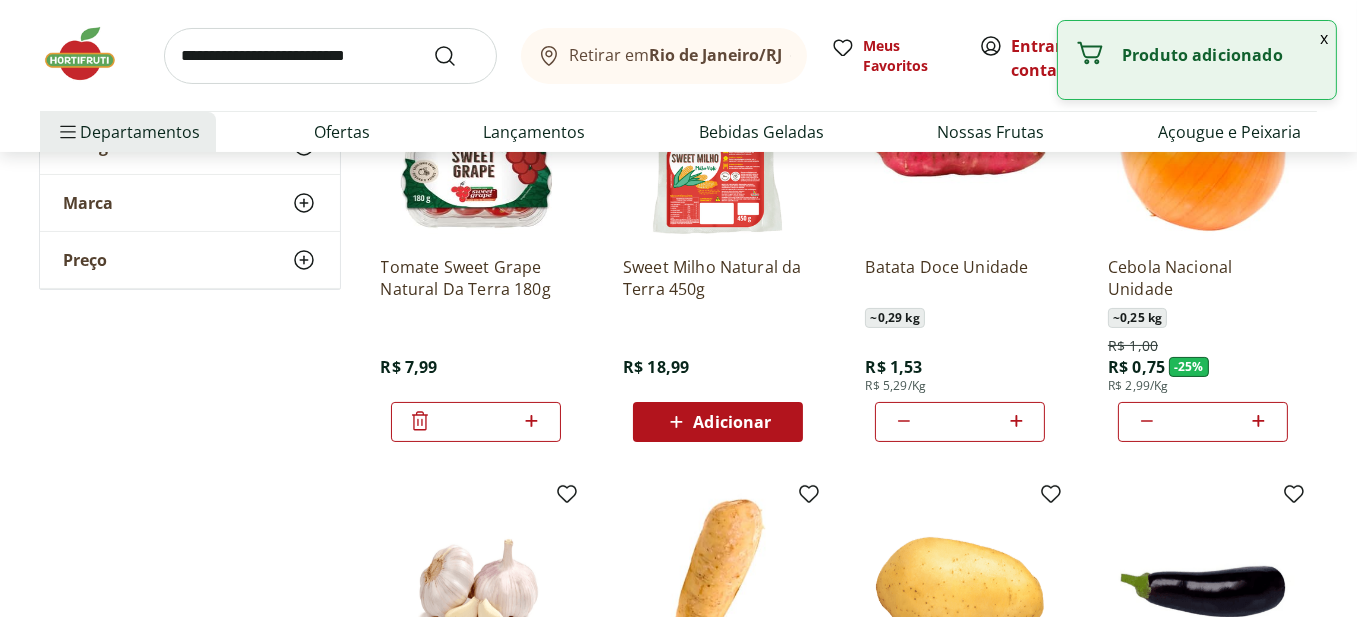 click 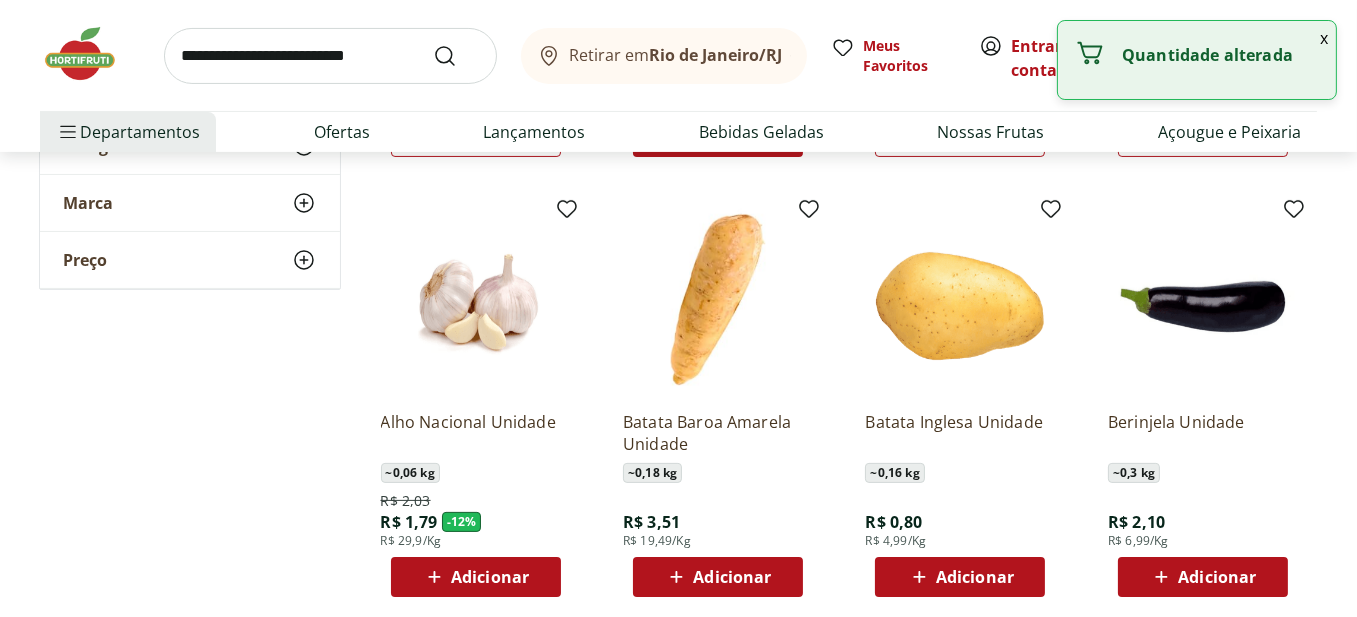 scroll, scrollTop: 700, scrollLeft: 0, axis: vertical 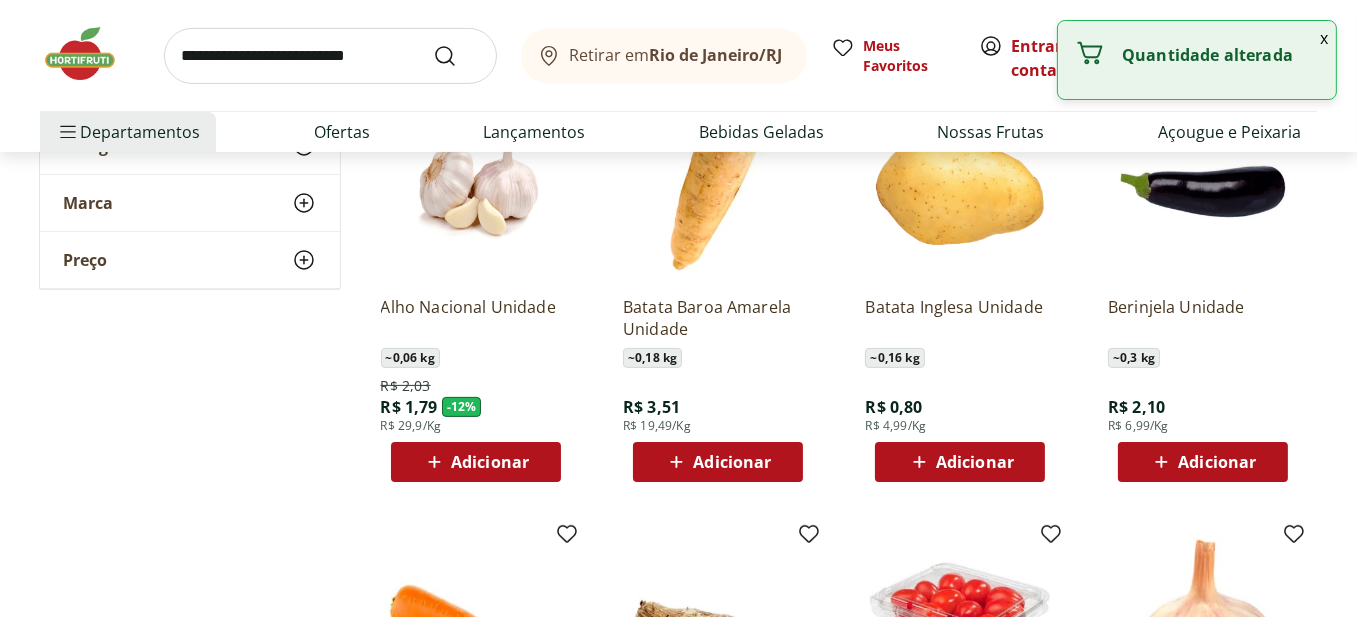 click 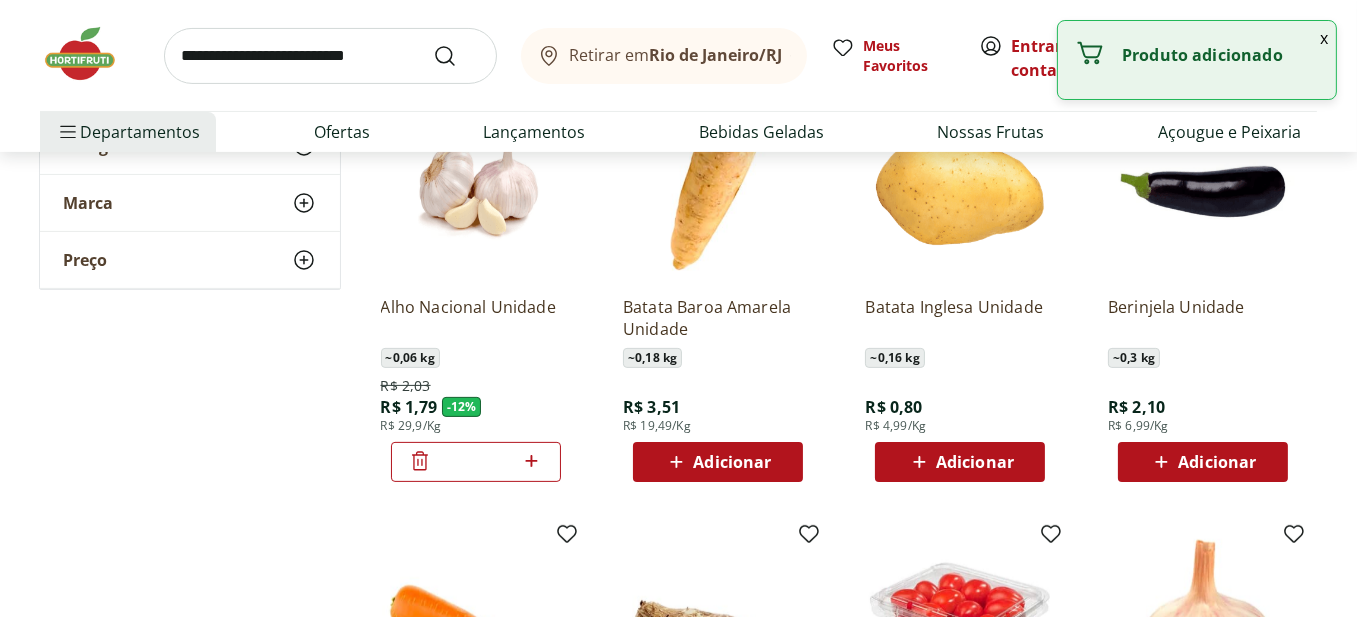 click 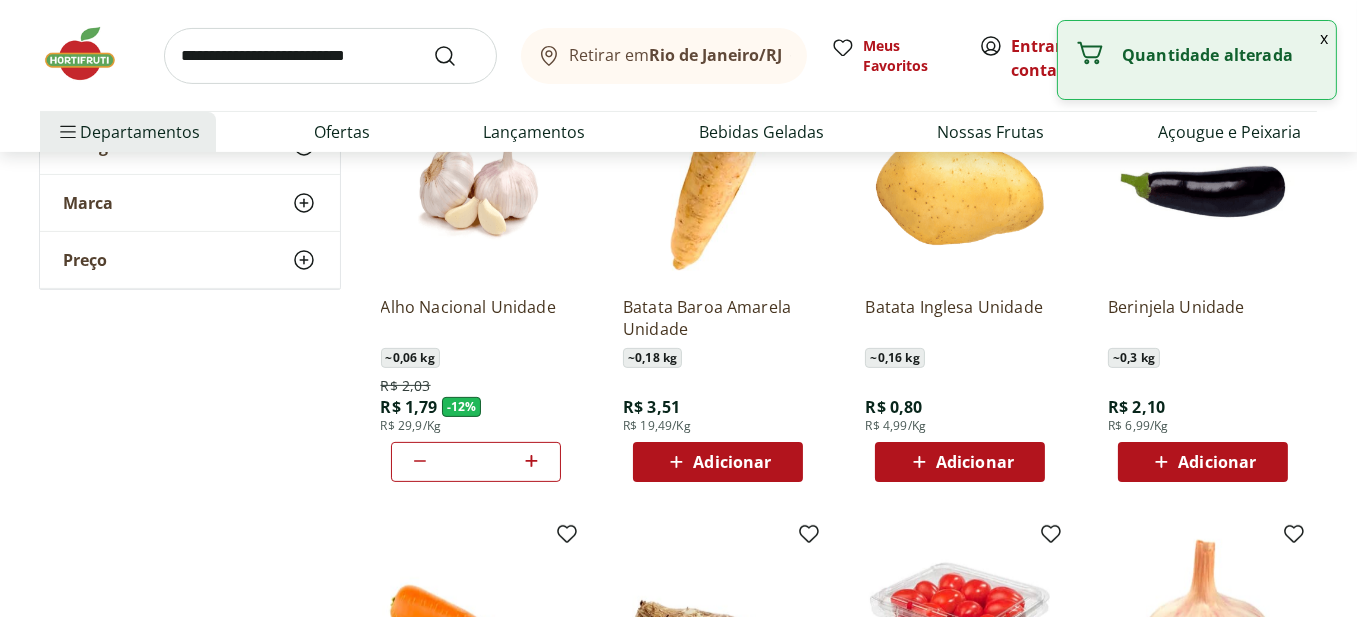 click 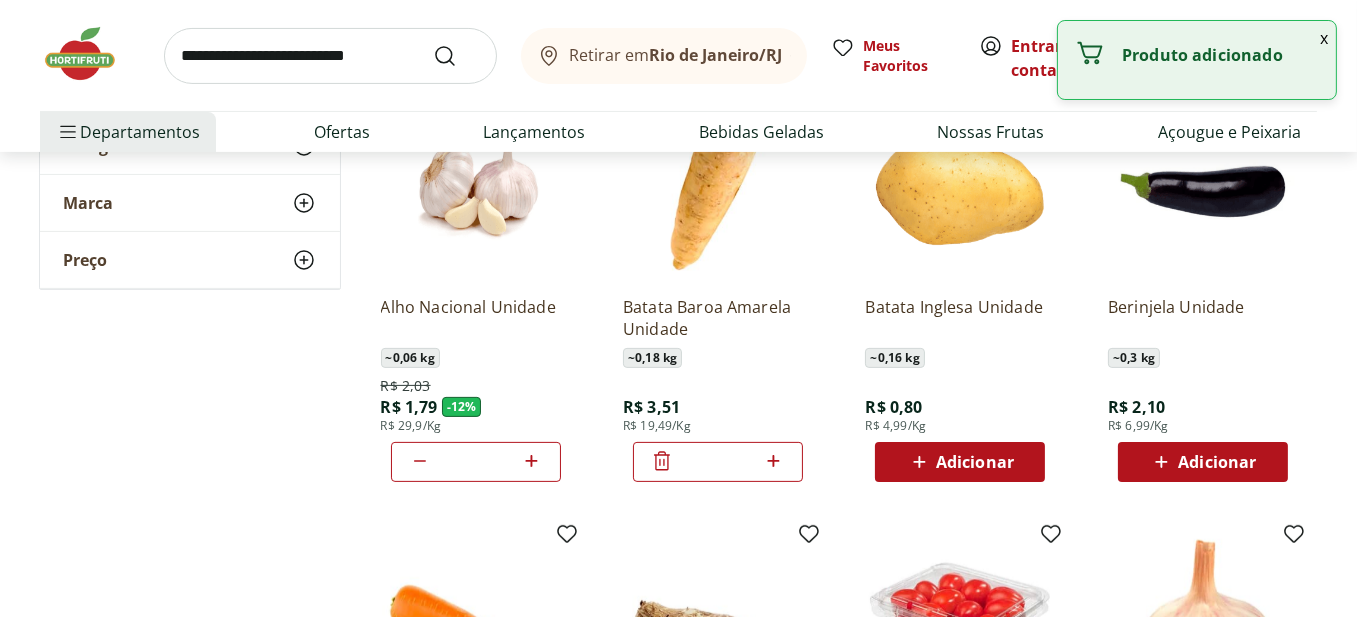 click 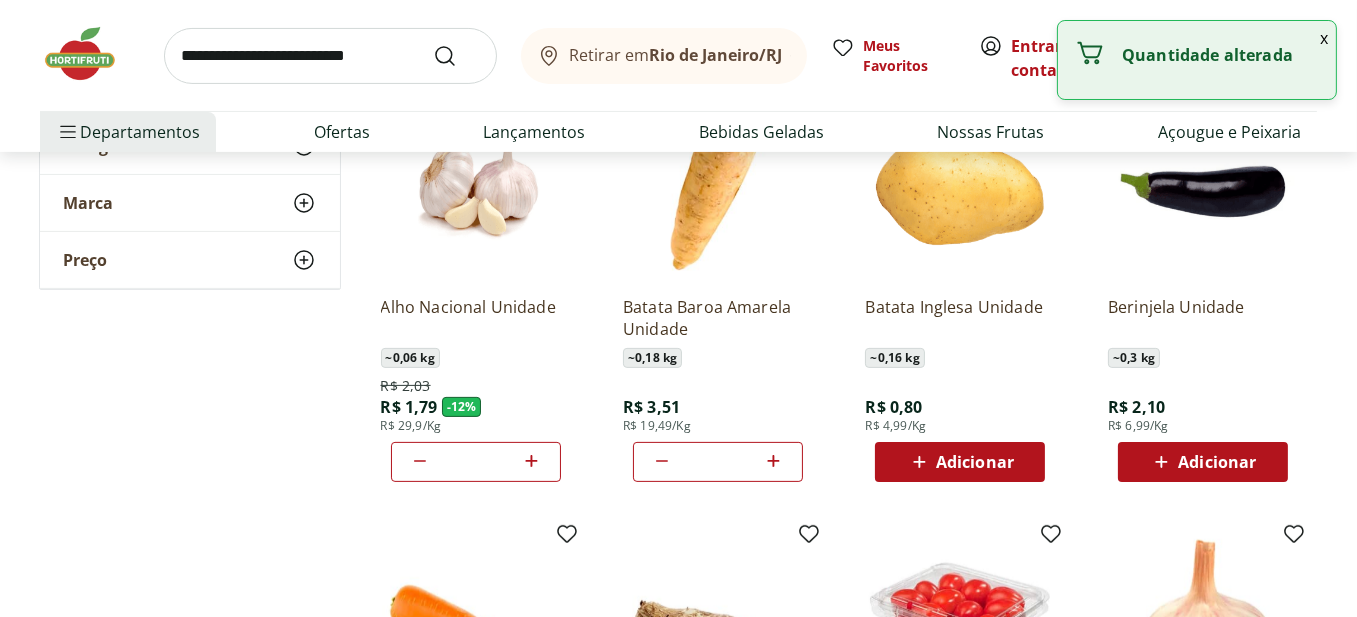 click 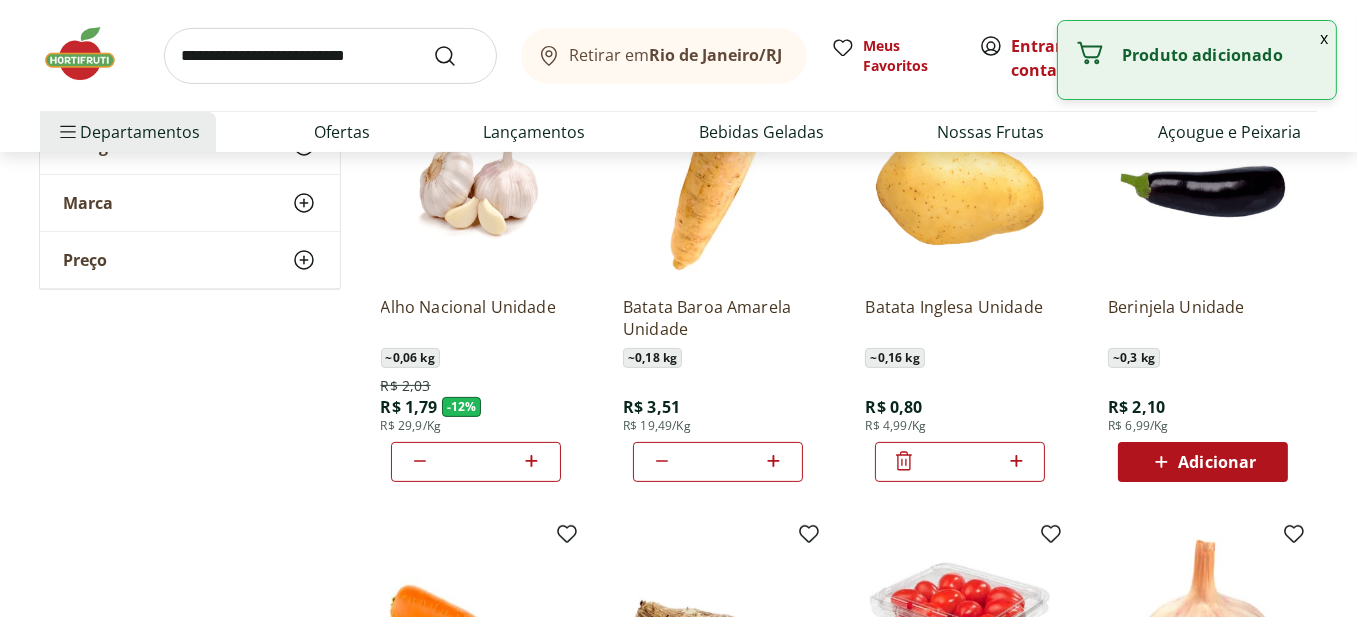 click 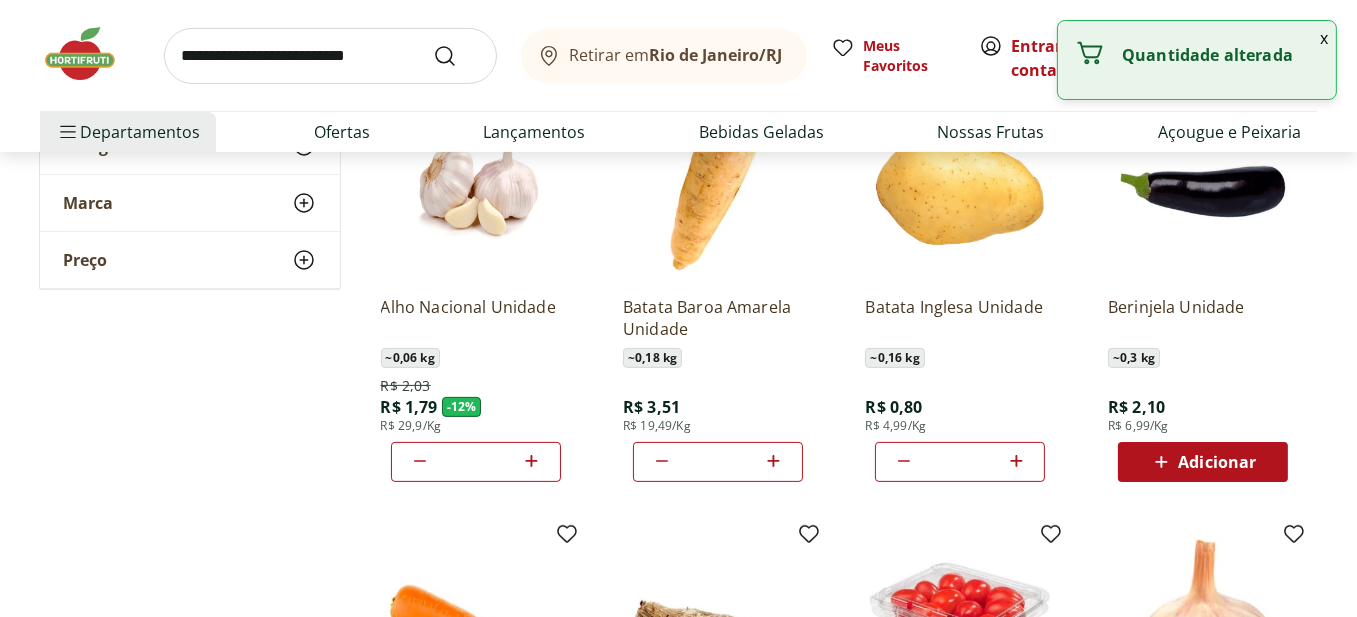 click 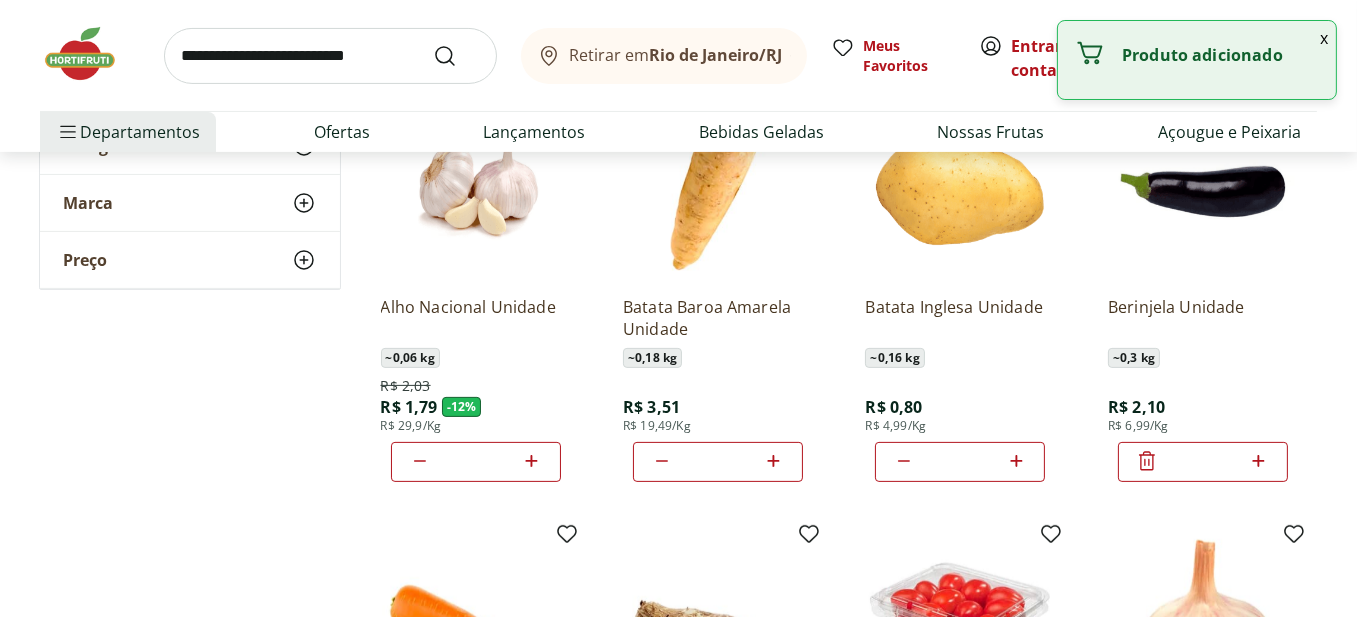 click 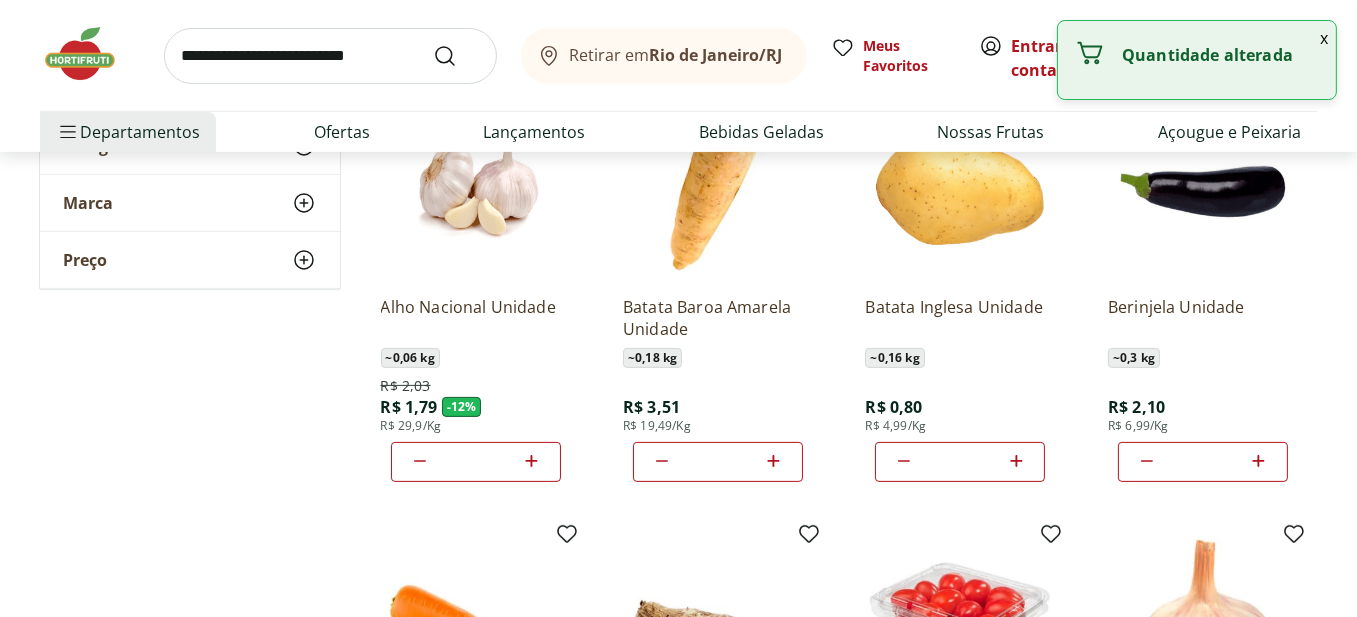 click 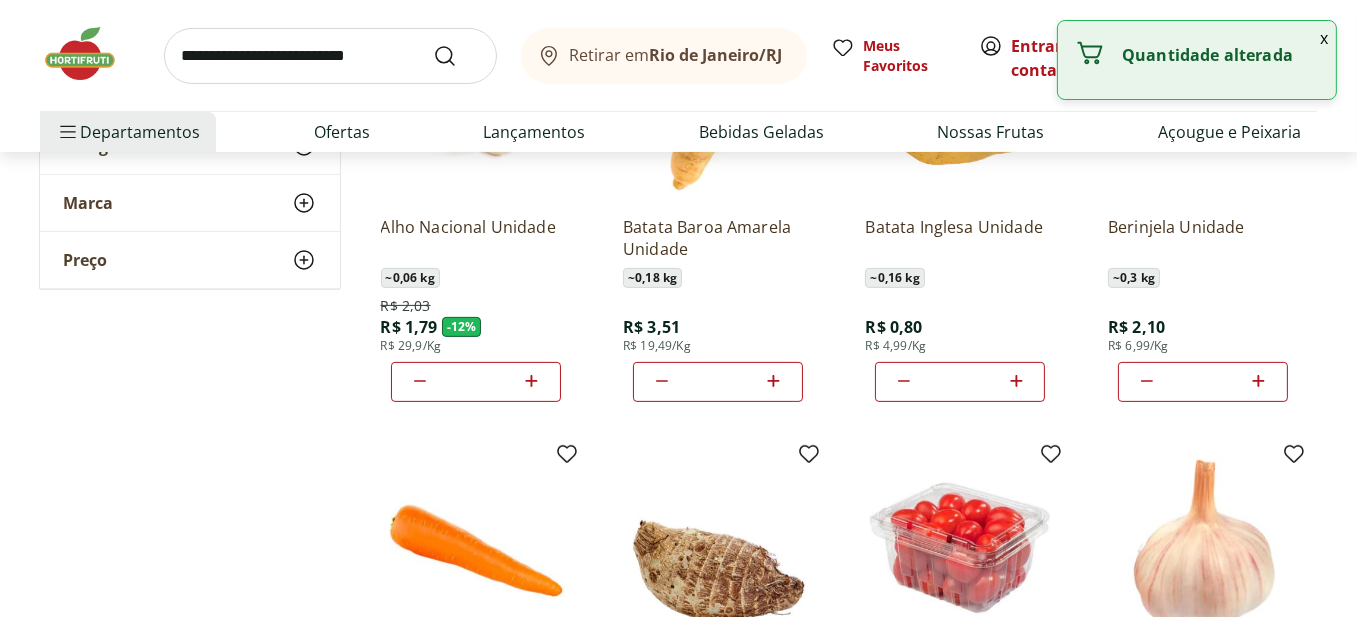 scroll, scrollTop: 900, scrollLeft: 0, axis: vertical 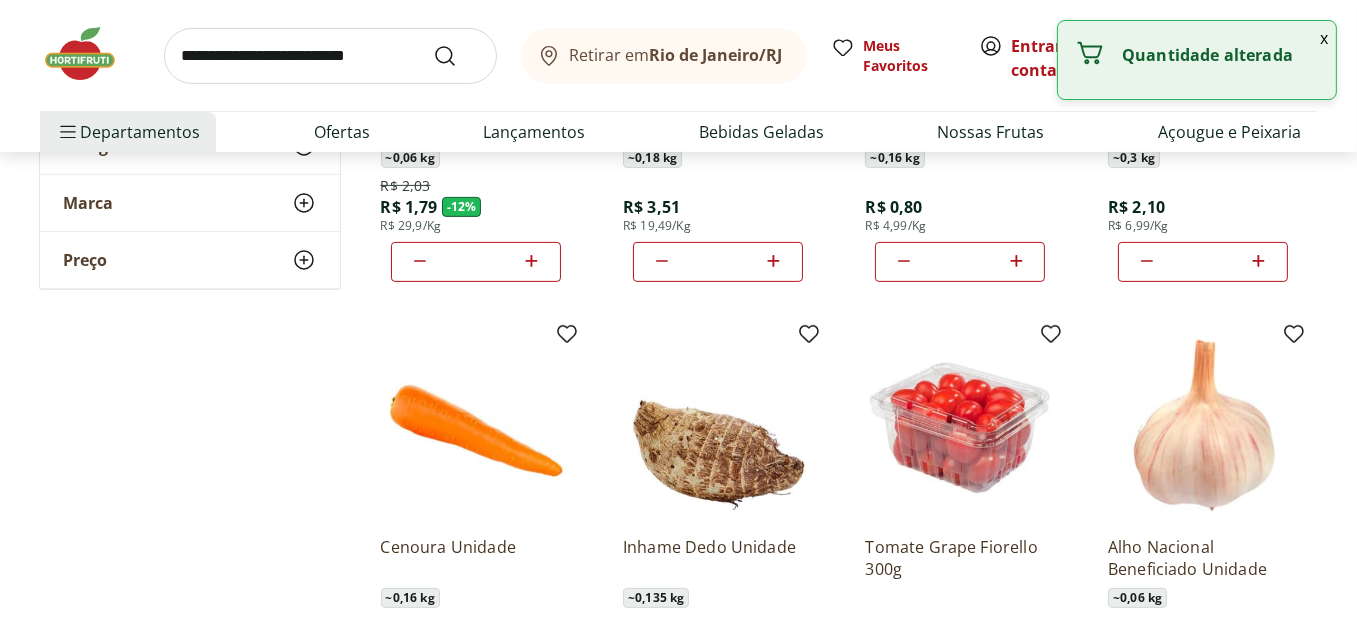 click 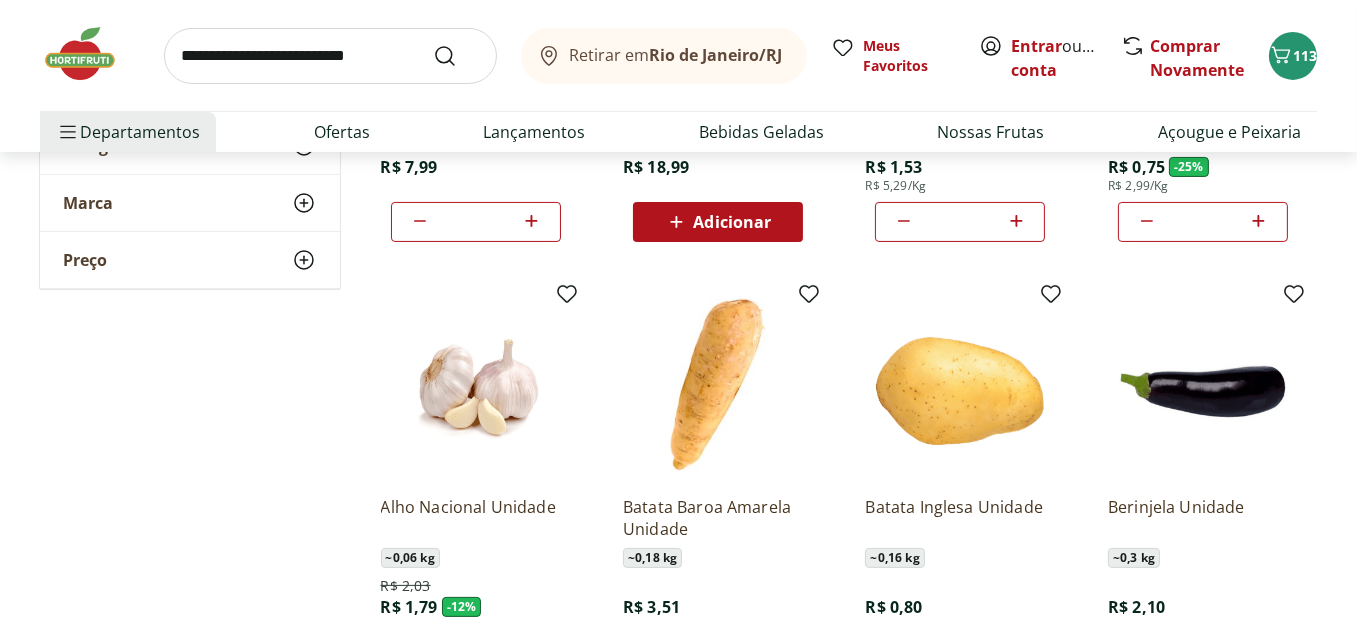 scroll, scrollTop: 300, scrollLeft: 0, axis: vertical 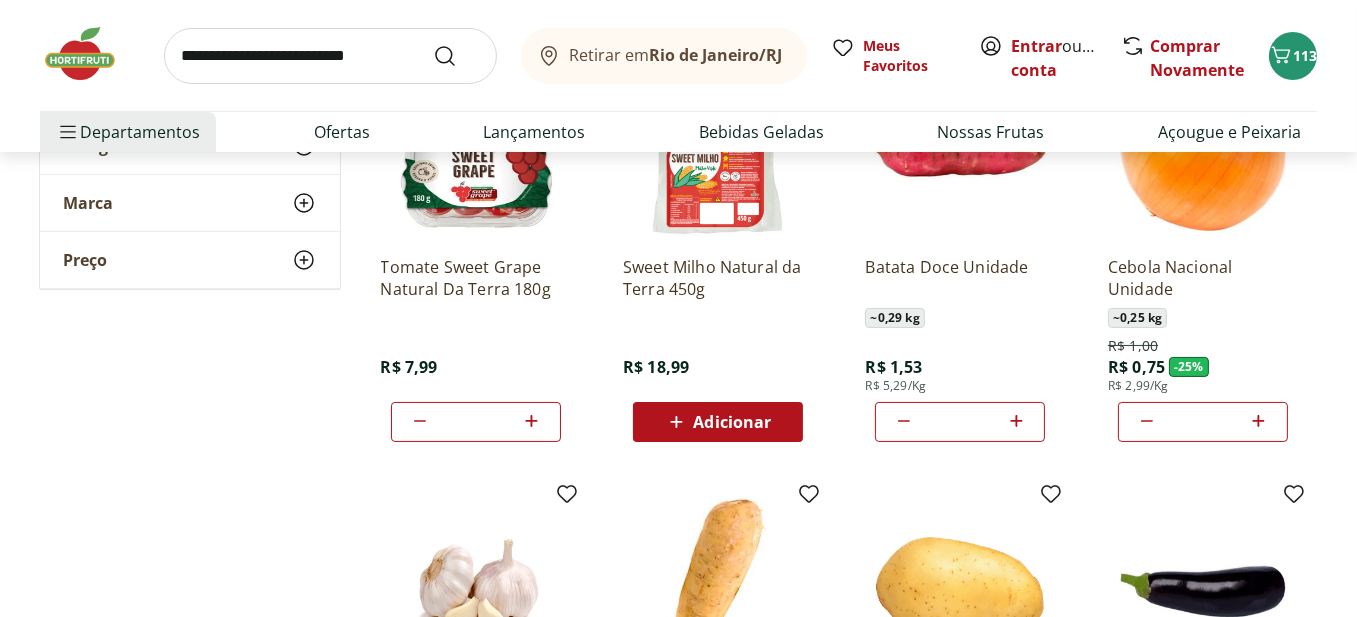 click 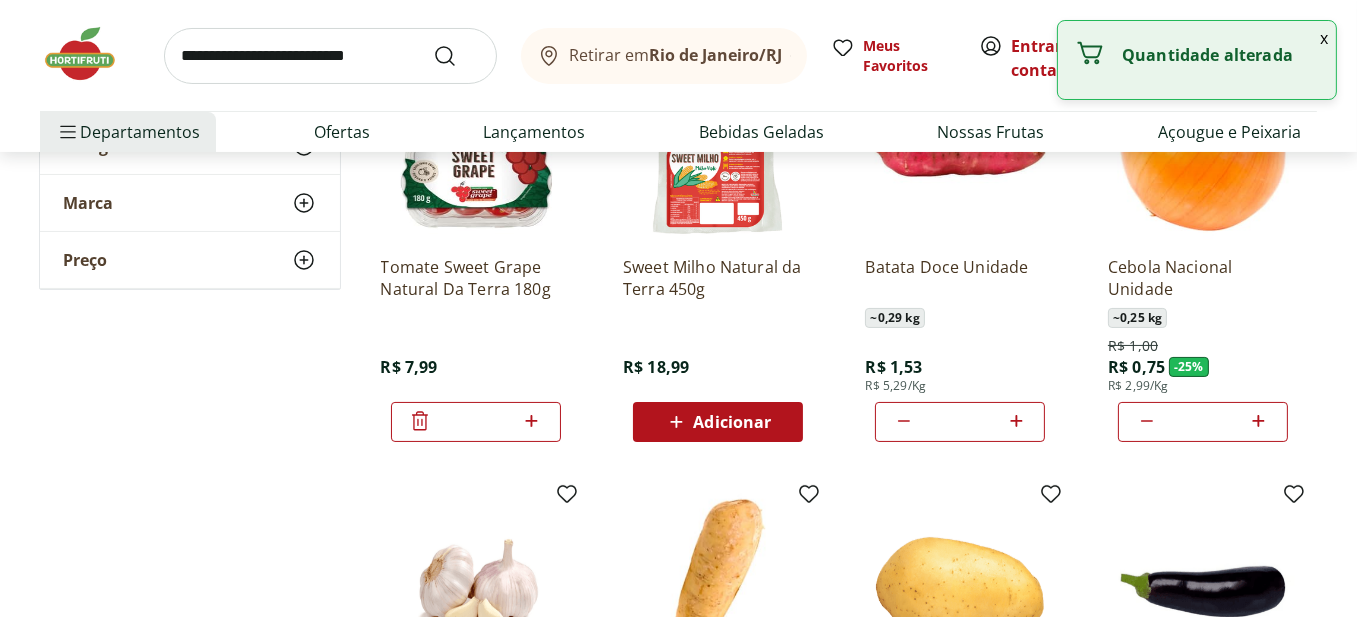 click 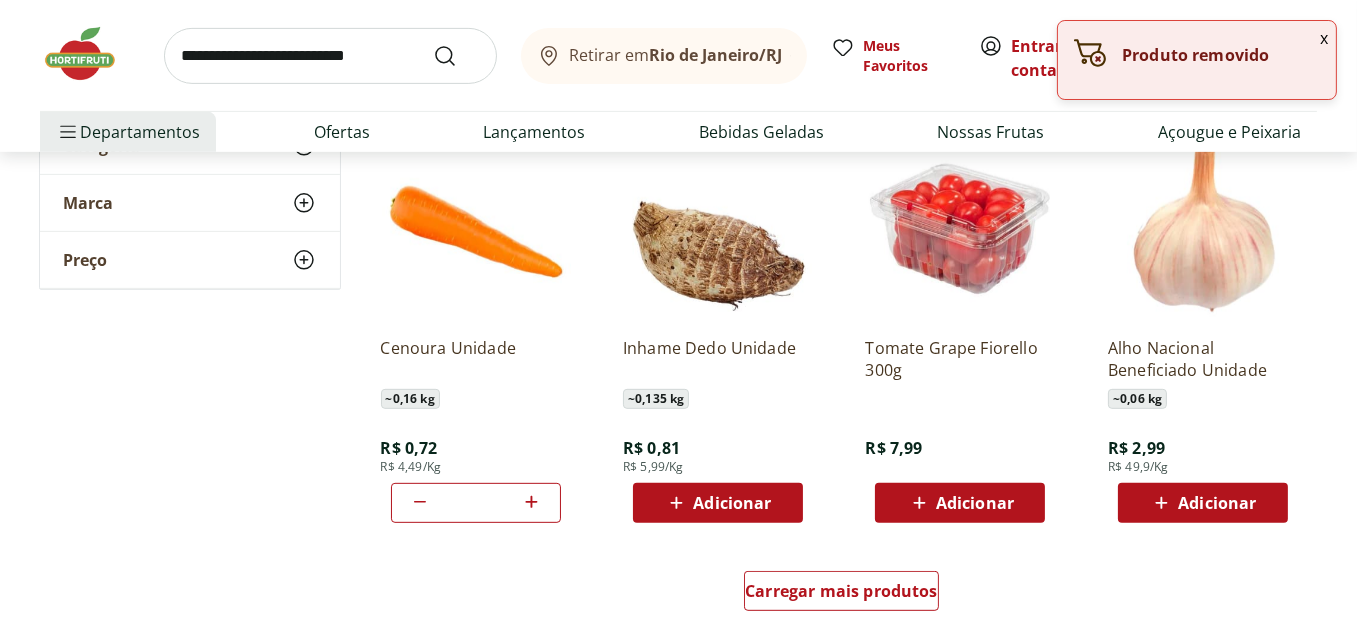 scroll, scrollTop: 1100, scrollLeft: 0, axis: vertical 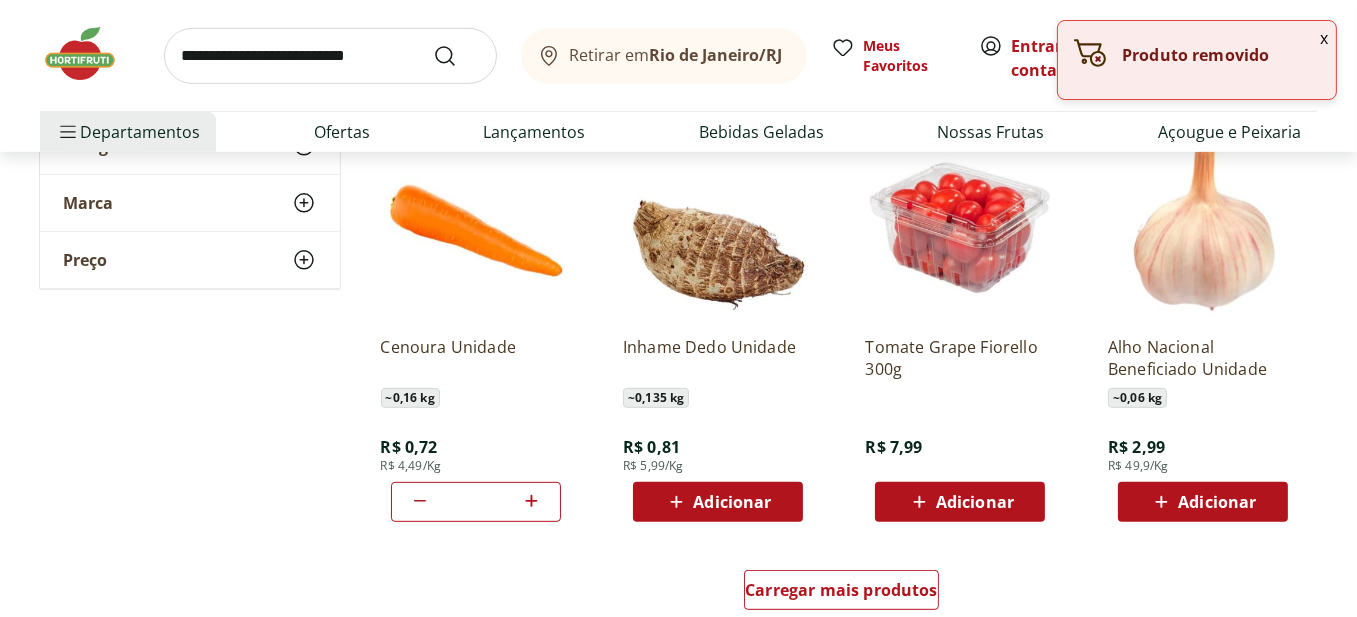 click 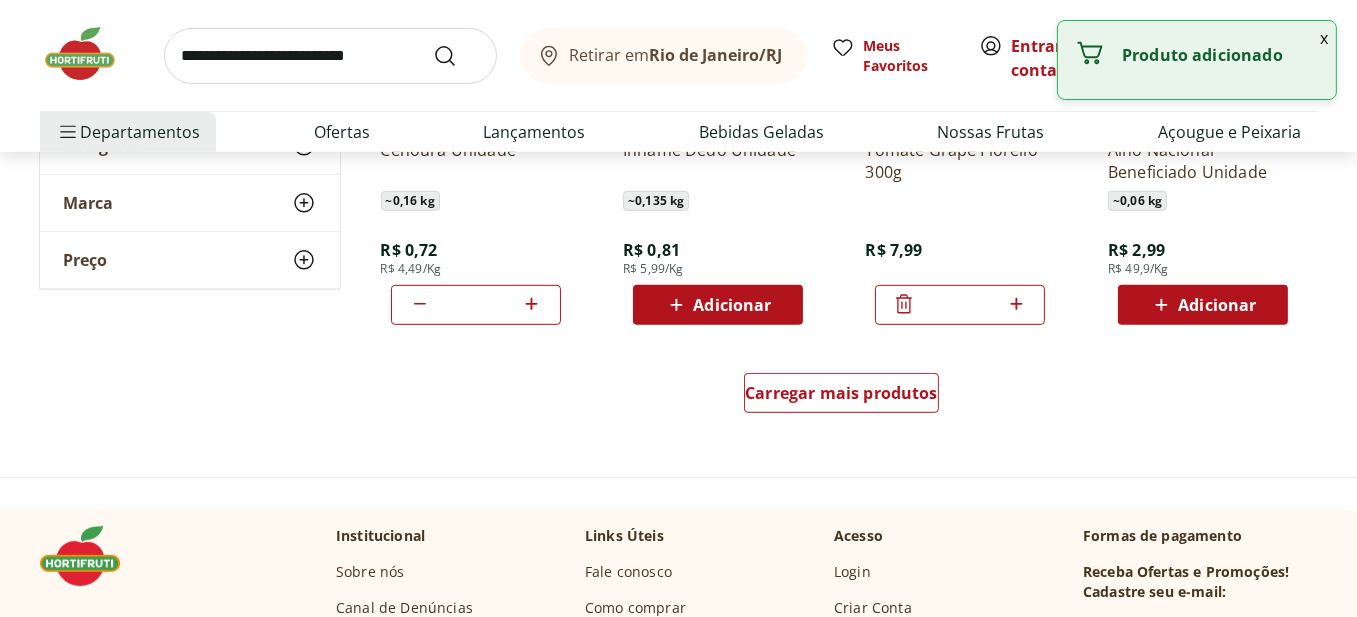 scroll, scrollTop: 1300, scrollLeft: 0, axis: vertical 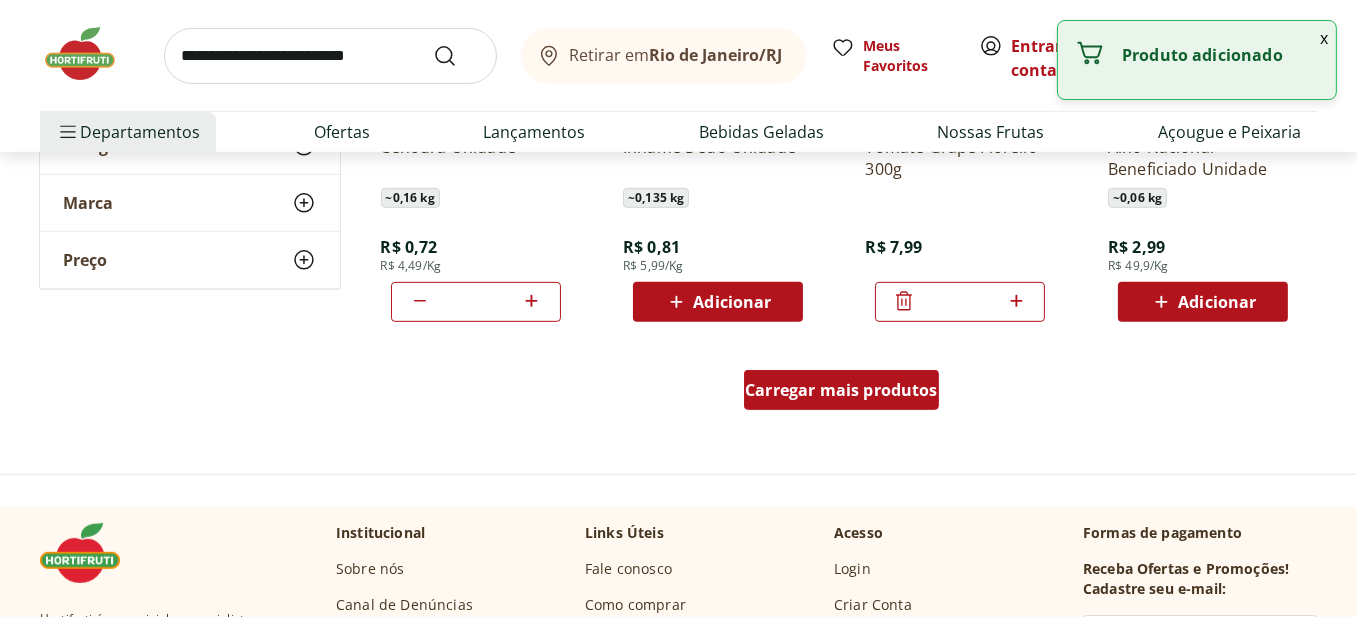 click on "Carregar mais produtos" at bounding box center (841, 390) 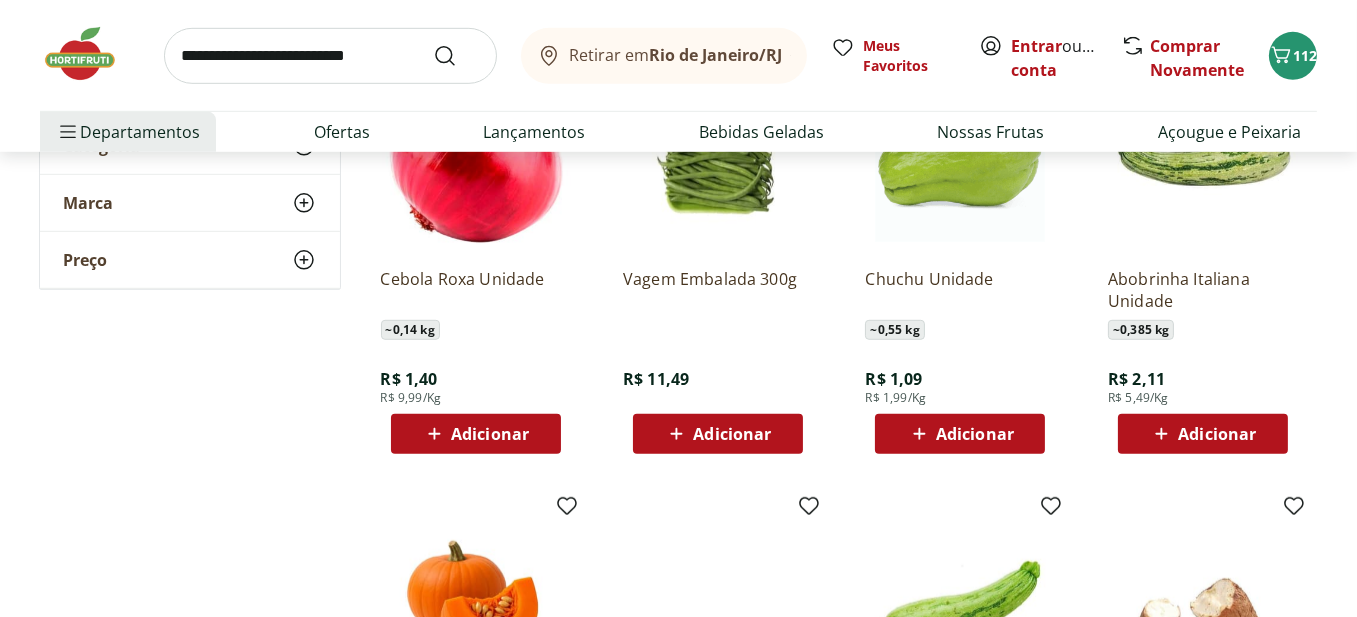 scroll, scrollTop: 1600, scrollLeft: 0, axis: vertical 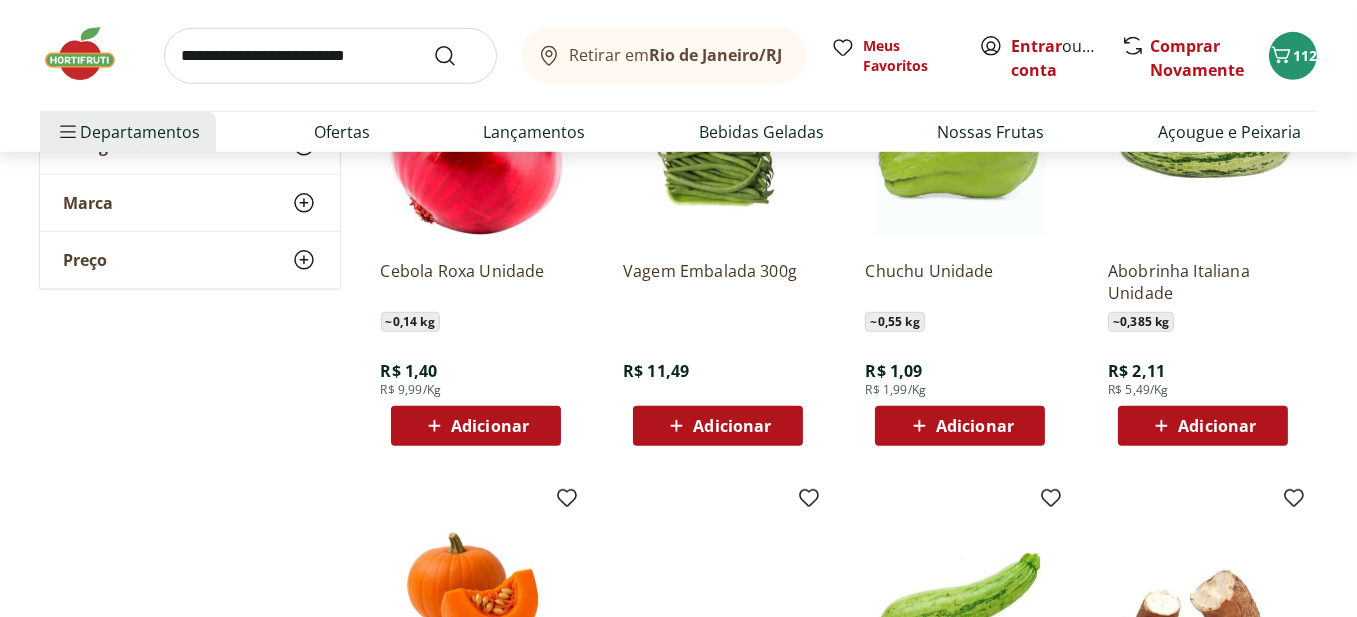 click 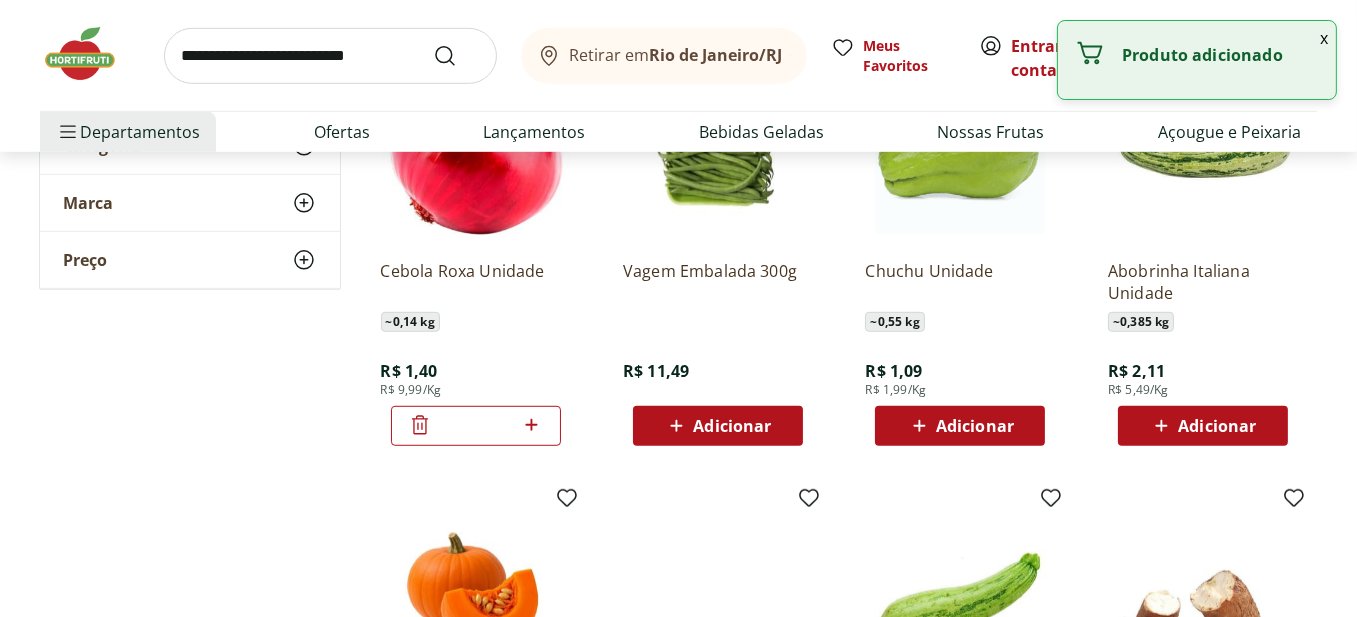 click on "*" at bounding box center [476, 426] 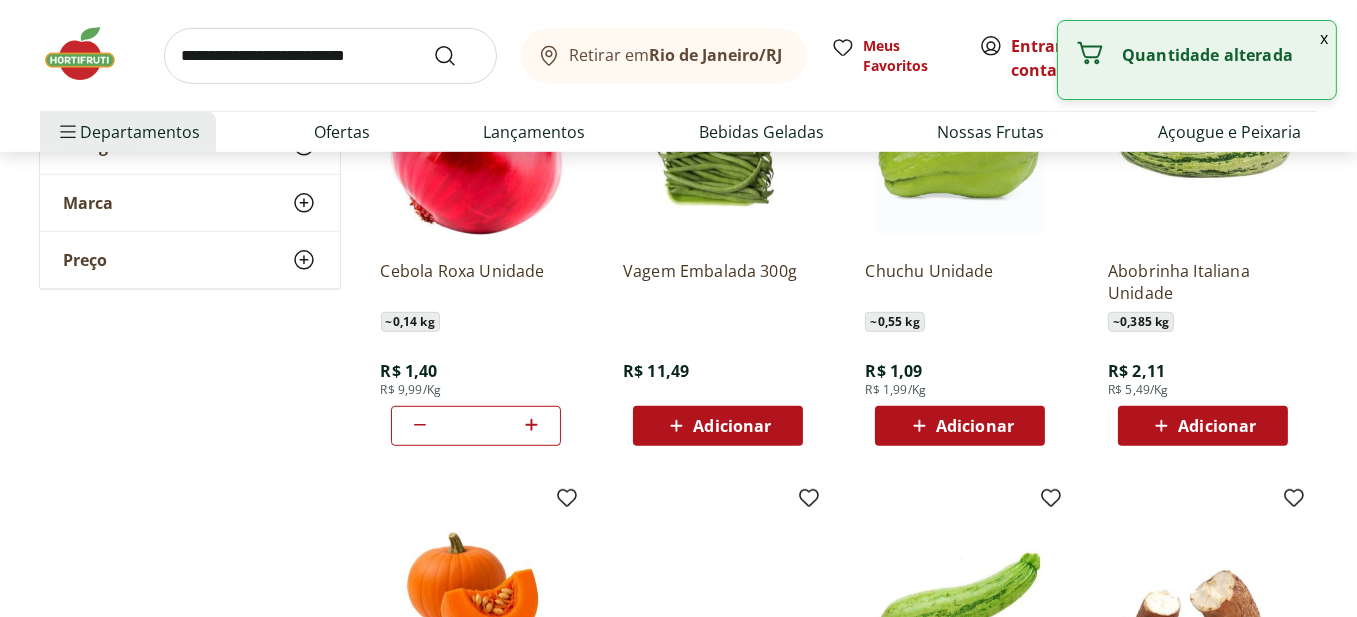 click 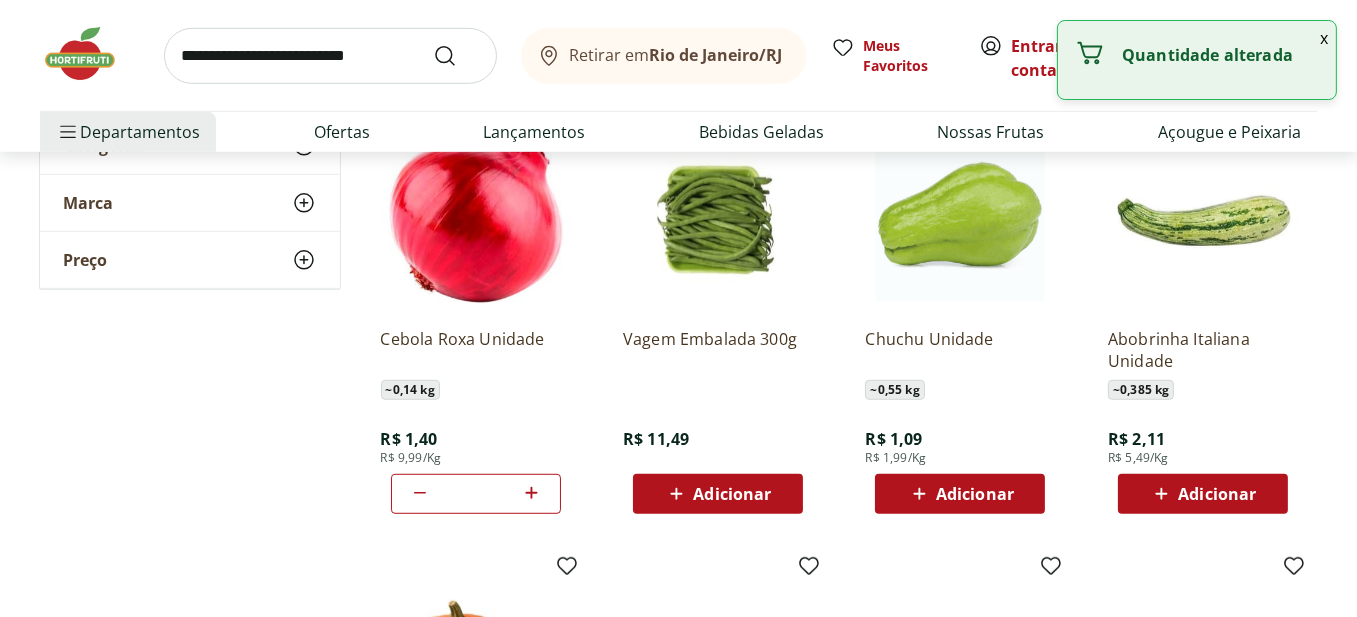 scroll, scrollTop: 1500, scrollLeft: 0, axis: vertical 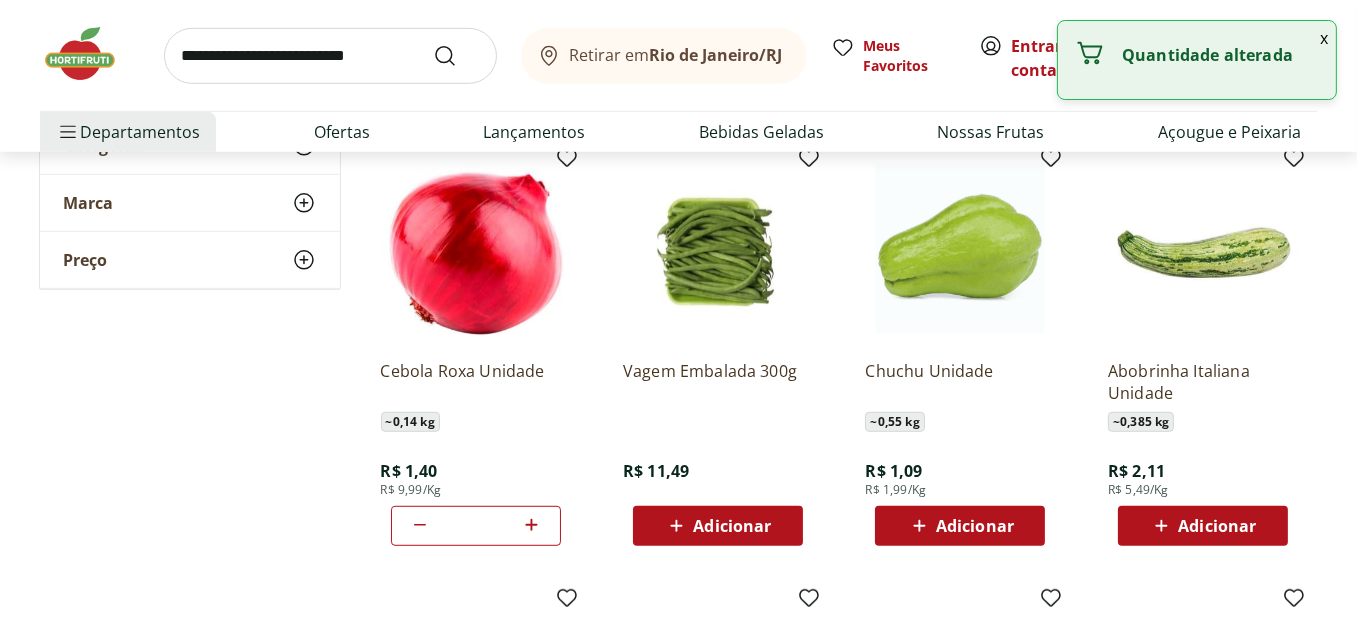click 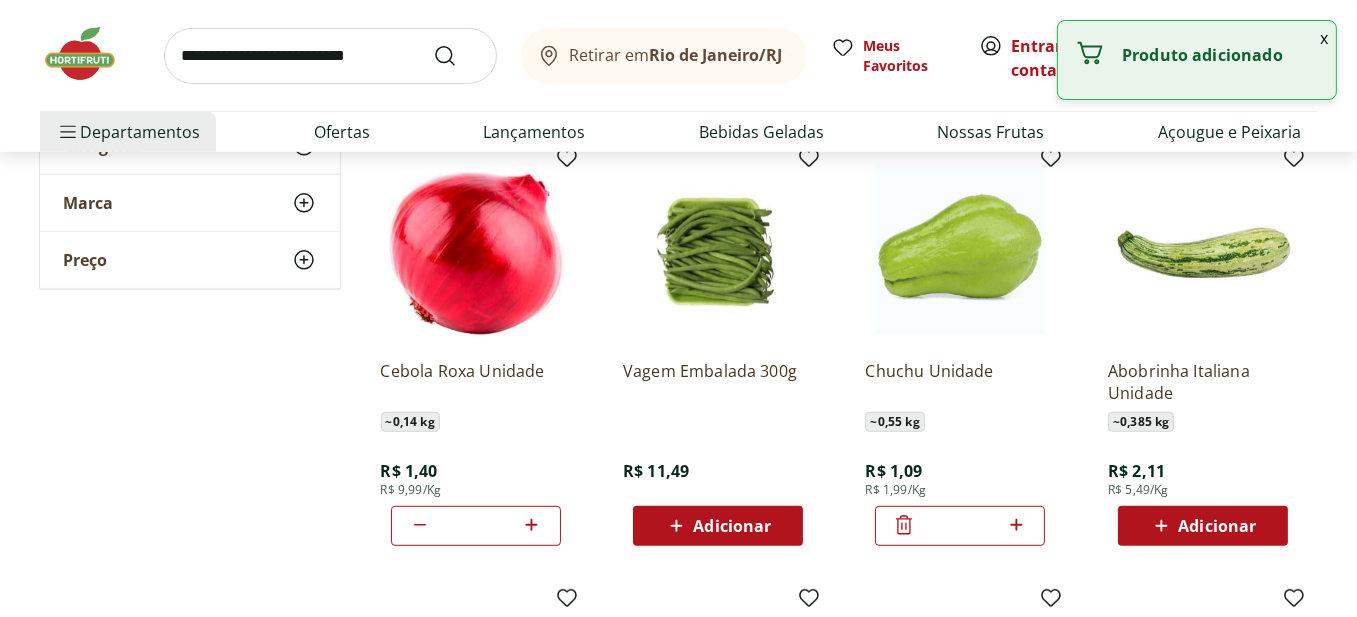 click 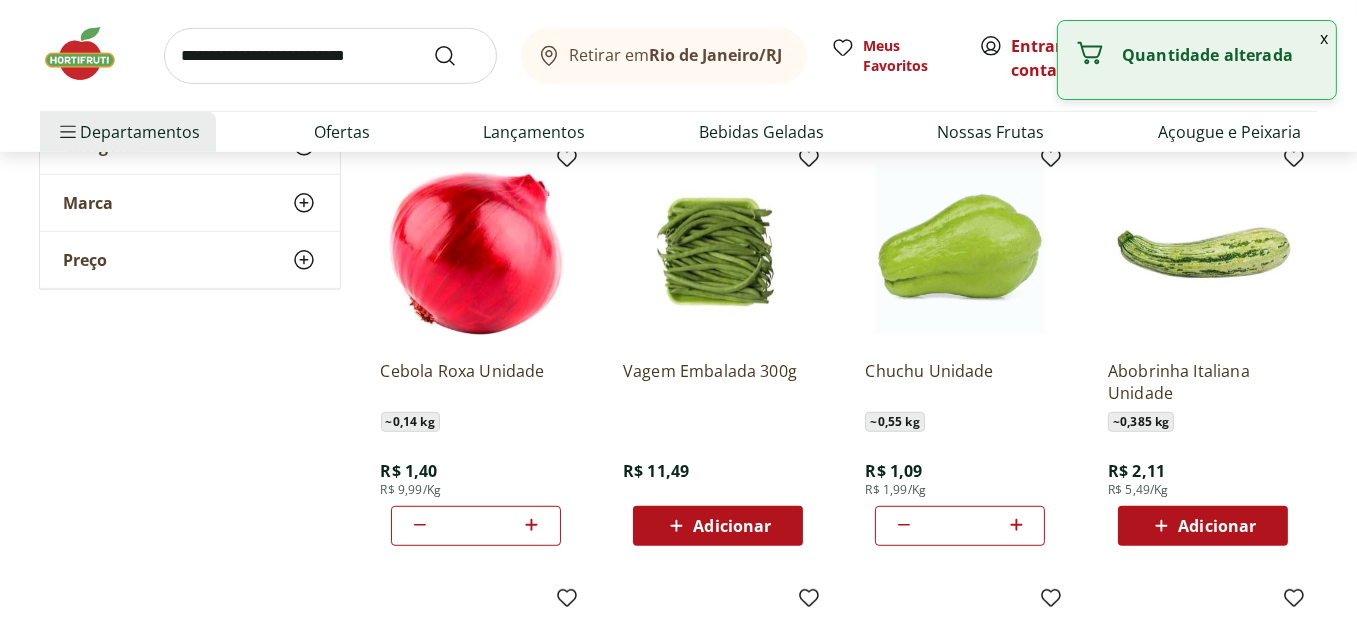 click 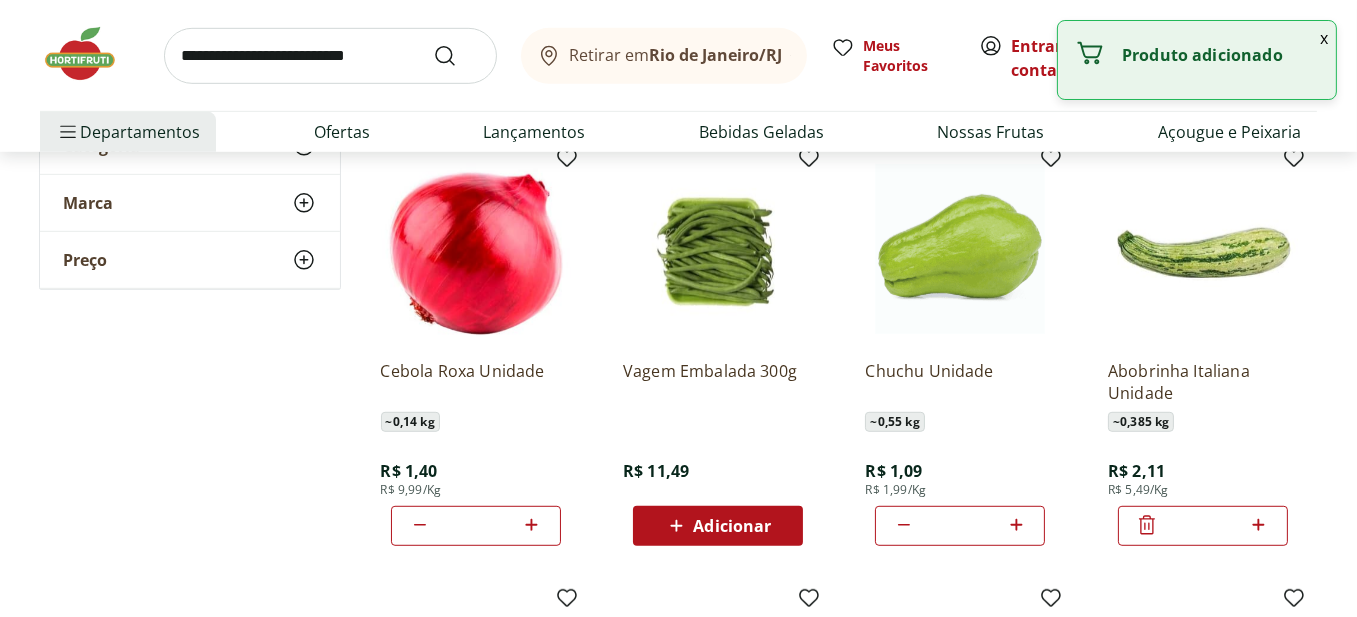 click 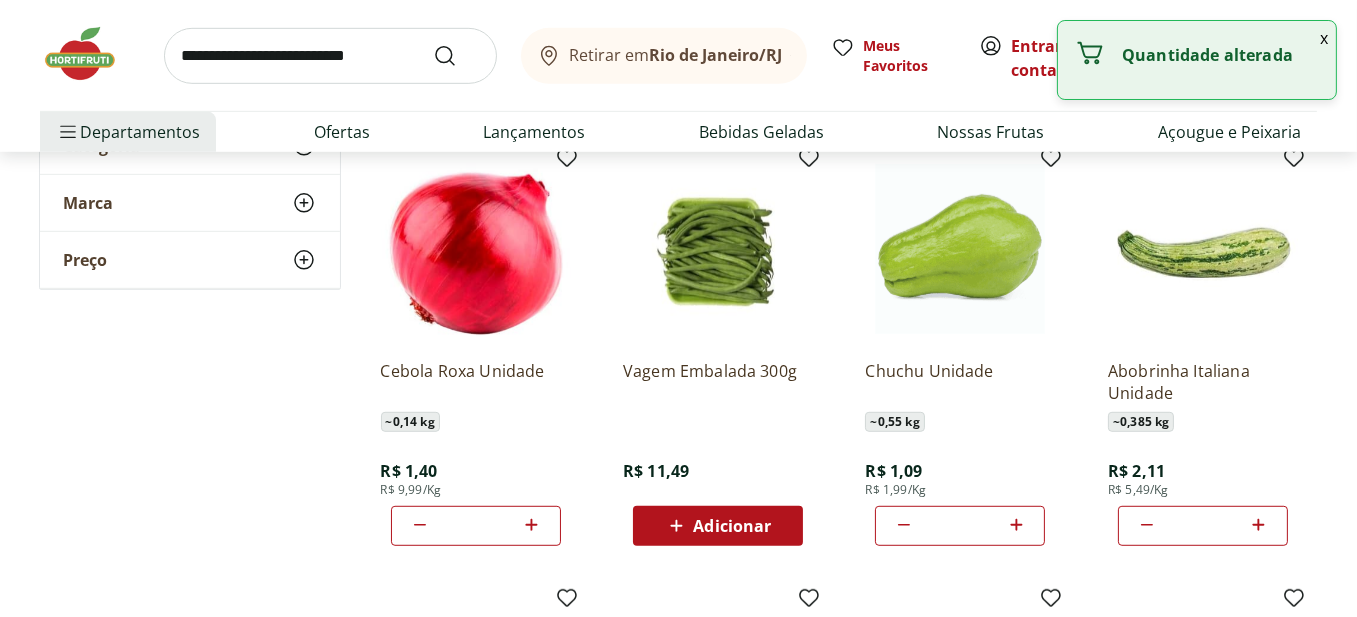 click 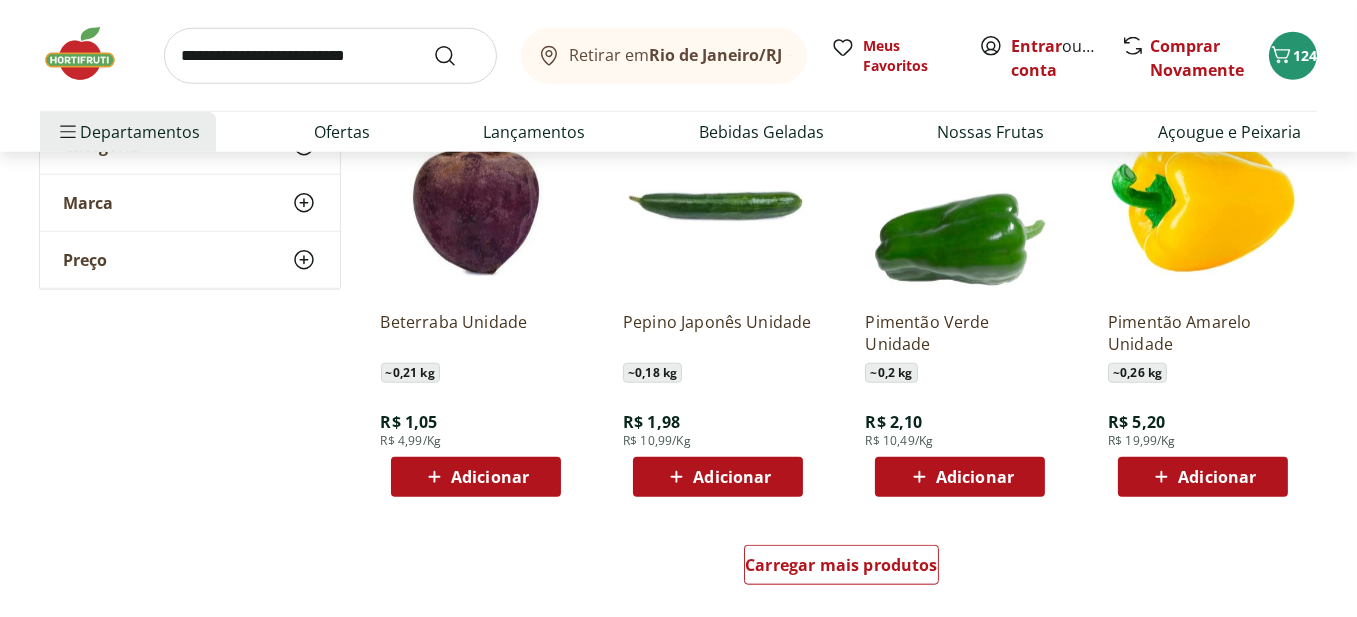 scroll, scrollTop: 2400, scrollLeft: 0, axis: vertical 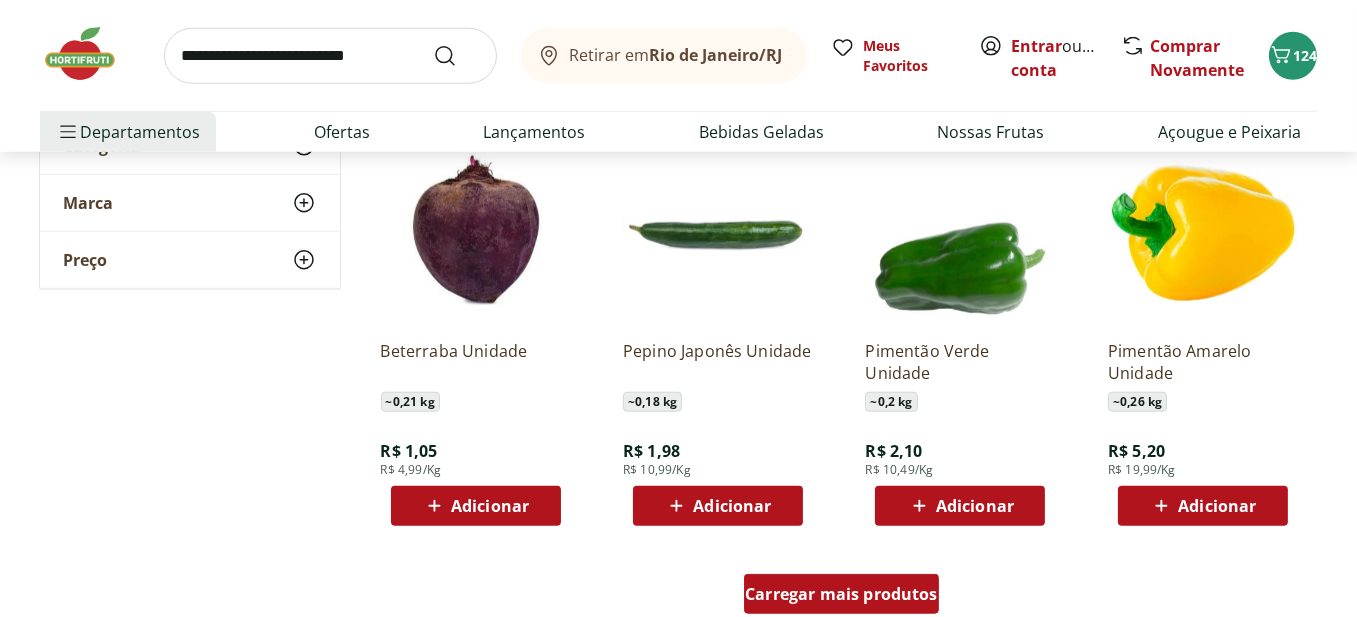 click on "Carregar mais produtos" at bounding box center [841, 594] 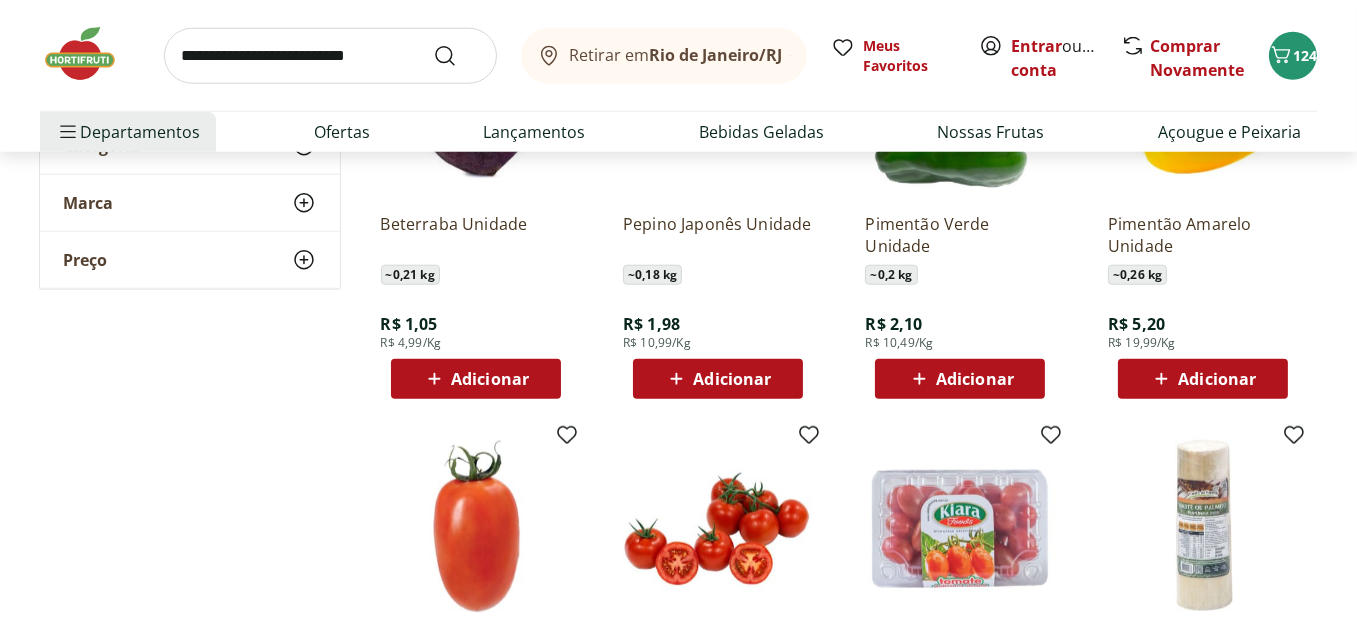 scroll, scrollTop: 2500, scrollLeft: 0, axis: vertical 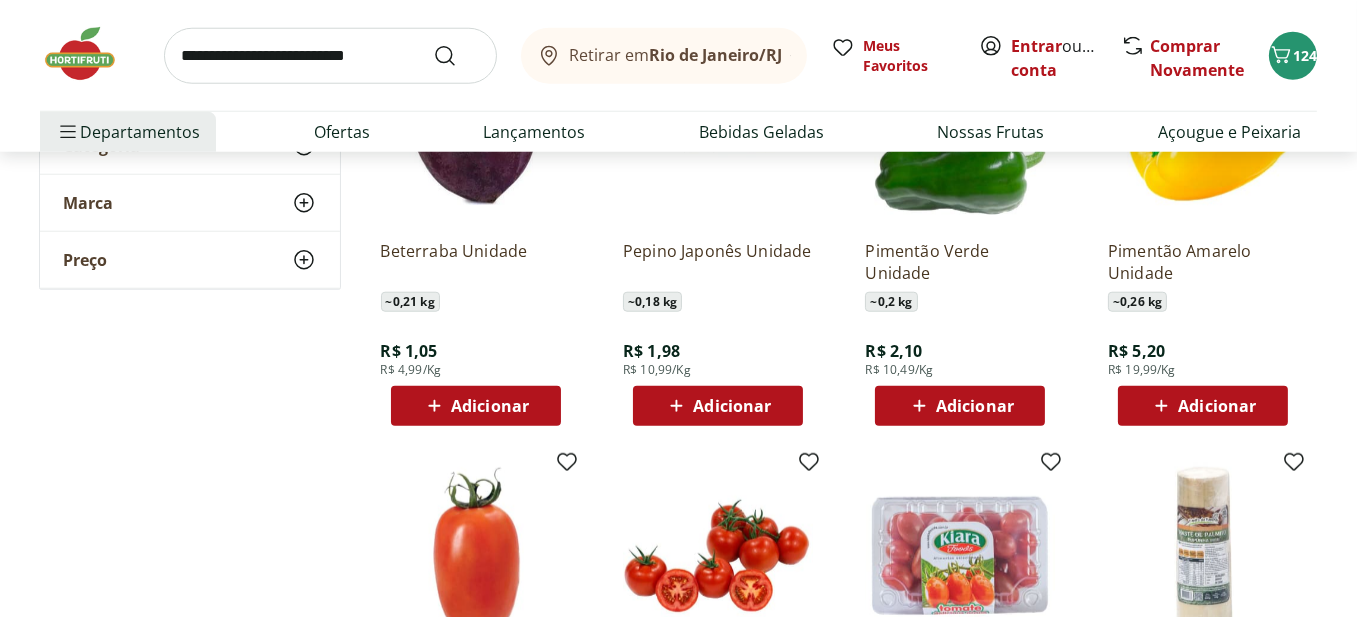 click 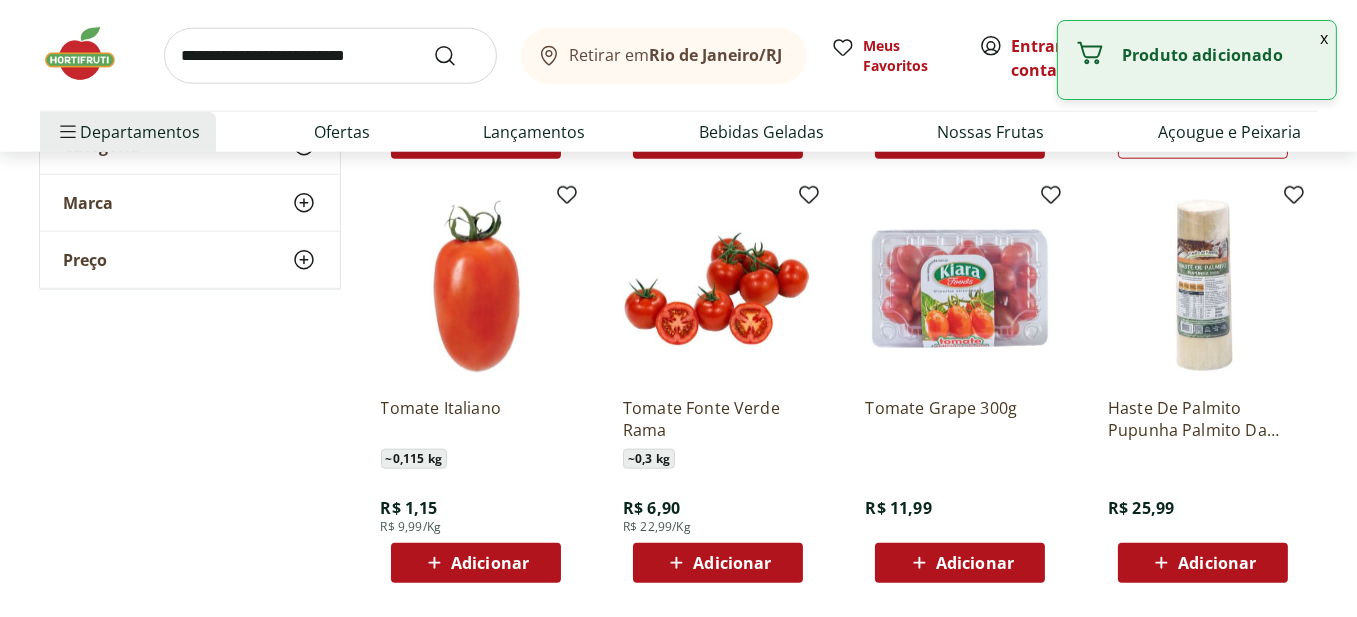 scroll, scrollTop: 2800, scrollLeft: 0, axis: vertical 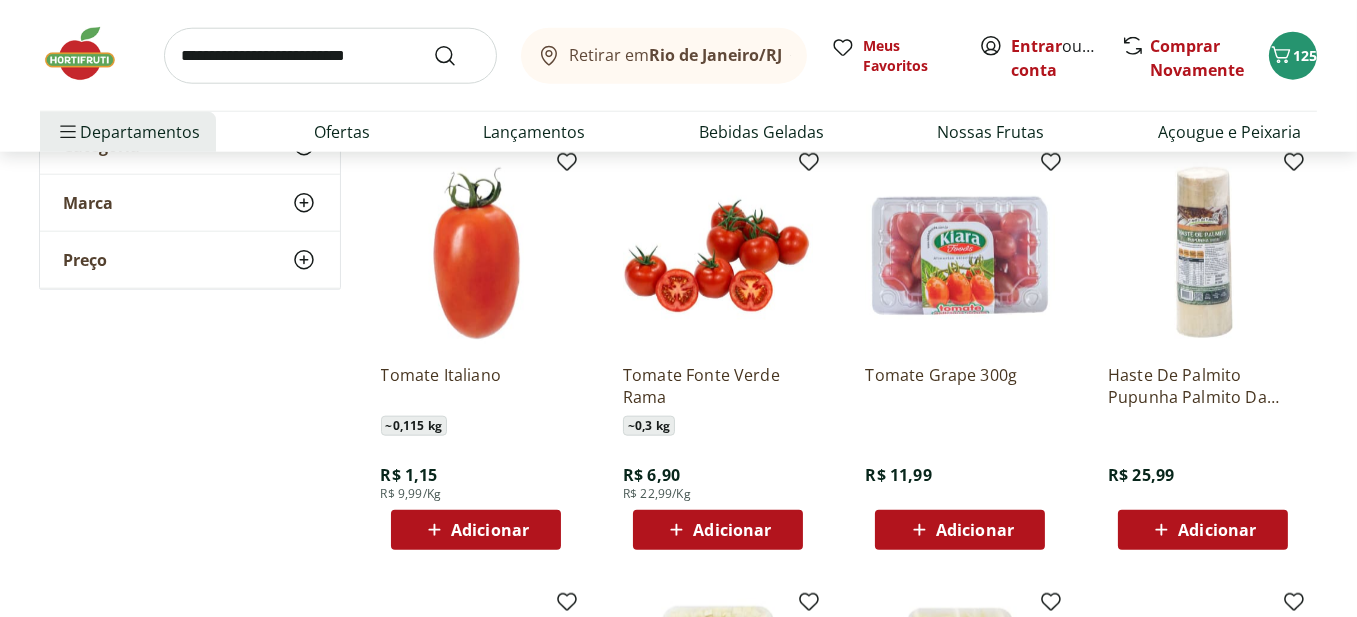 click 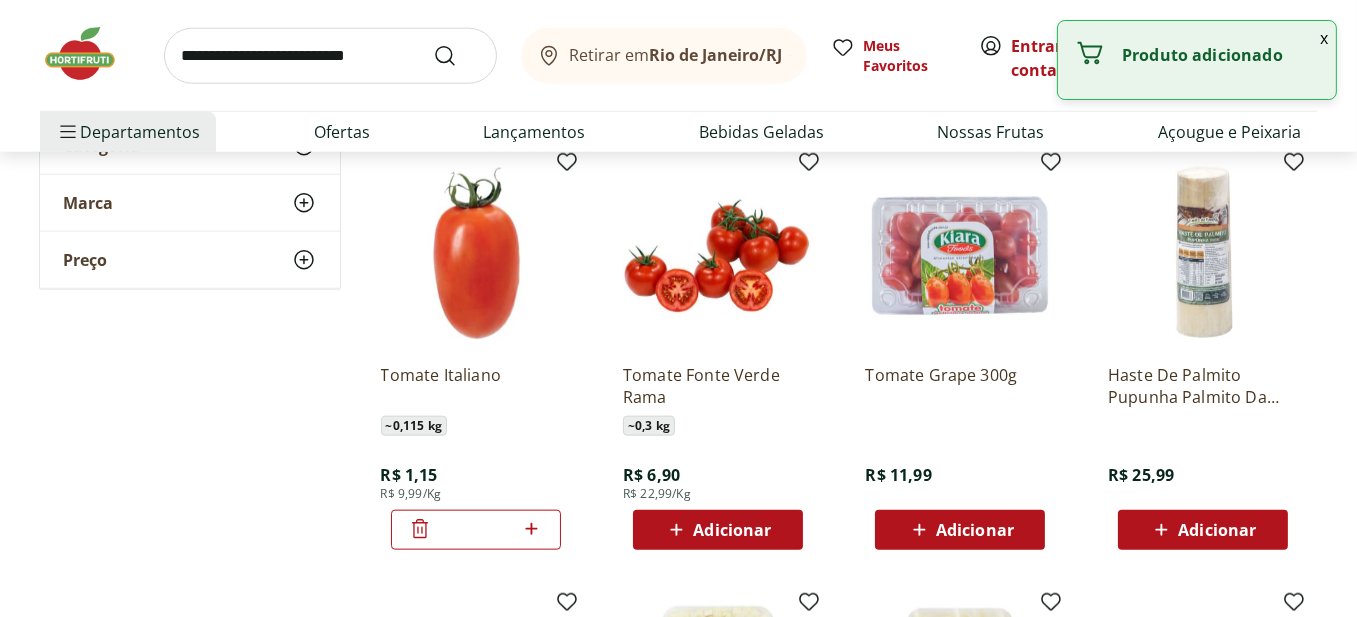 click 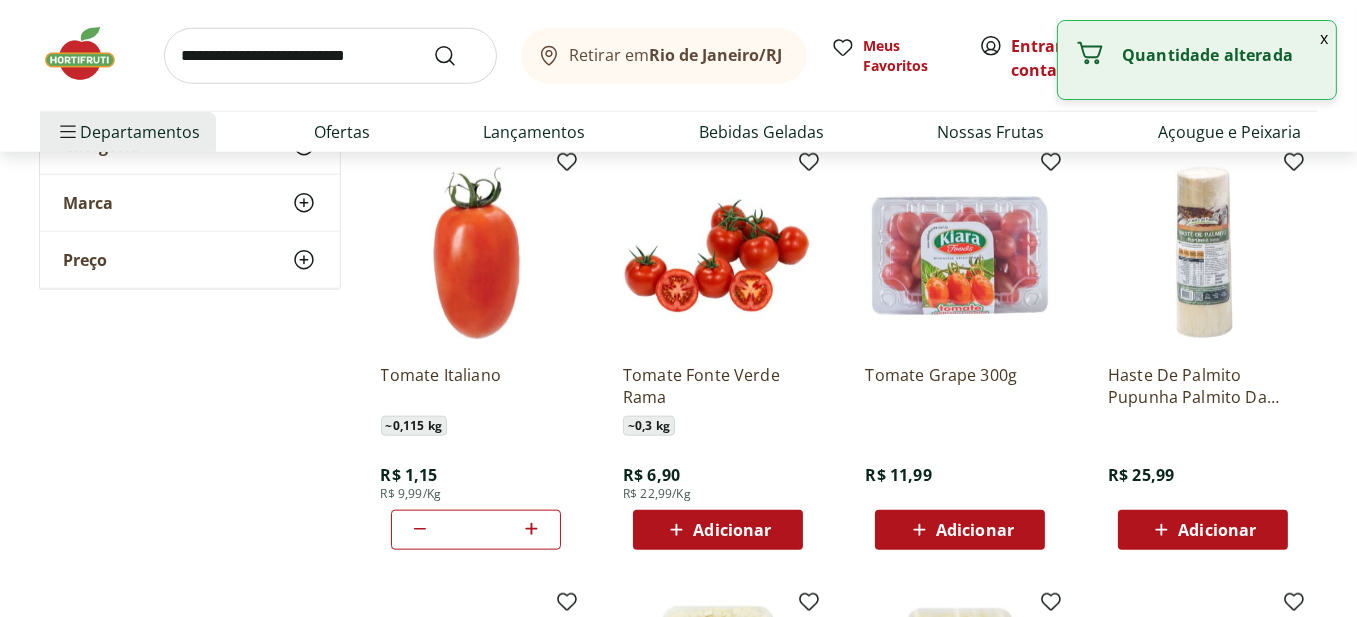 click 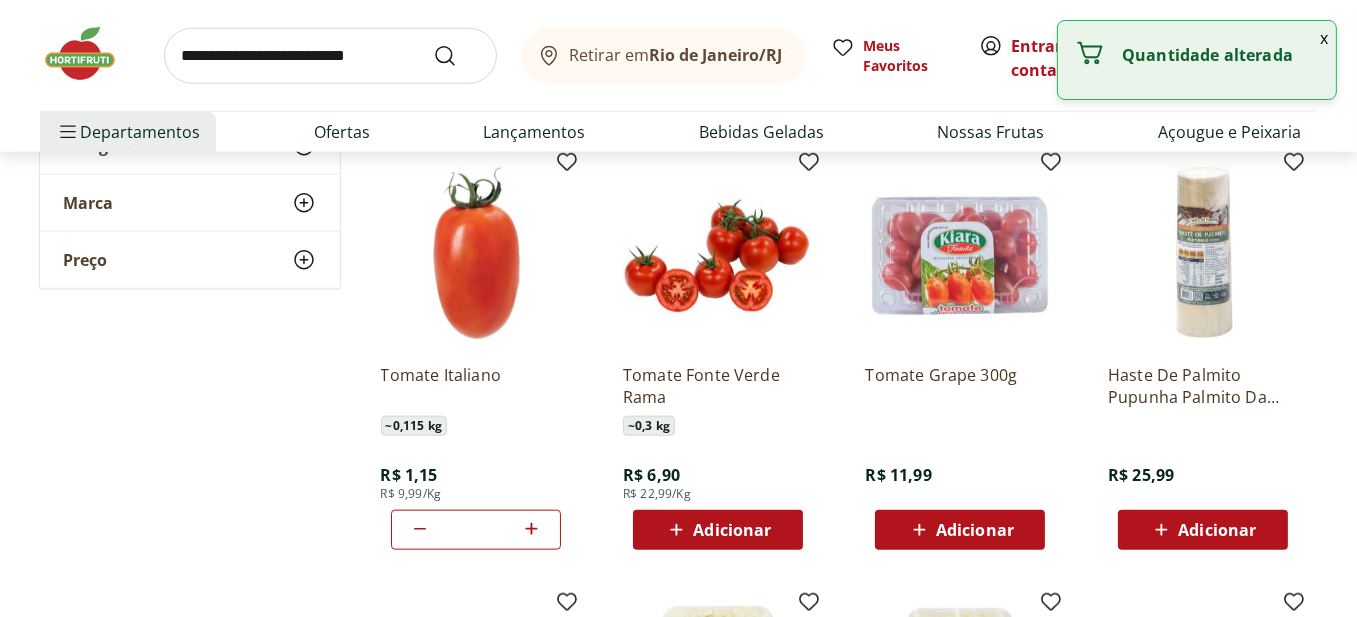 click 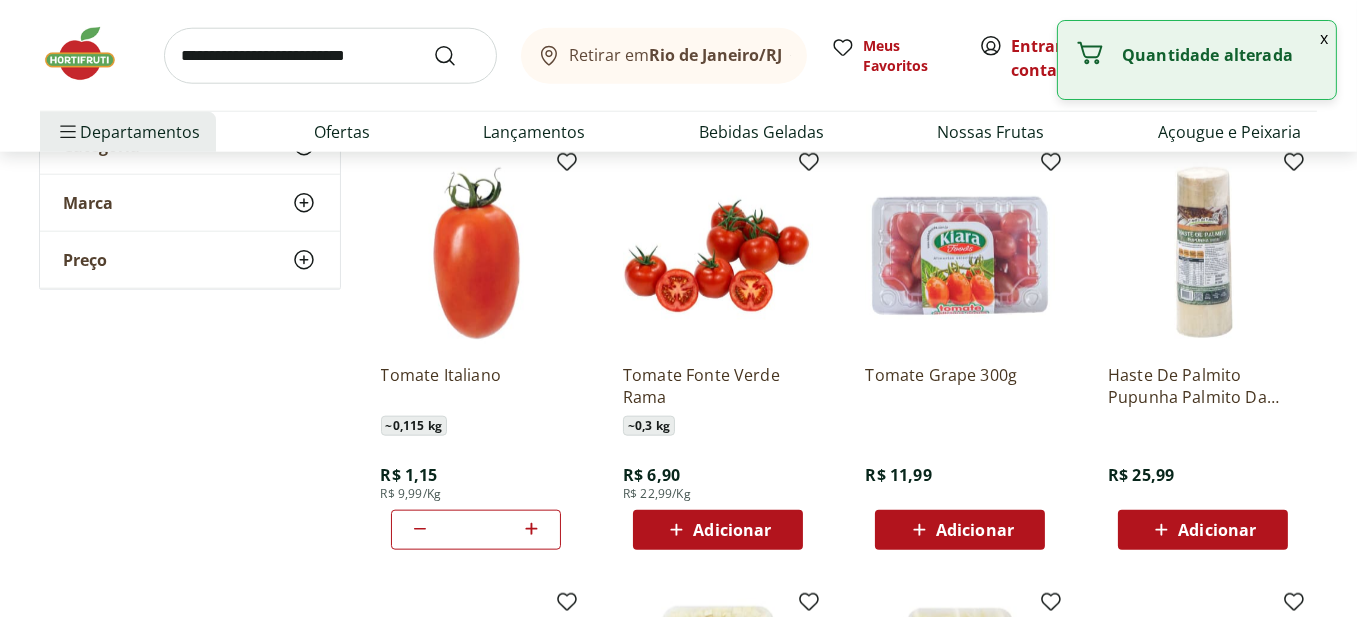 click 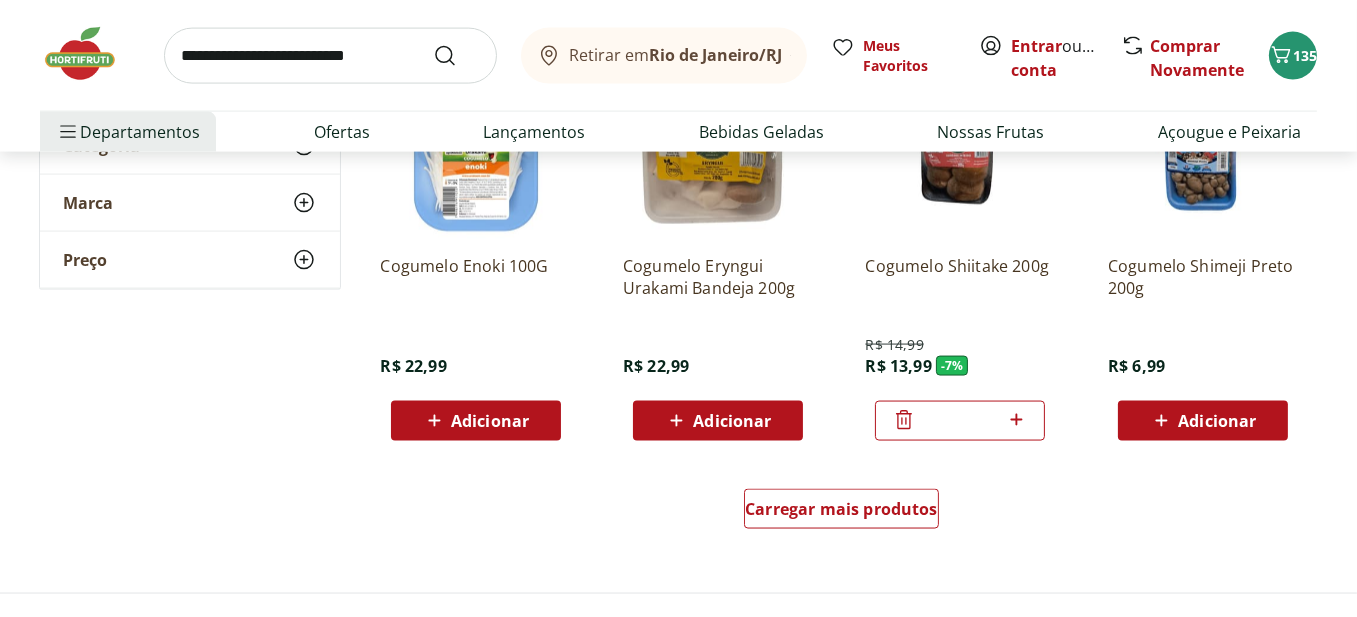 scroll, scrollTop: 3800, scrollLeft: 0, axis: vertical 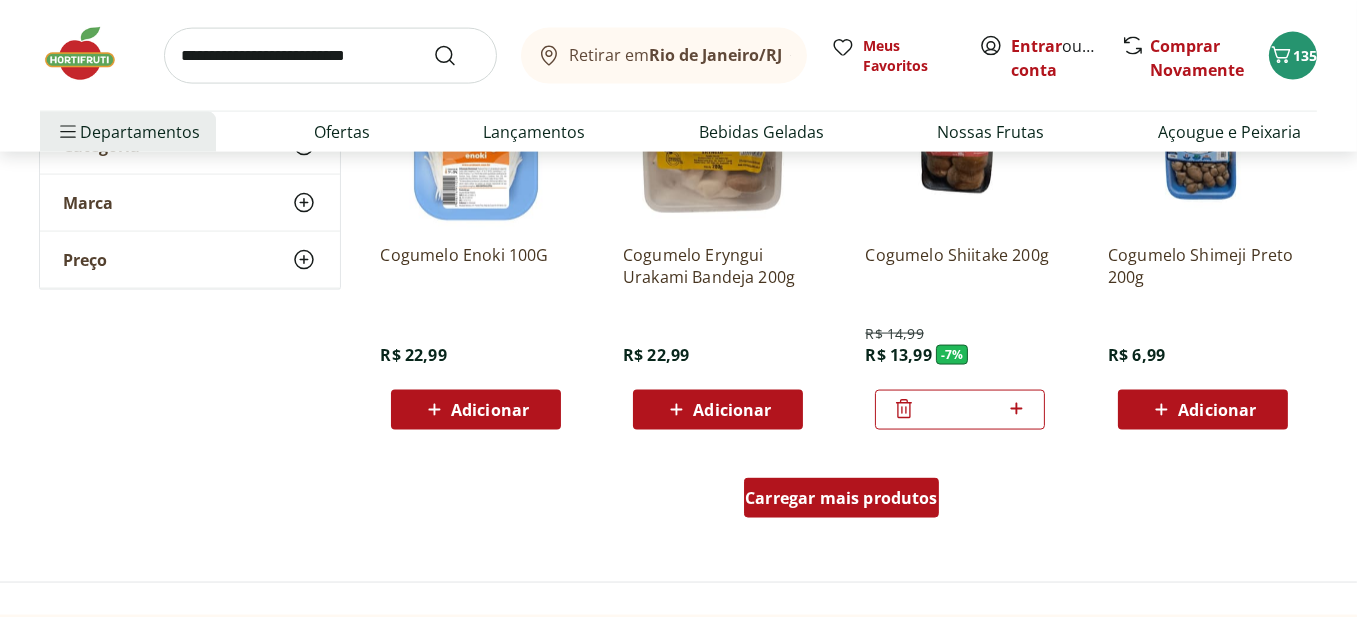 click on "Carregar mais produtos" at bounding box center [841, 498] 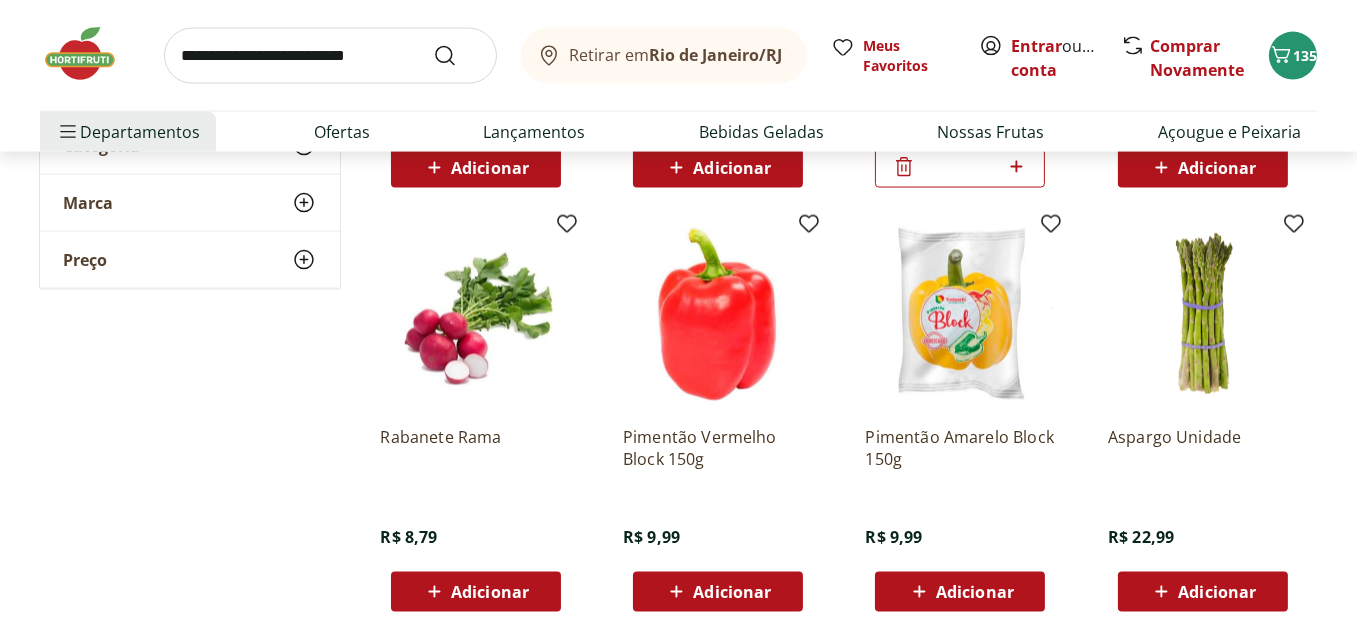 scroll, scrollTop: 4100, scrollLeft: 0, axis: vertical 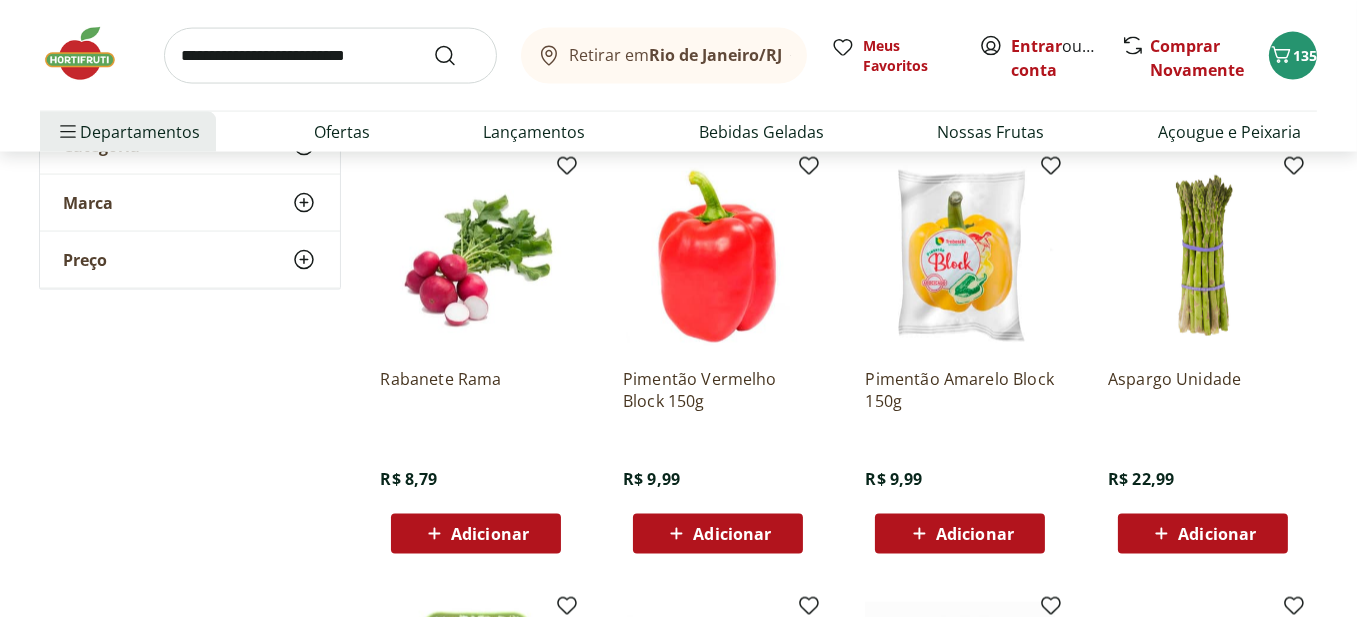 click 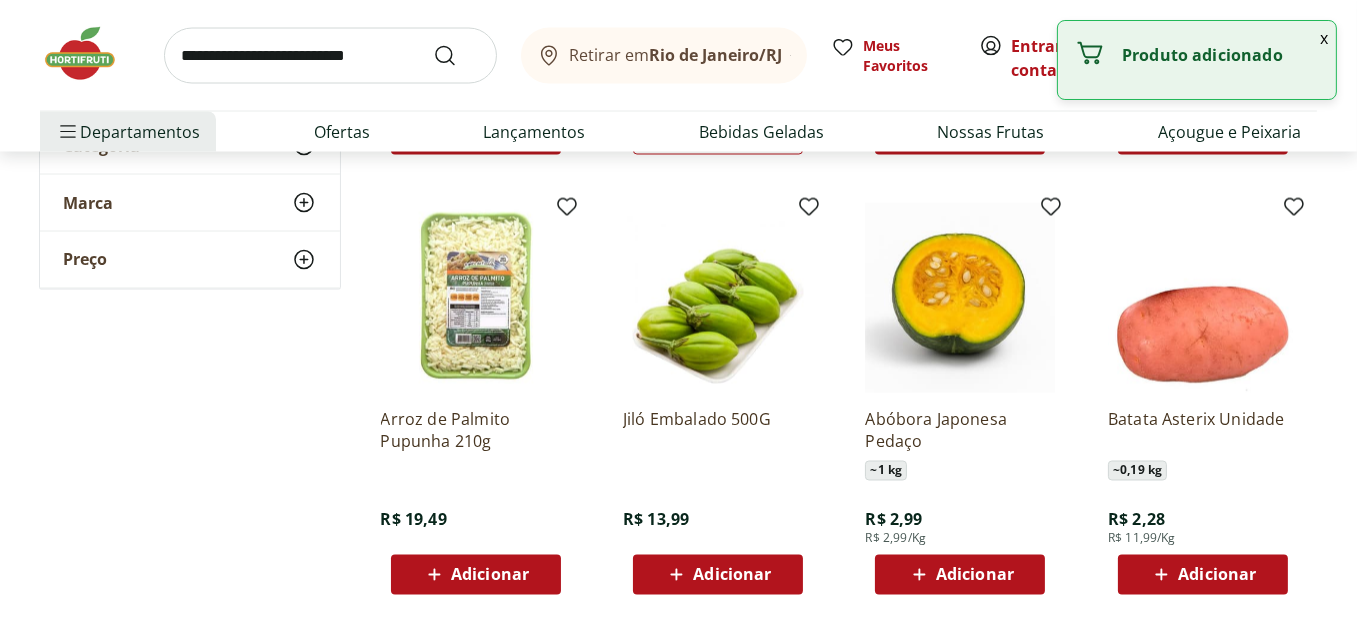 scroll, scrollTop: 4500, scrollLeft: 0, axis: vertical 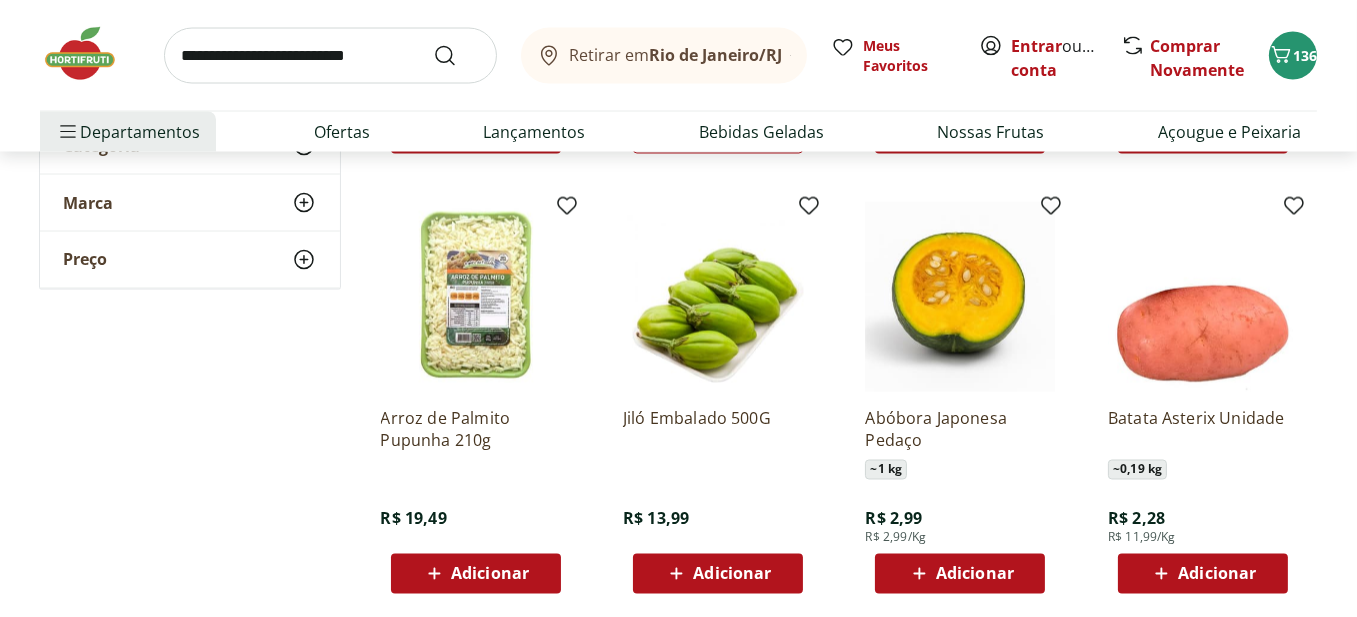 click 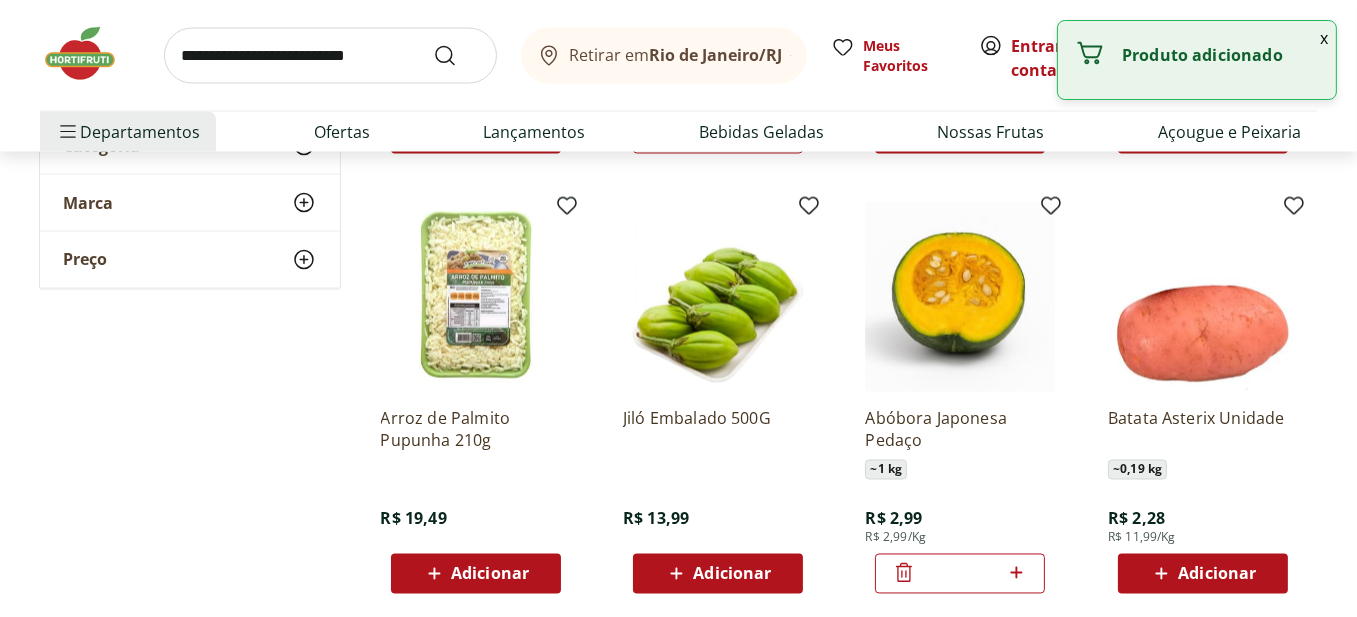 click 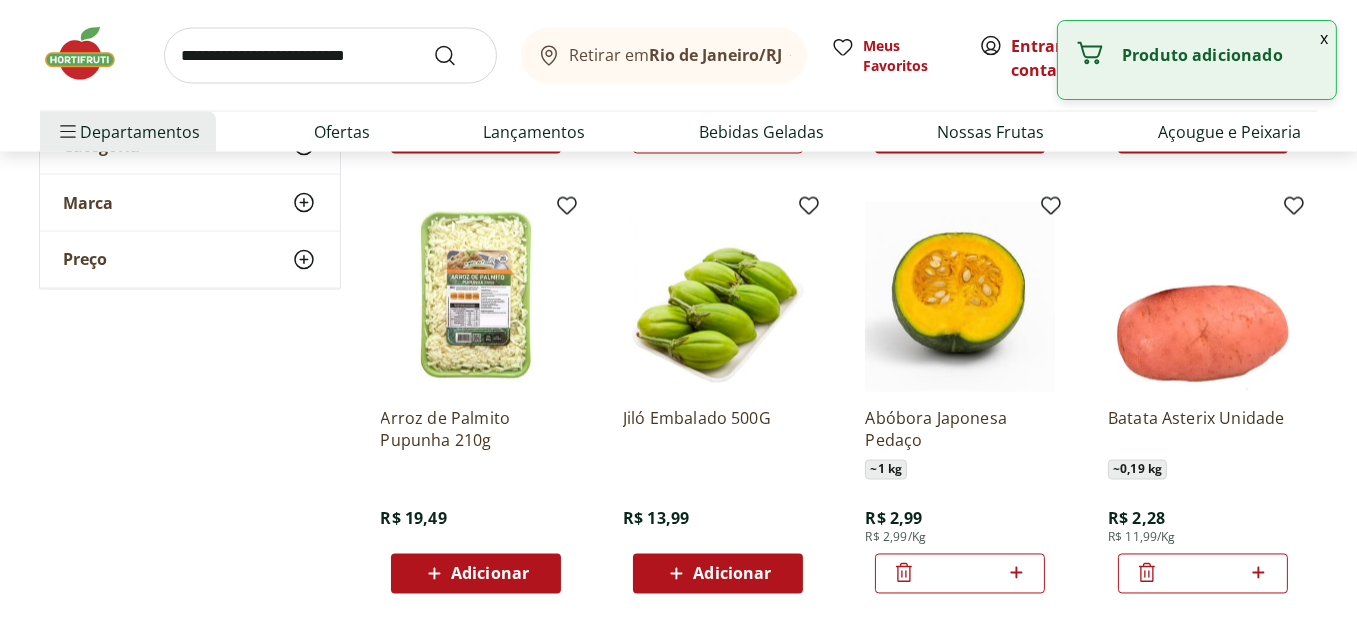 click 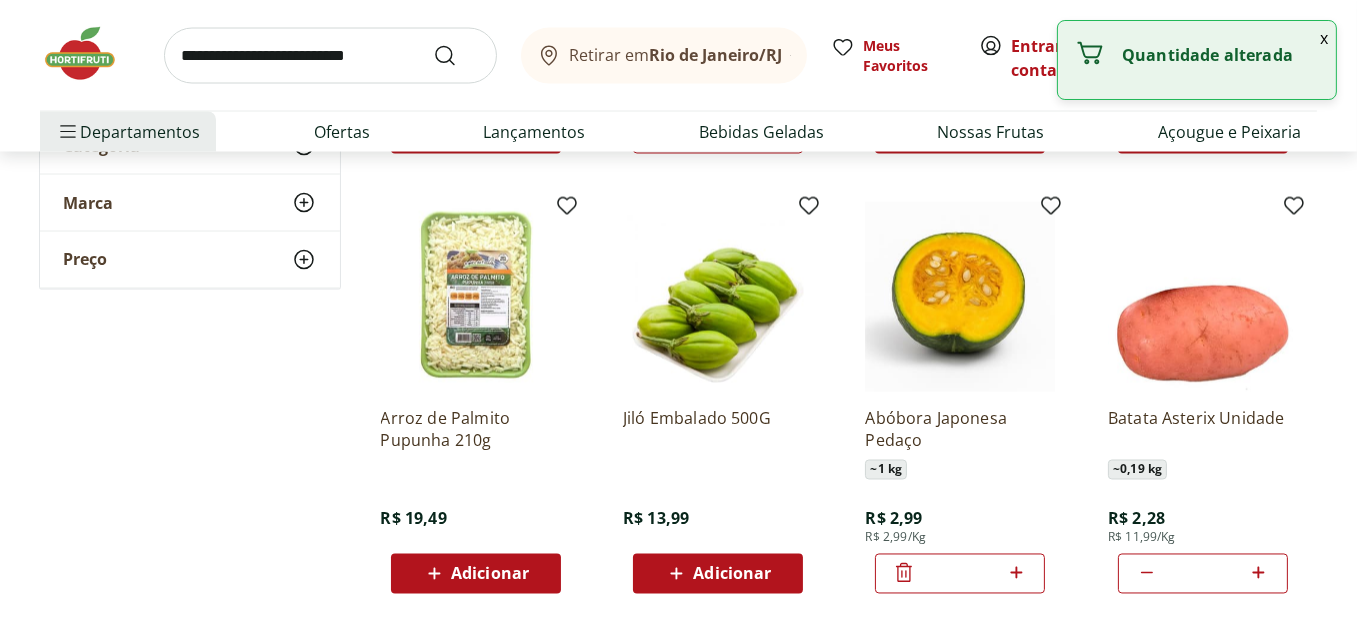 click 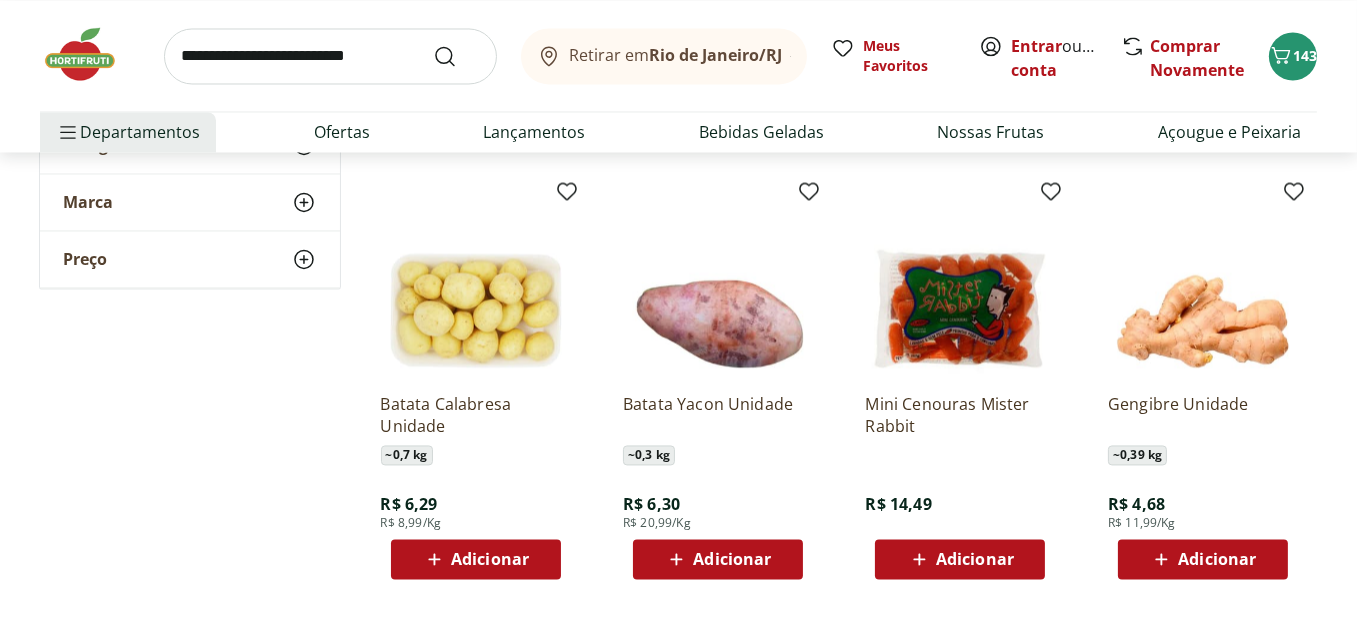 scroll, scrollTop: 5000, scrollLeft: 0, axis: vertical 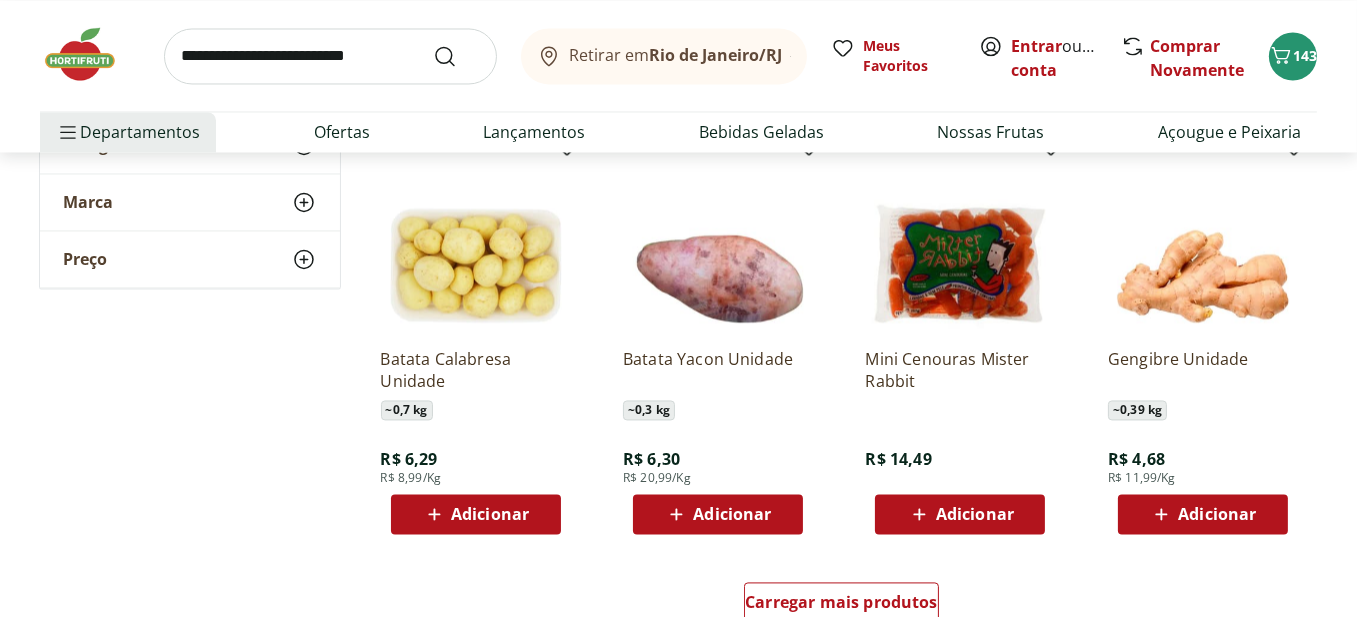 click on "Adicionar" at bounding box center [476, 514] 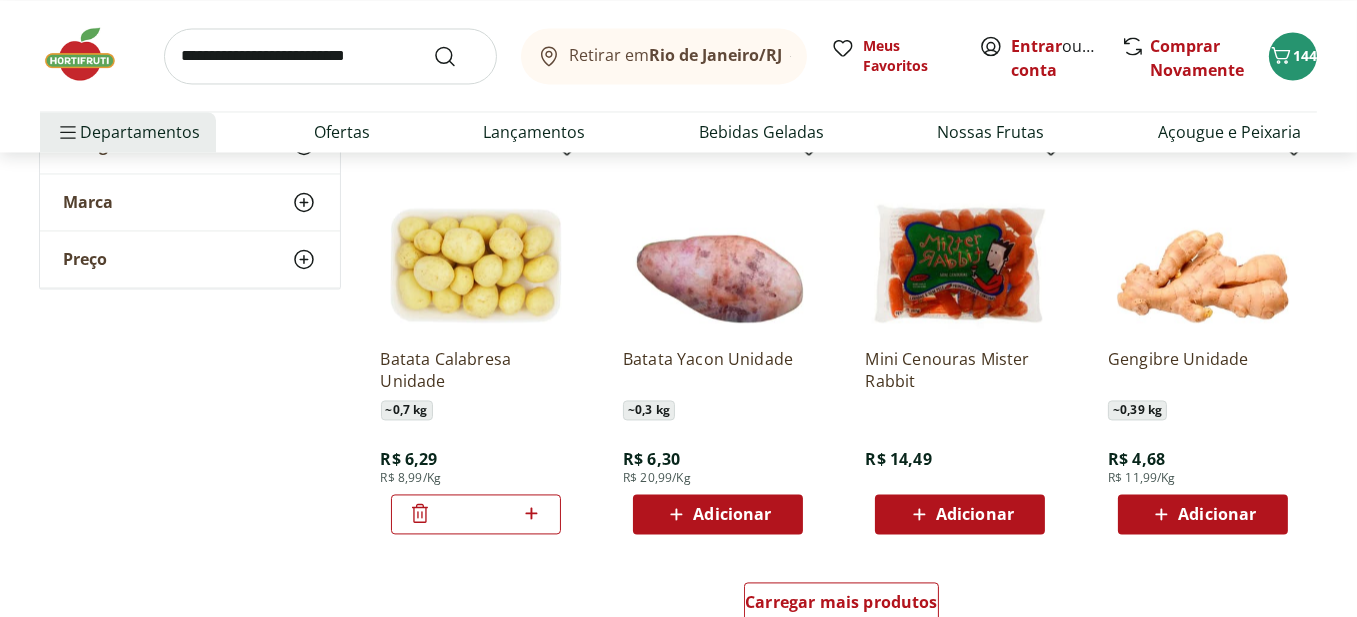 click 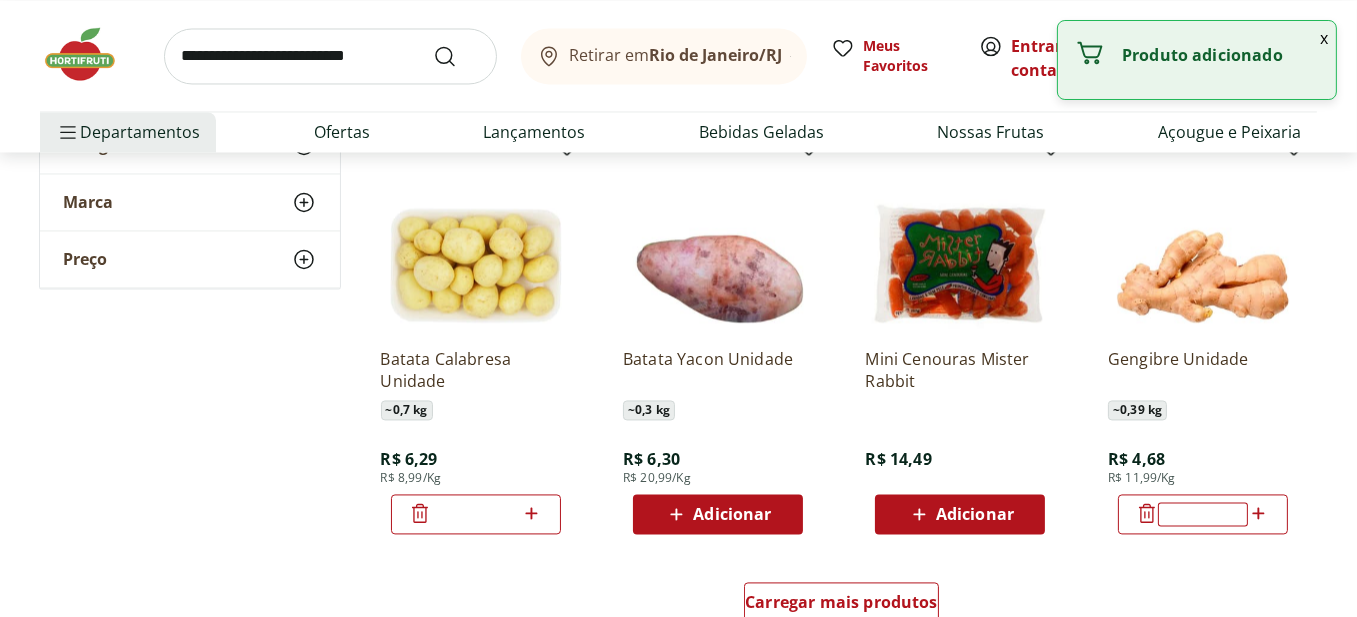 scroll, scrollTop: 5200, scrollLeft: 0, axis: vertical 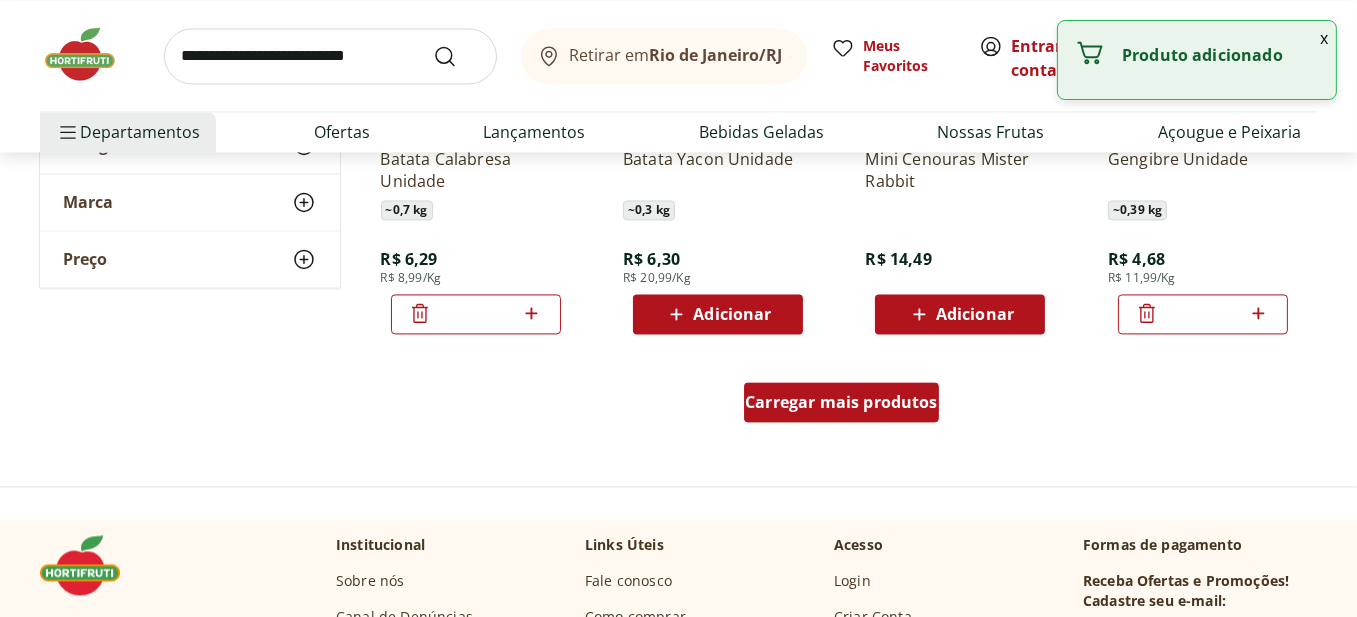 click on "Carregar mais produtos" at bounding box center [841, 402] 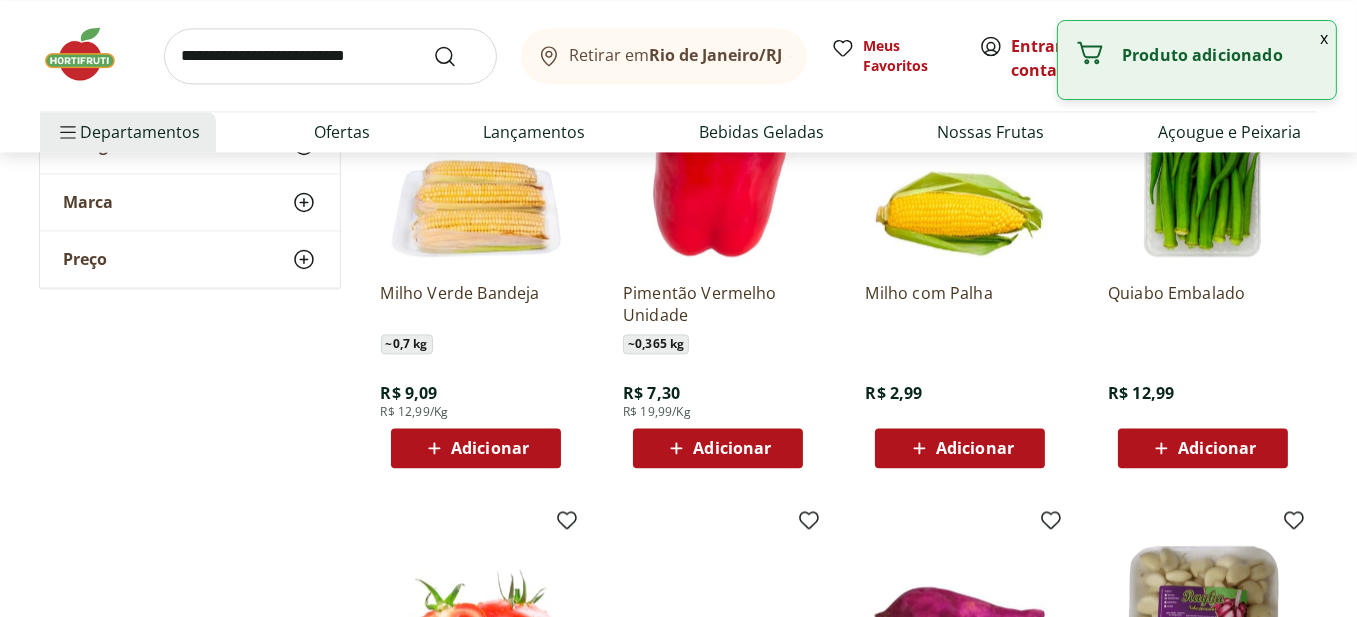 scroll, scrollTop: 5500, scrollLeft: 0, axis: vertical 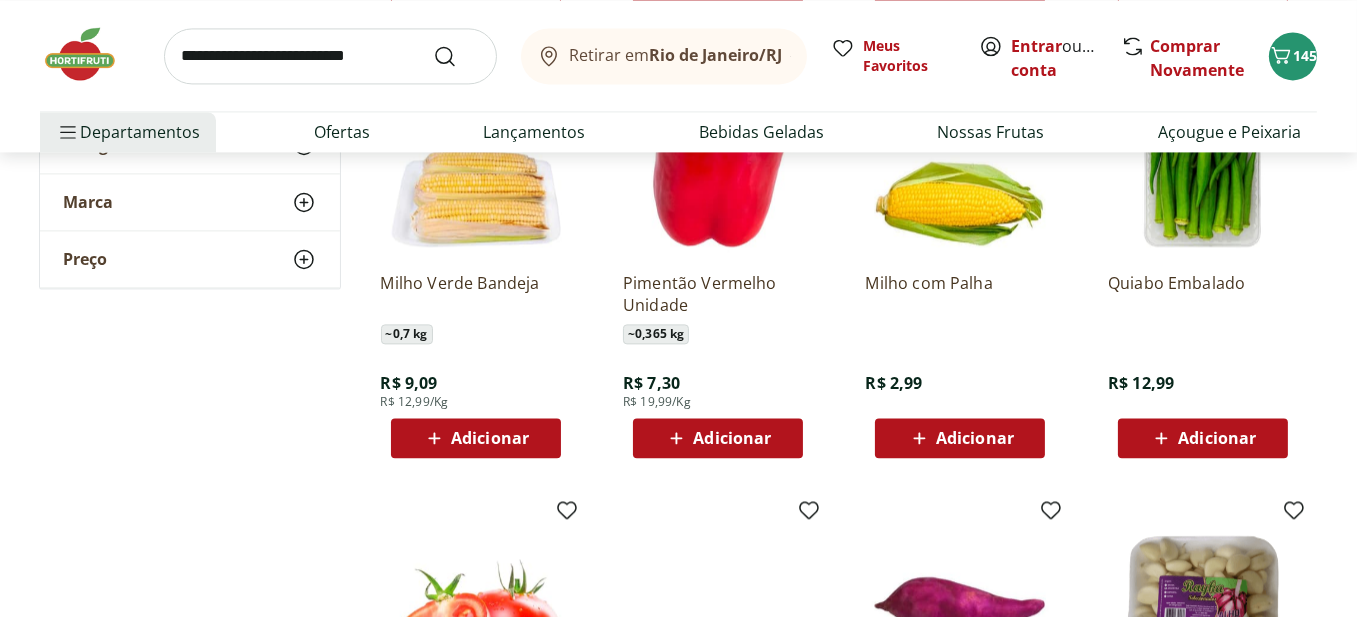 click 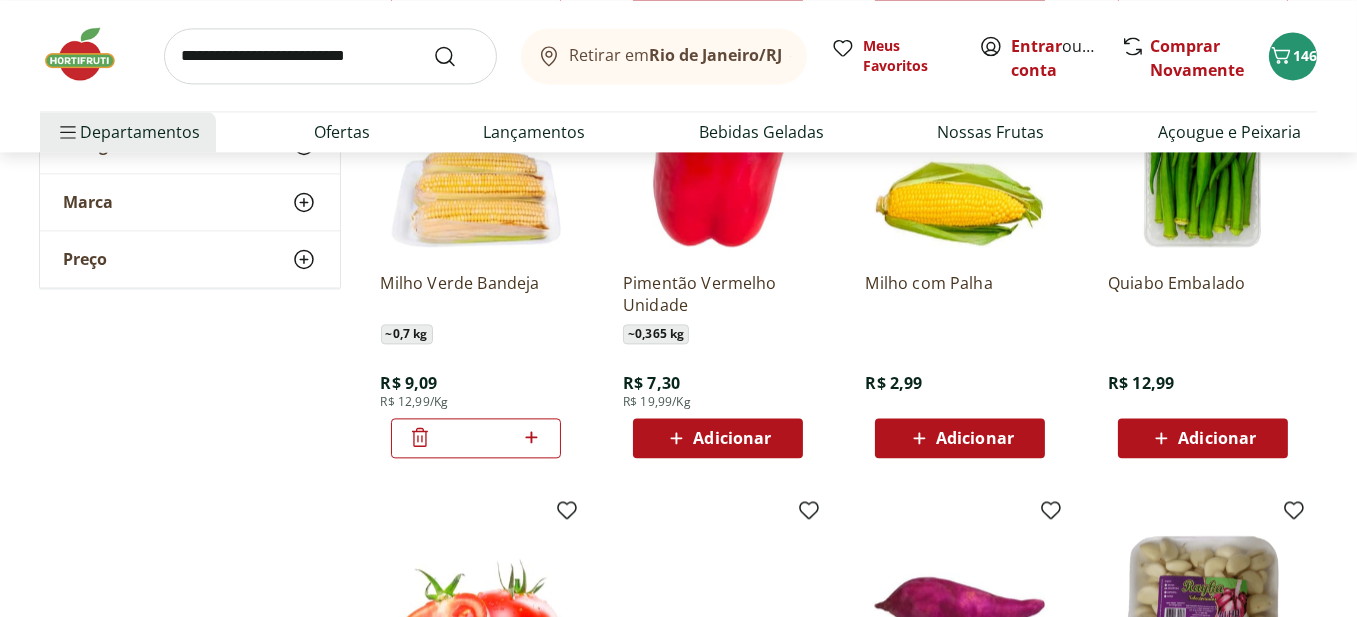 click 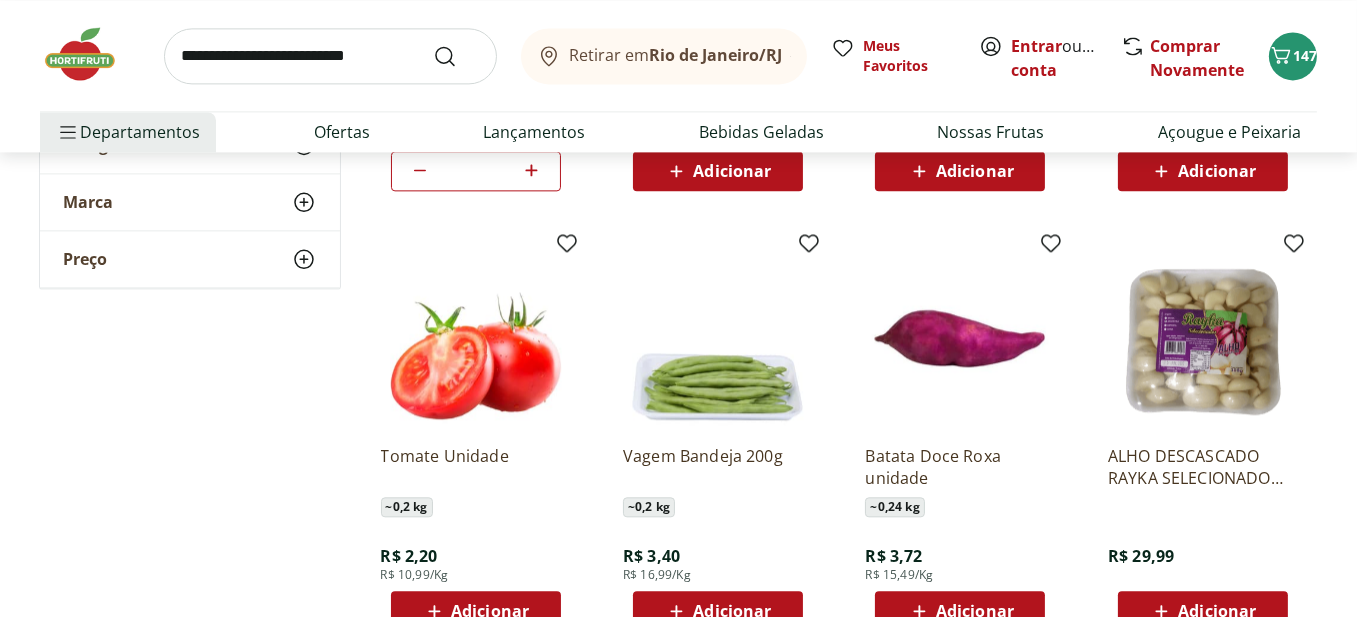 scroll, scrollTop: 5800, scrollLeft: 0, axis: vertical 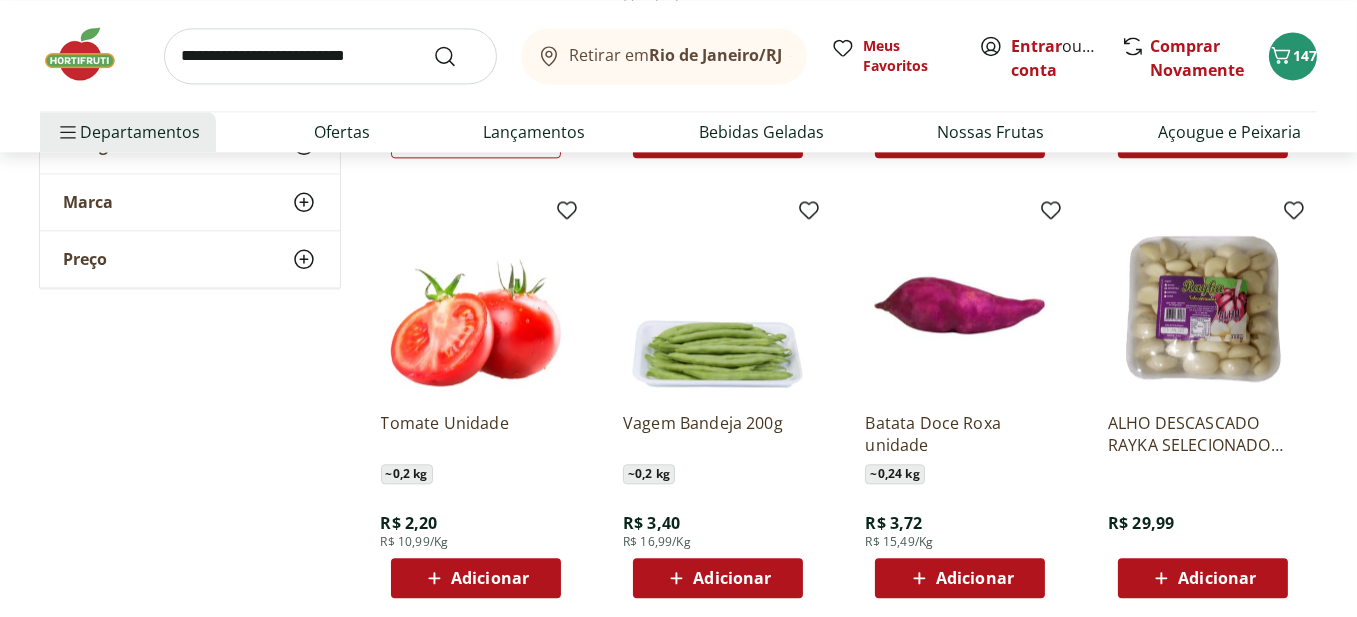 click 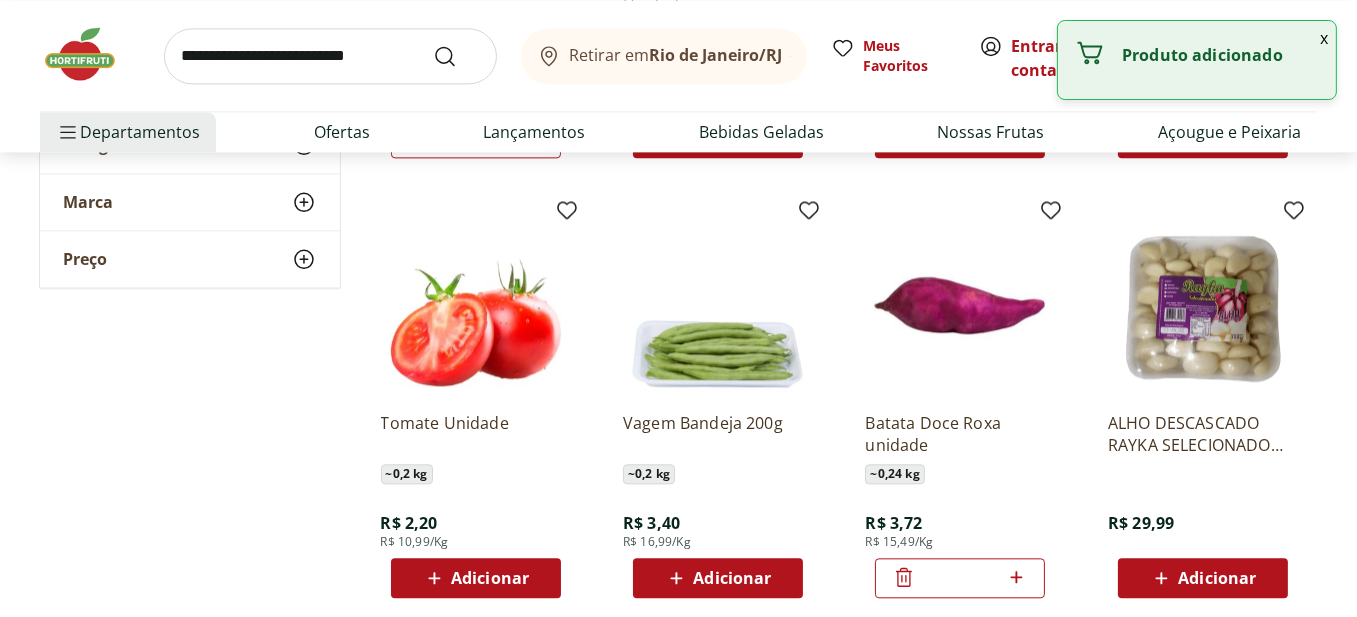 click 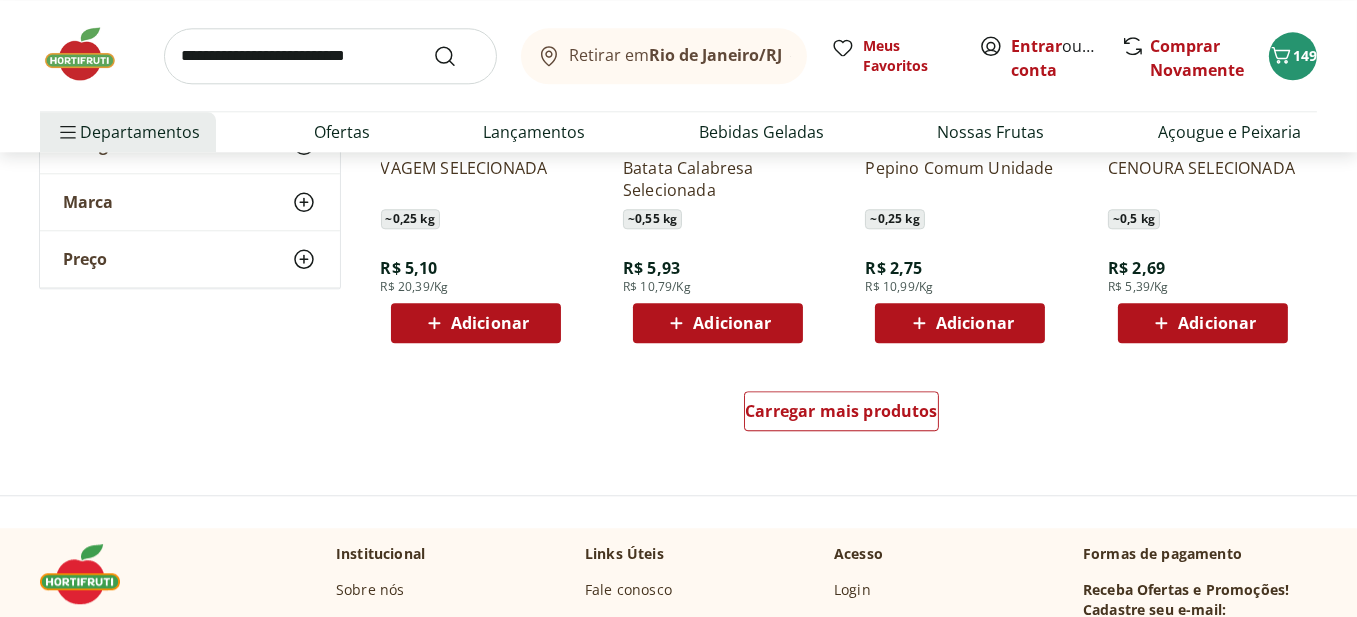 scroll, scrollTop: 6600, scrollLeft: 0, axis: vertical 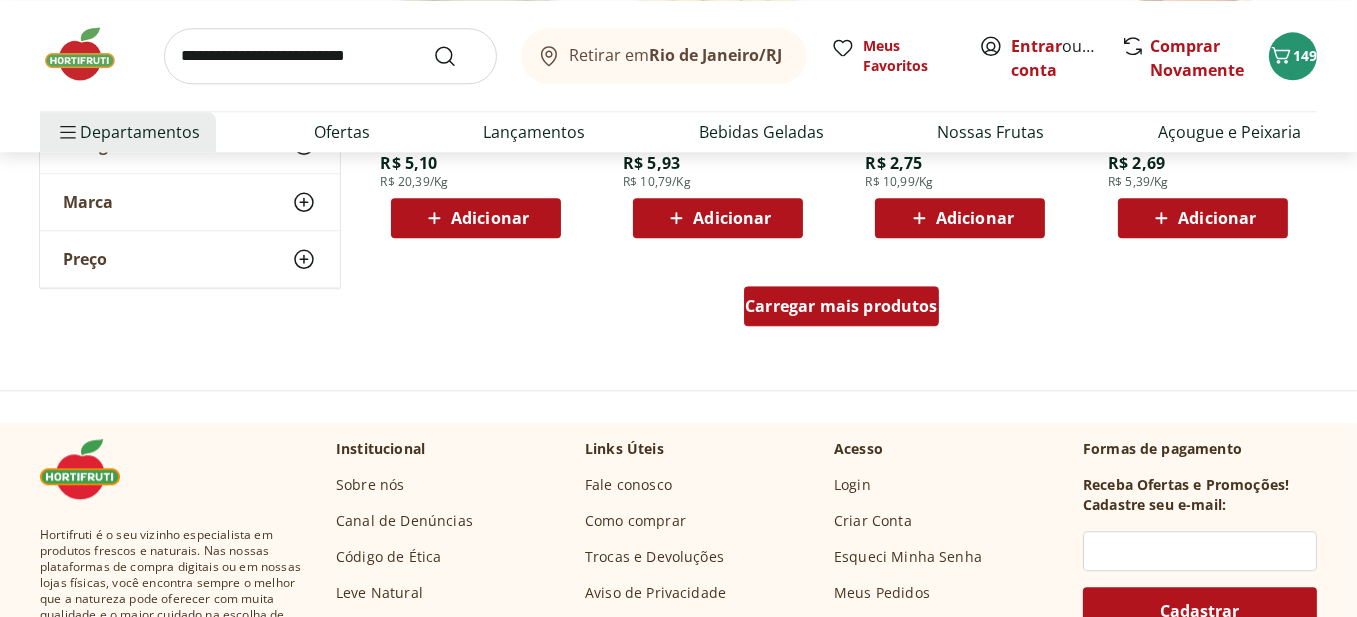 click on "Carregar mais produtos" at bounding box center (841, 306) 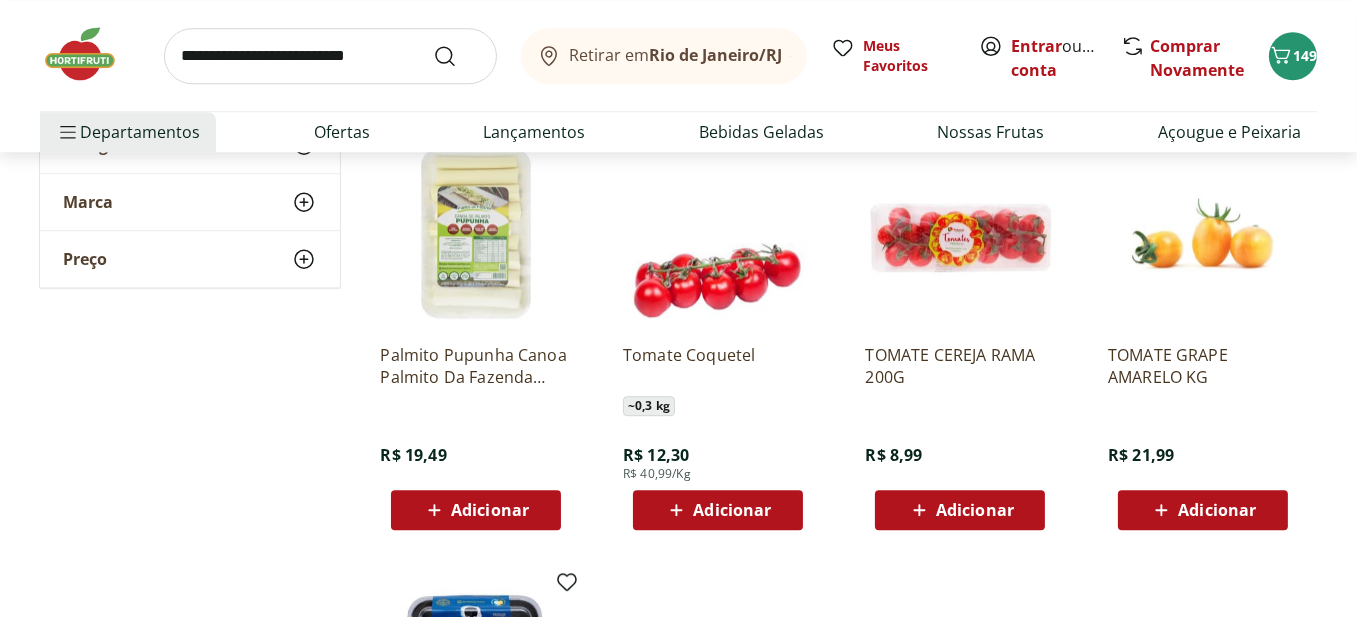 scroll, scrollTop: 7200, scrollLeft: 0, axis: vertical 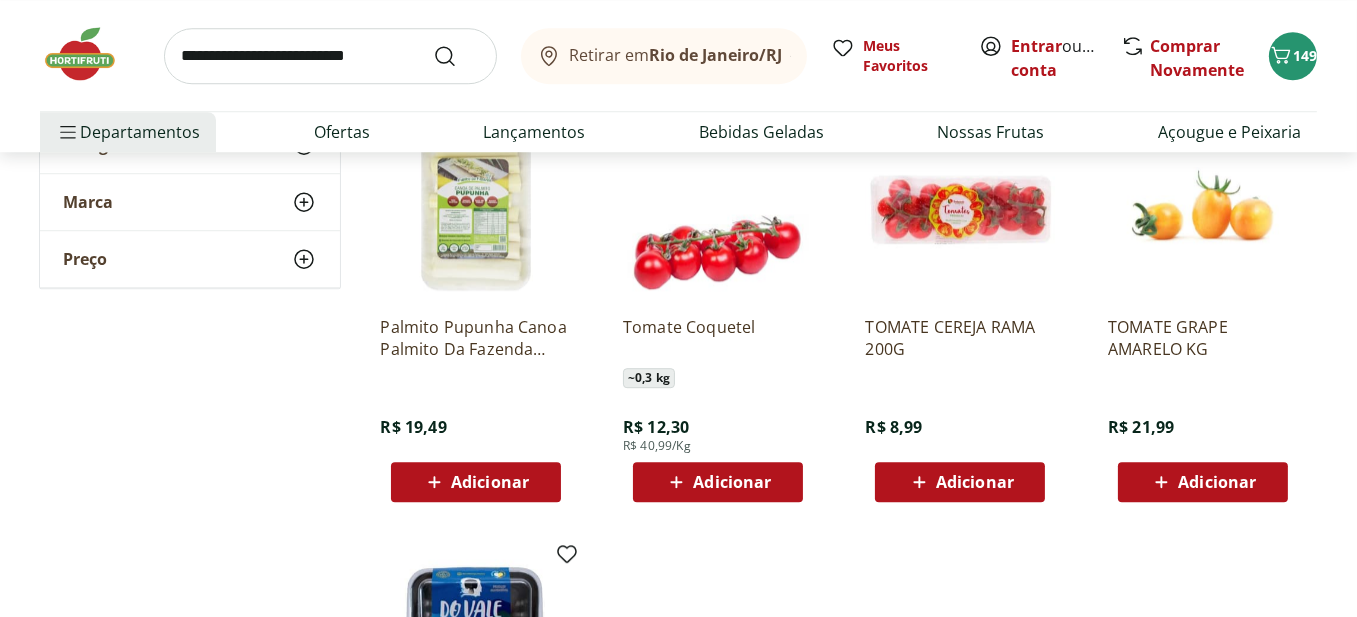 click on "Adicionar" at bounding box center (975, 482) 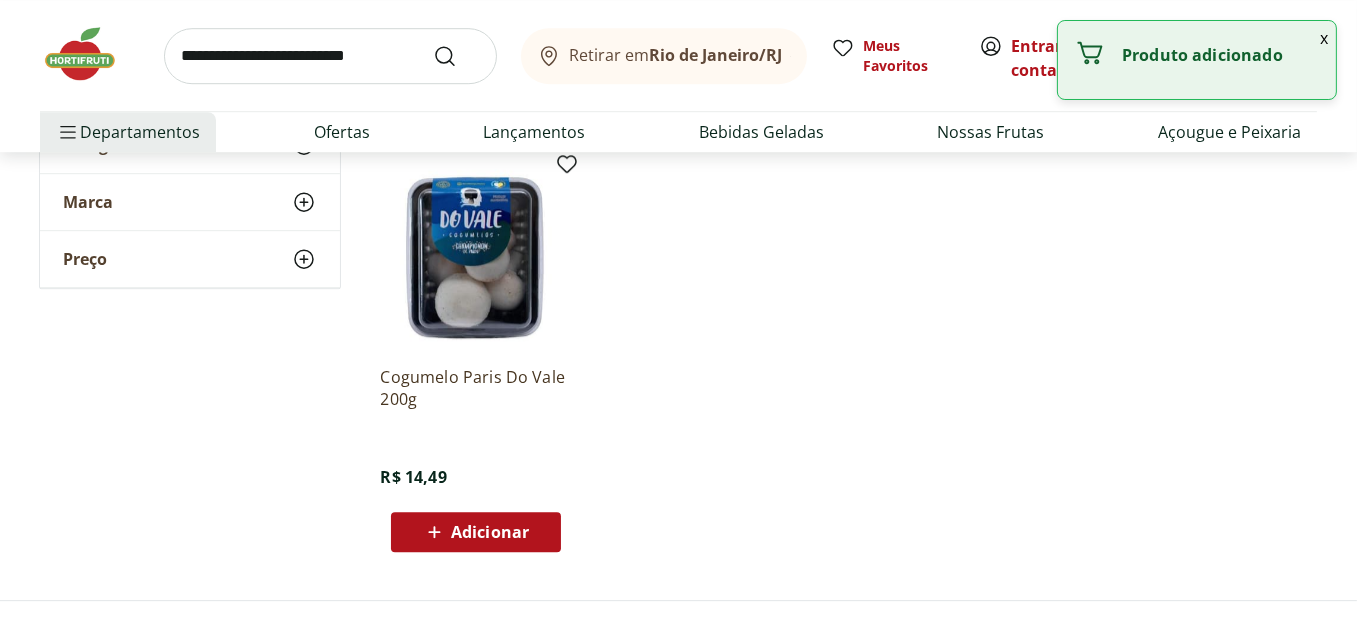 scroll, scrollTop: 7700, scrollLeft: 0, axis: vertical 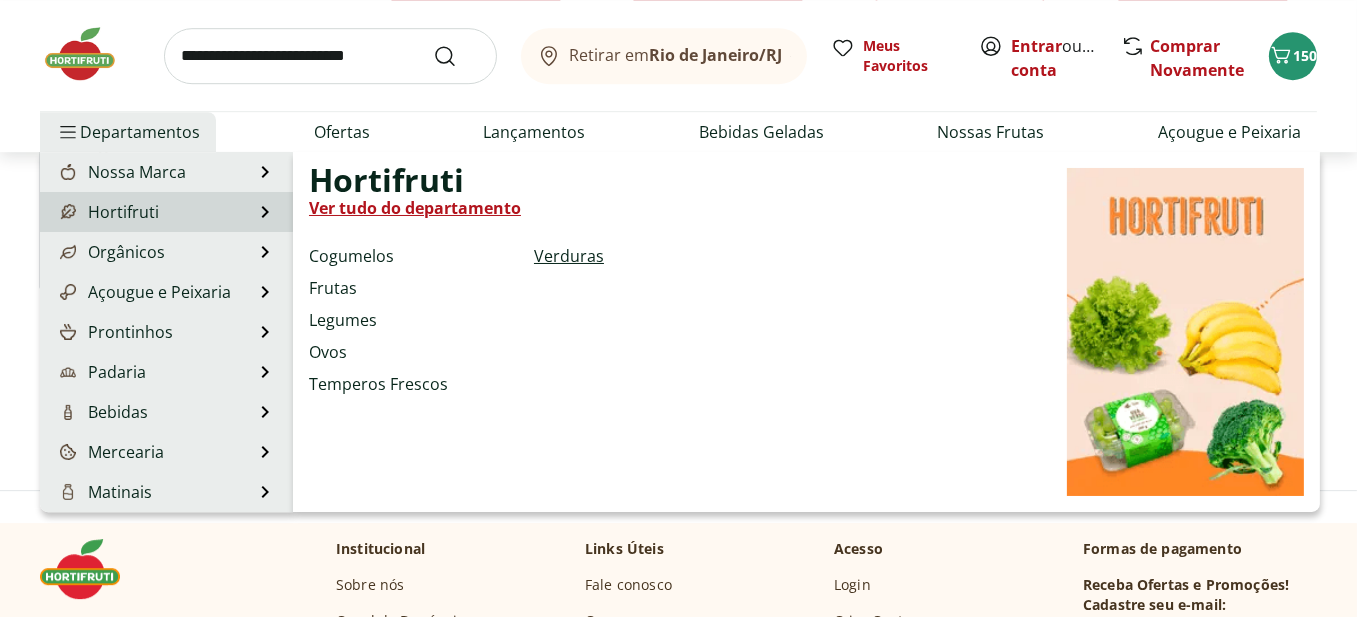 click on "Verduras" at bounding box center [569, 256] 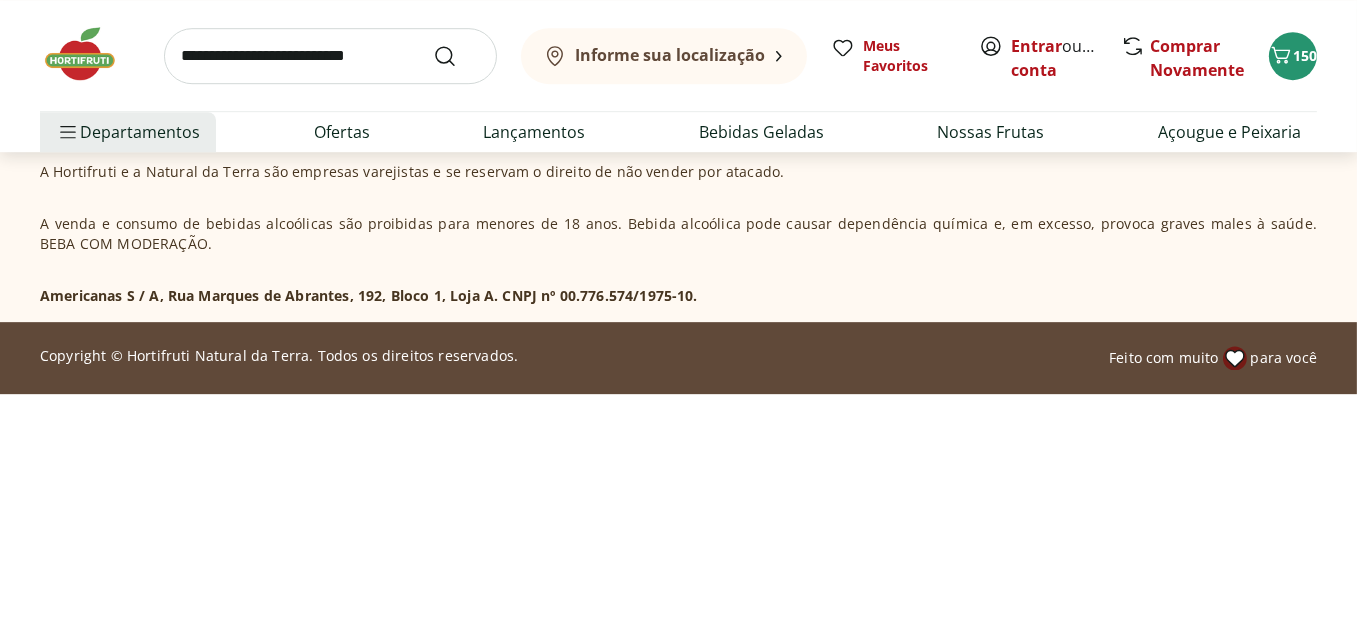 scroll, scrollTop: 0, scrollLeft: 0, axis: both 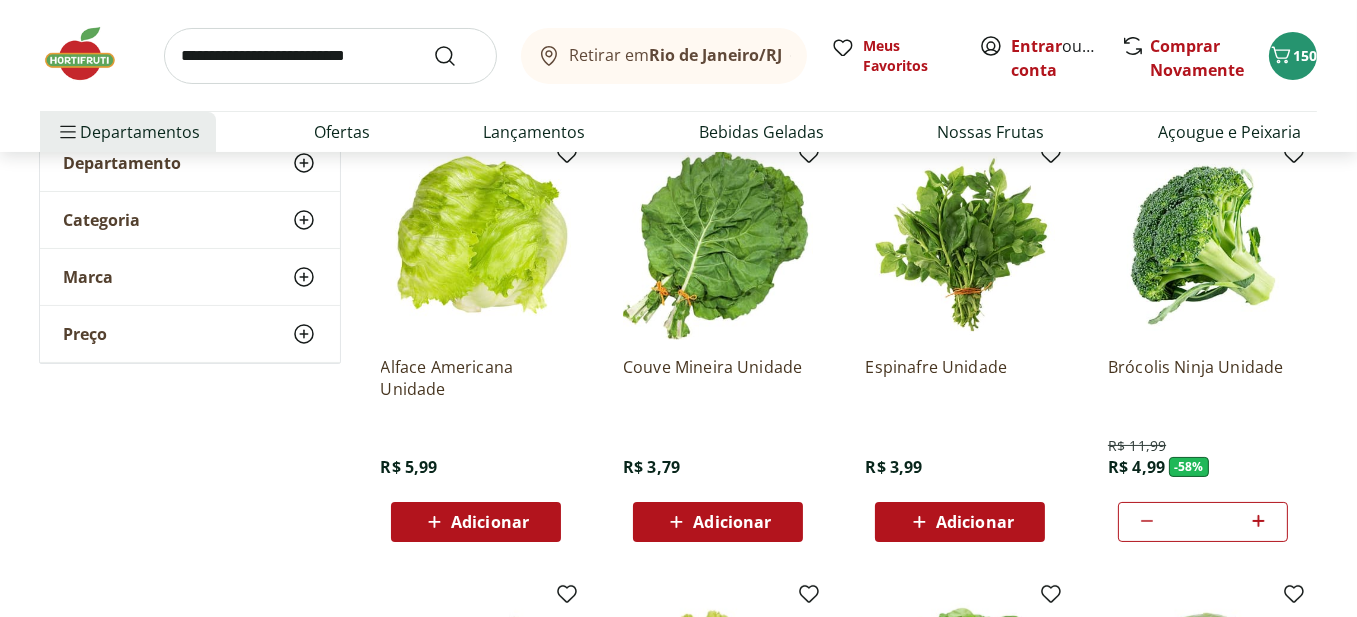 click on "Adicionar" at bounding box center (975, 522) 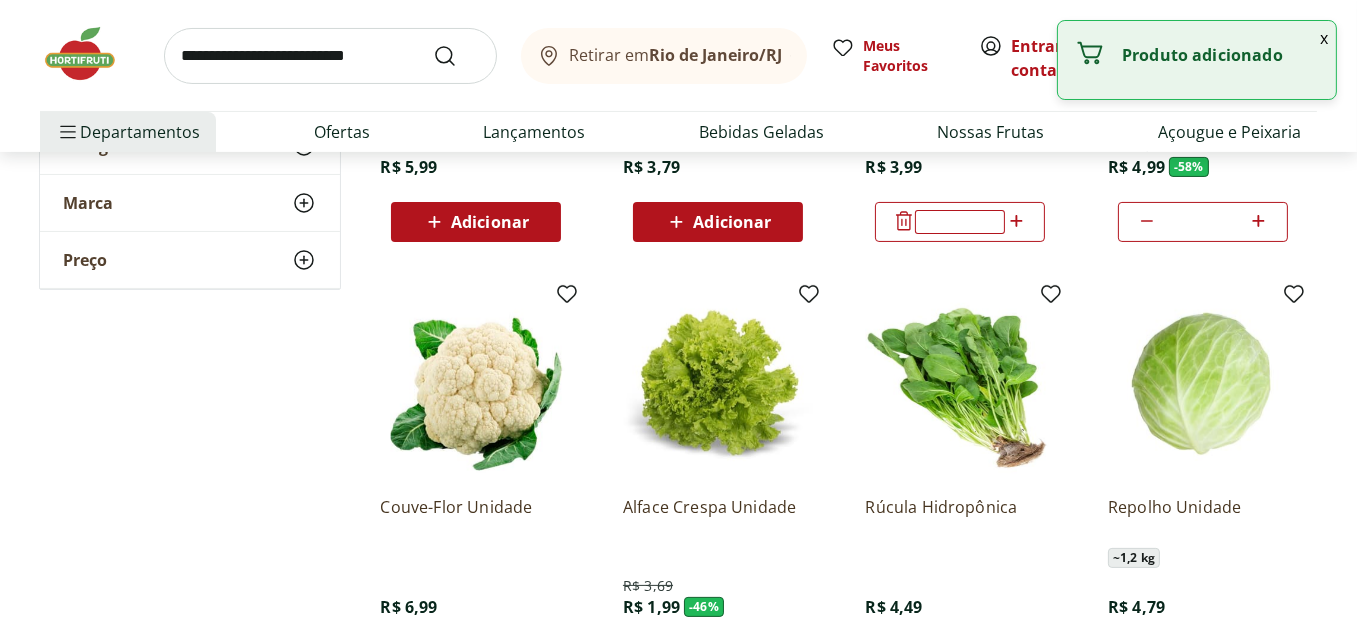 scroll, scrollTop: 600, scrollLeft: 0, axis: vertical 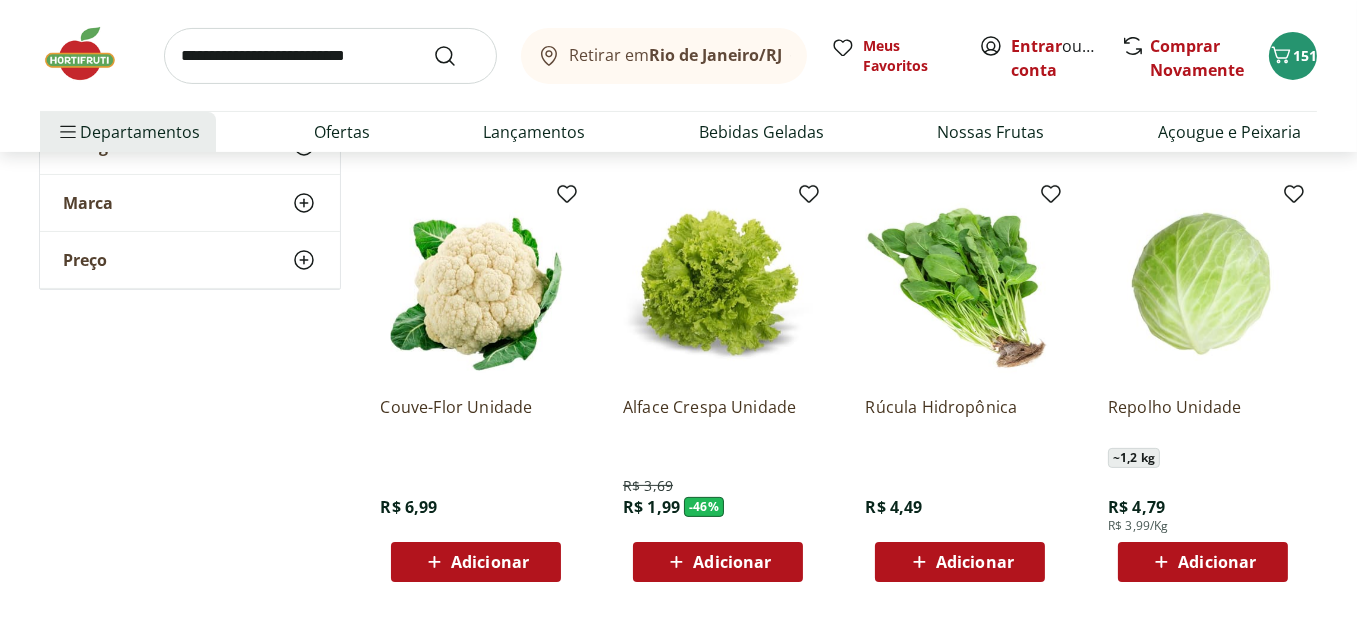 click 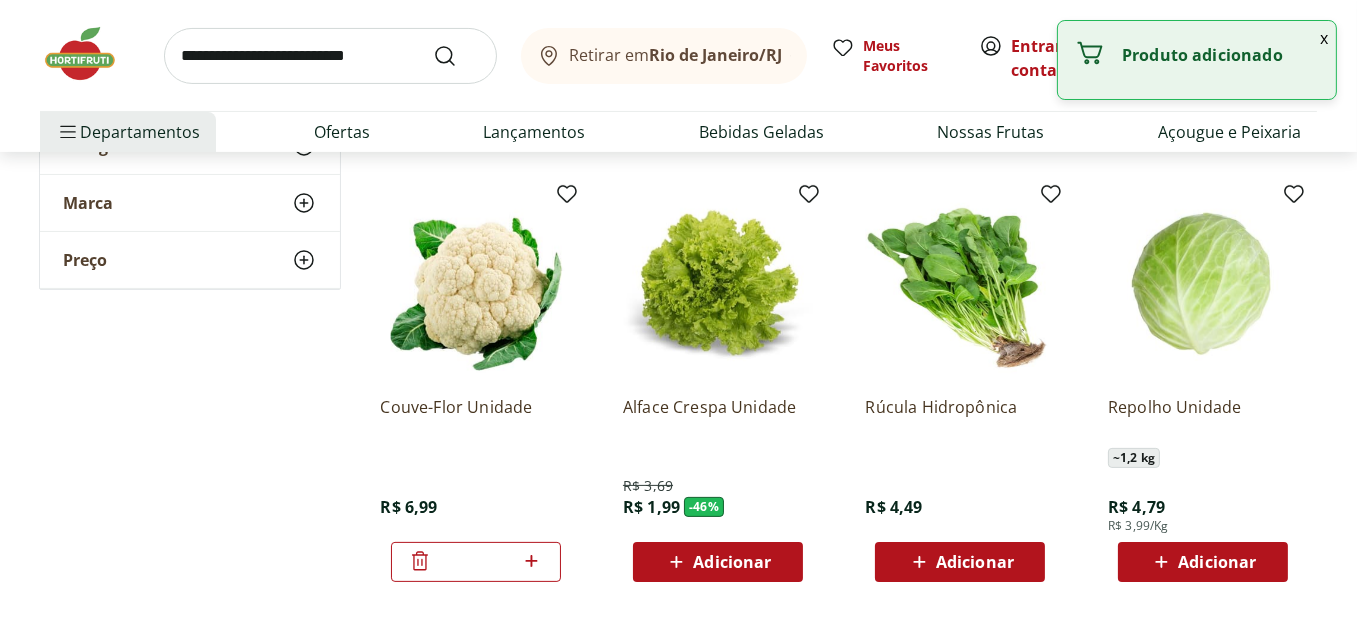click 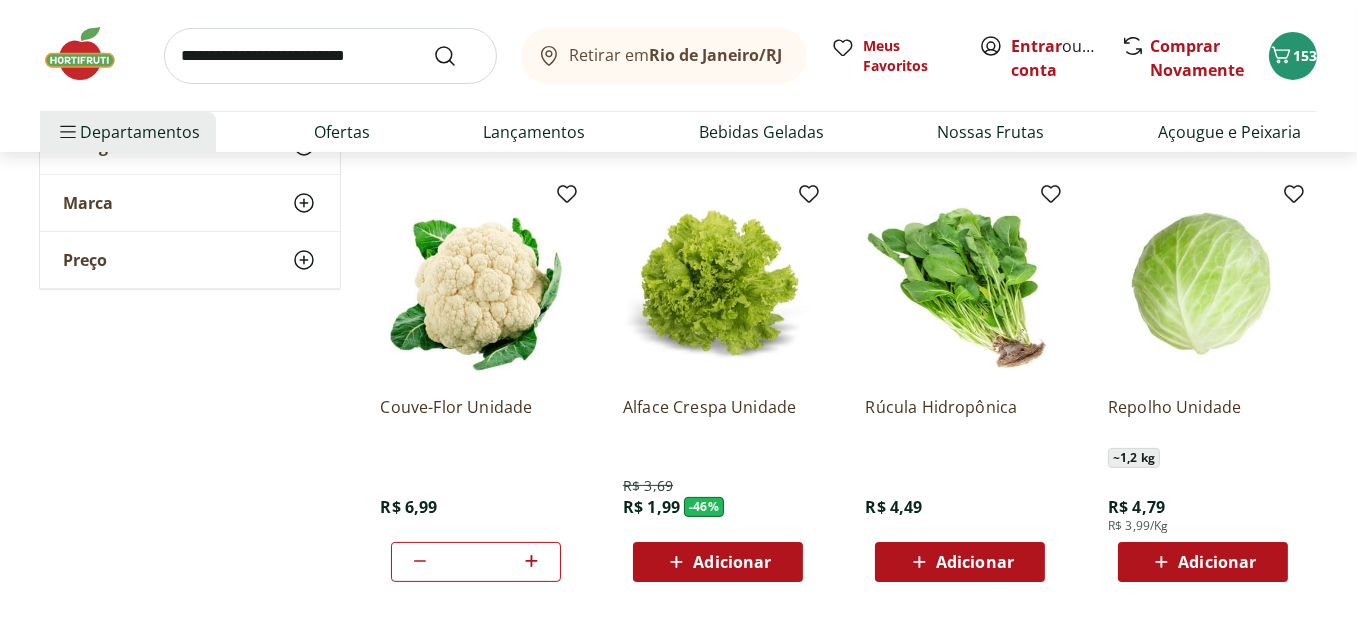 click 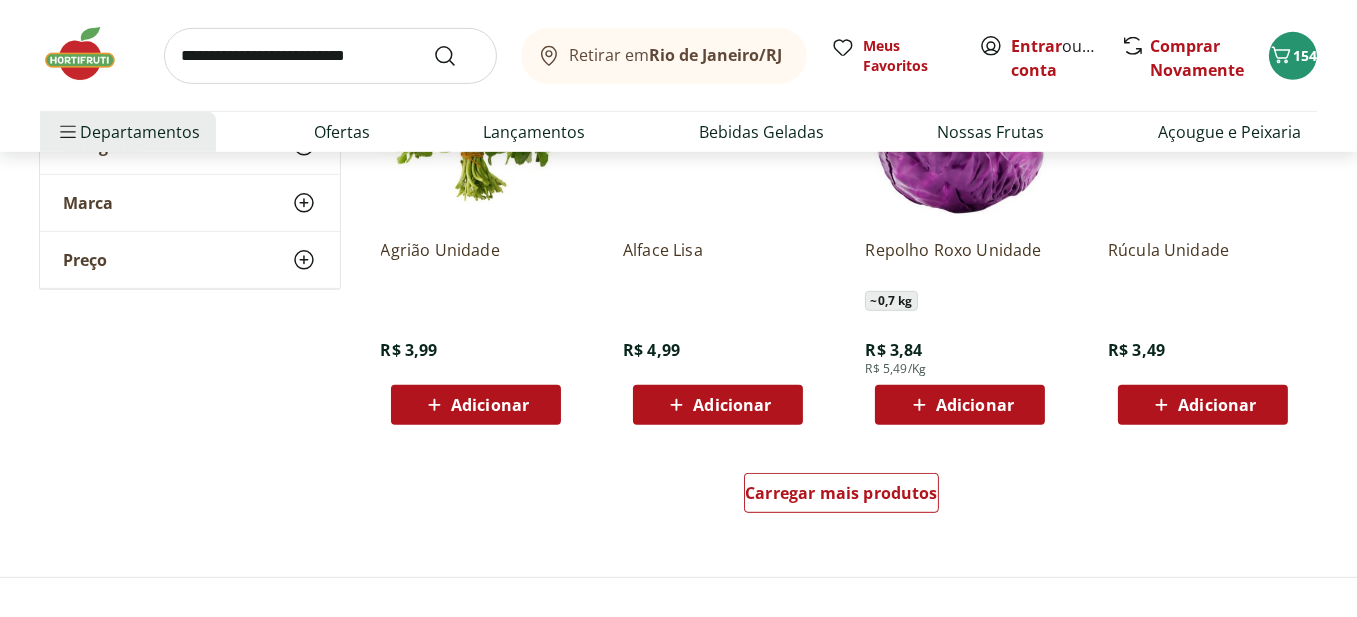 scroll, scrollTop: 1200, scrollLeft: 0, axis: vertical 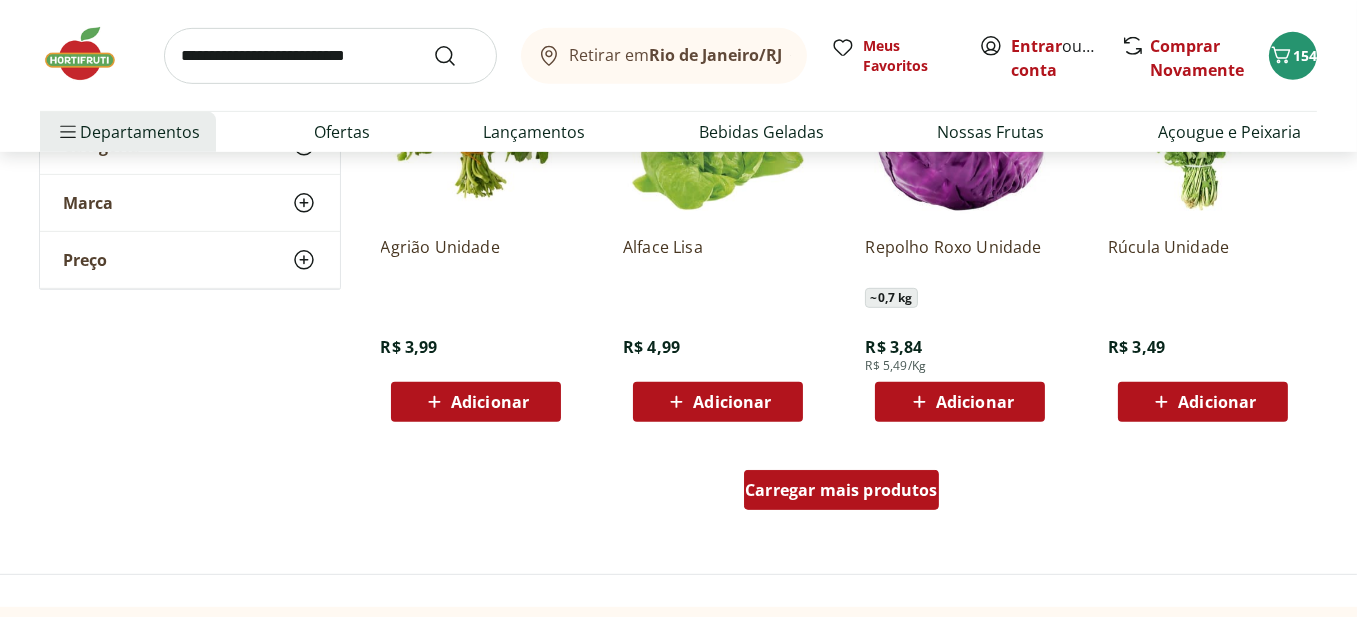 click on "Carregar mais produtos" at bounding box center (841, 490) 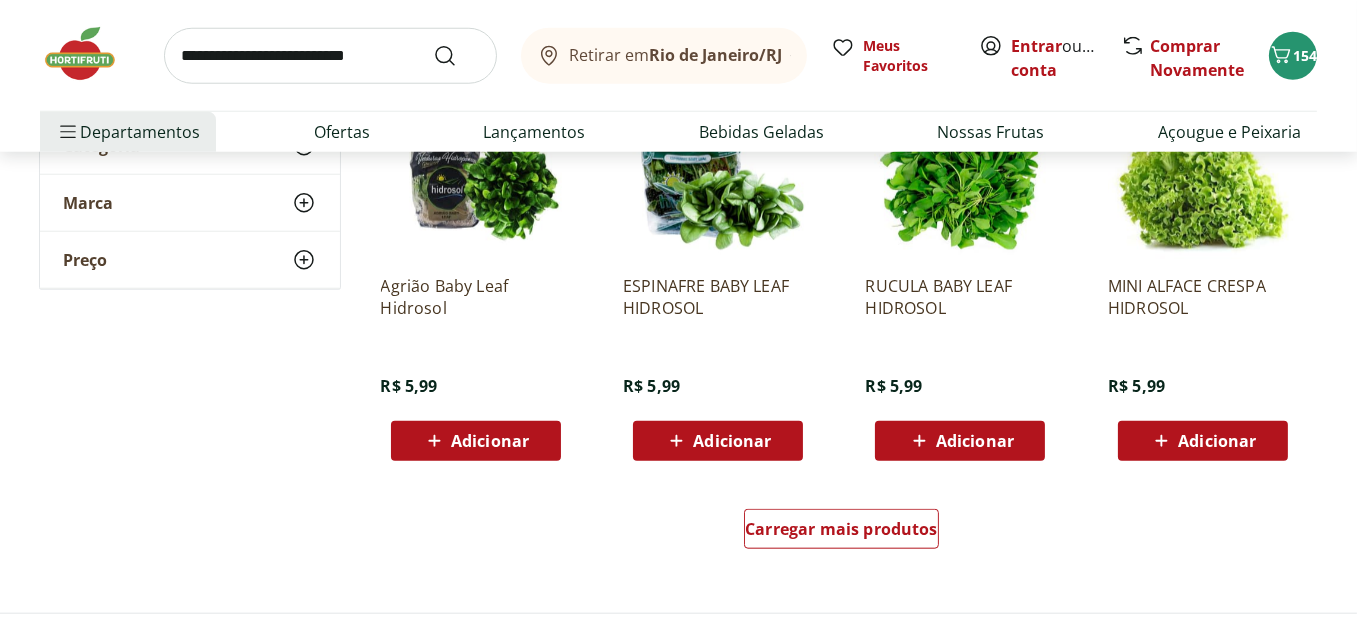 scroll, scrollTop: 2500, scrollLeft: 0, axis: vertical 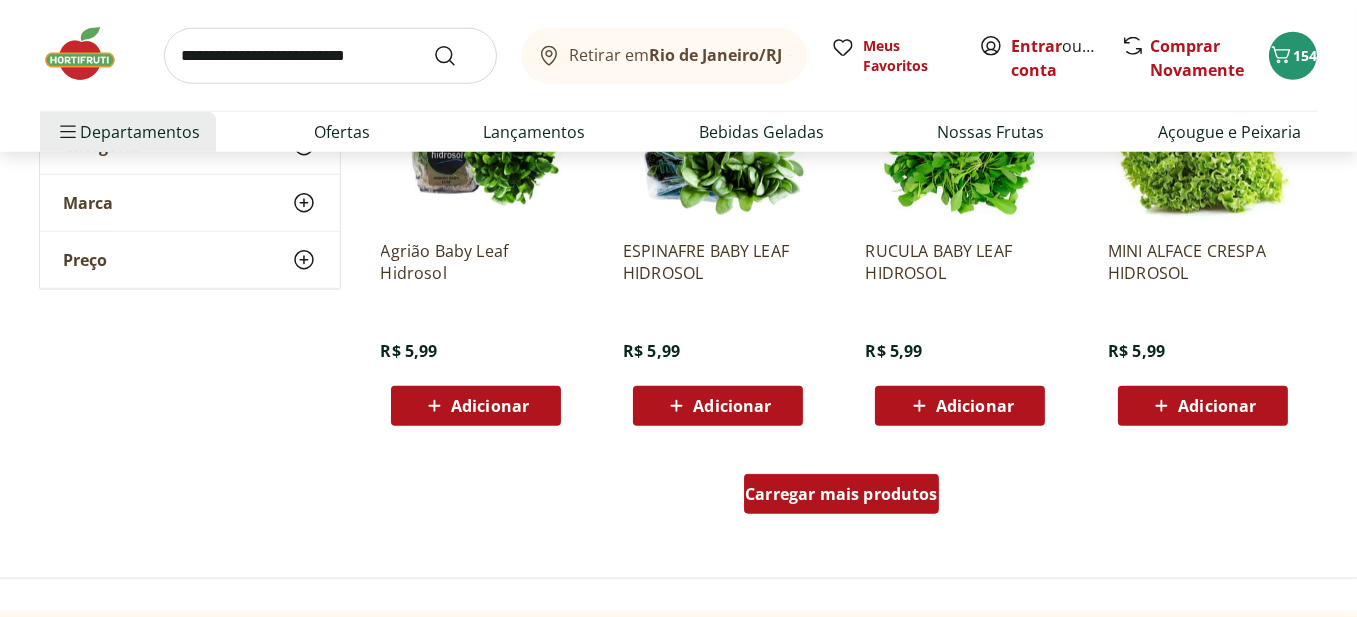 click on "Carregar mais produtos" at bounding box center (841, 494) 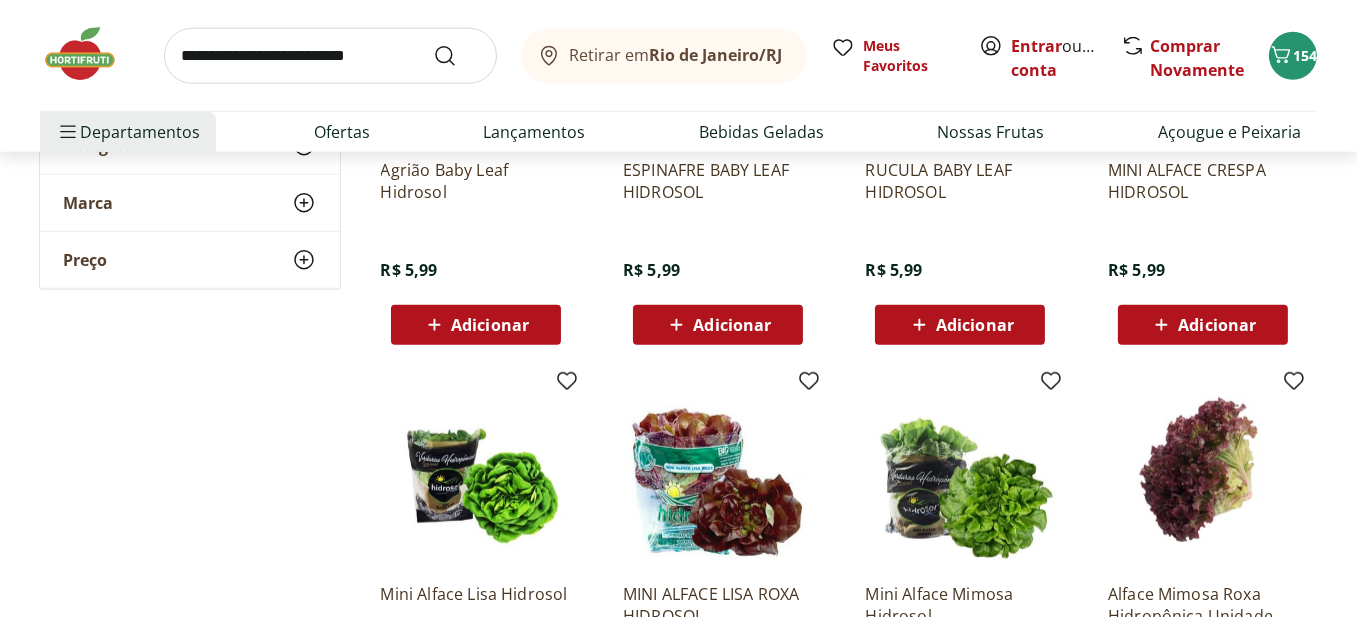 scroll, scrollTop: 2700, scrollLeft: 0, axis: vertical 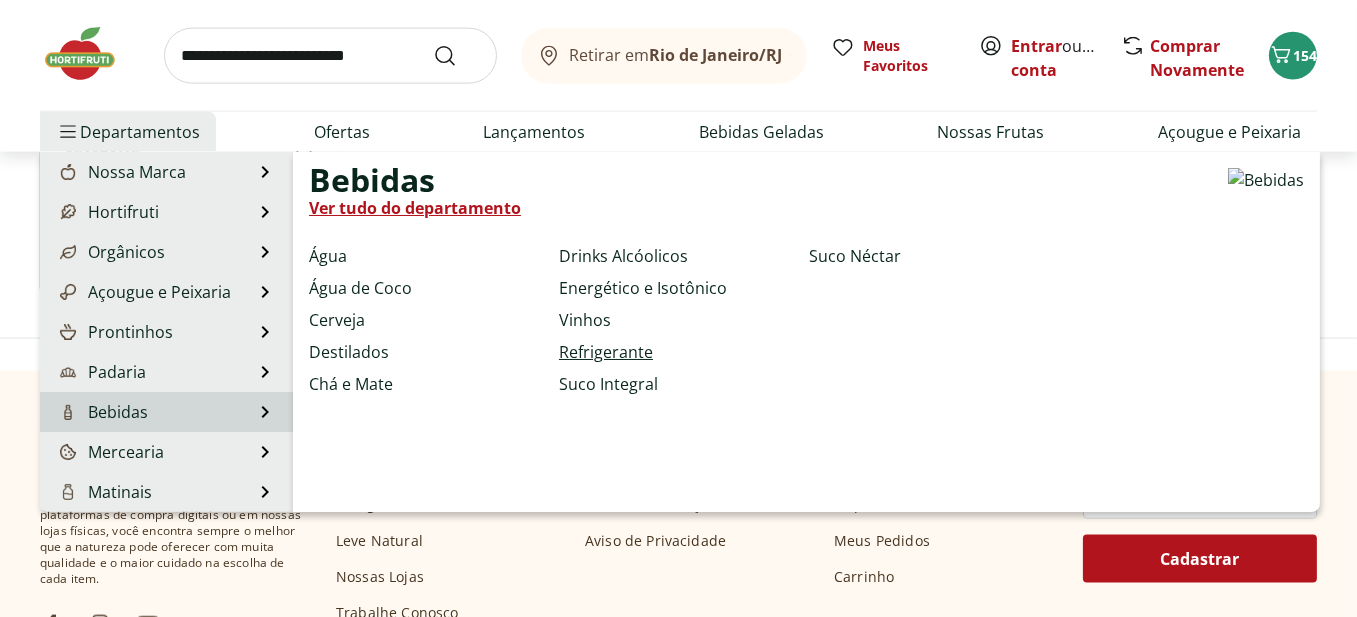 click on "Refrigerante" at bounding box center [606, 352] 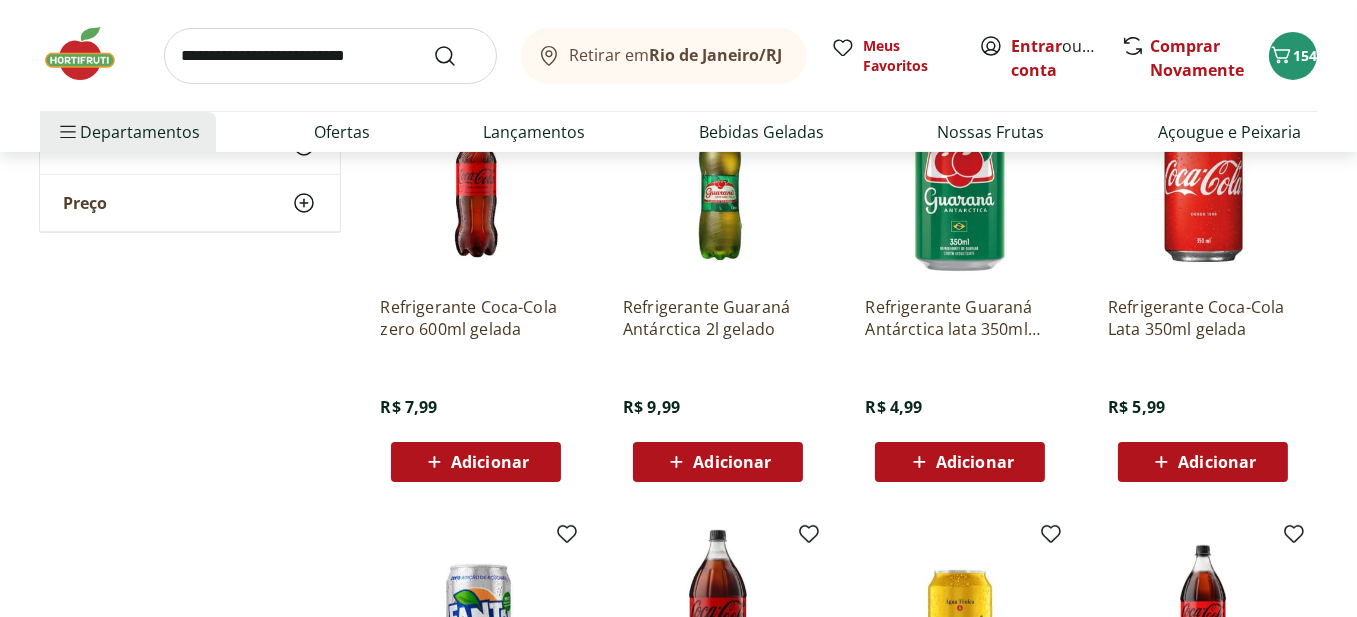 scroll, scrollTop: 600, scrollLeft: 0, axis: vertical 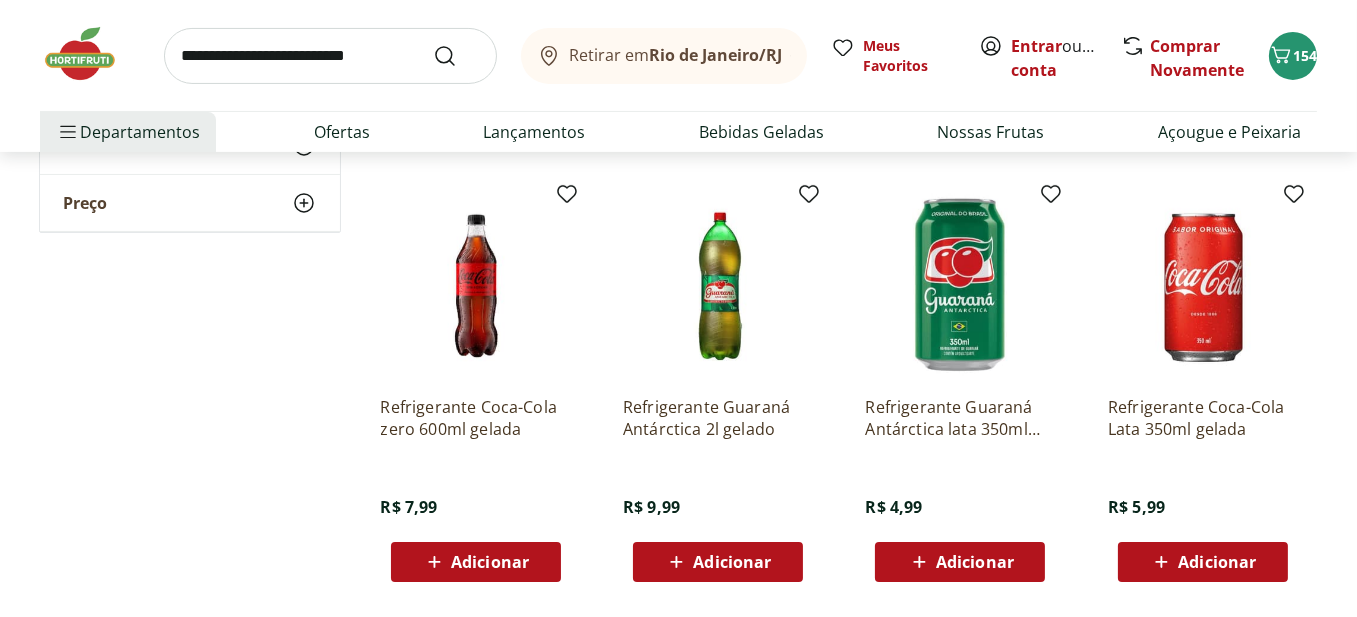 click 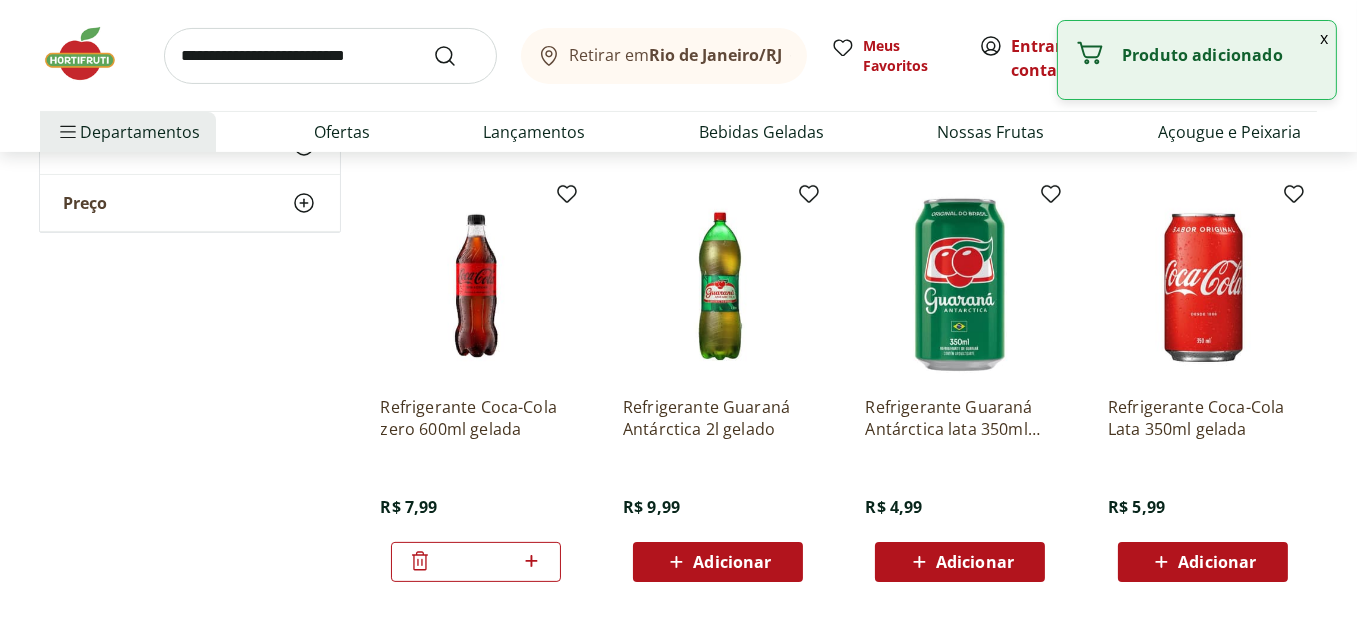 click on "*" at bounding box center [476, 562] 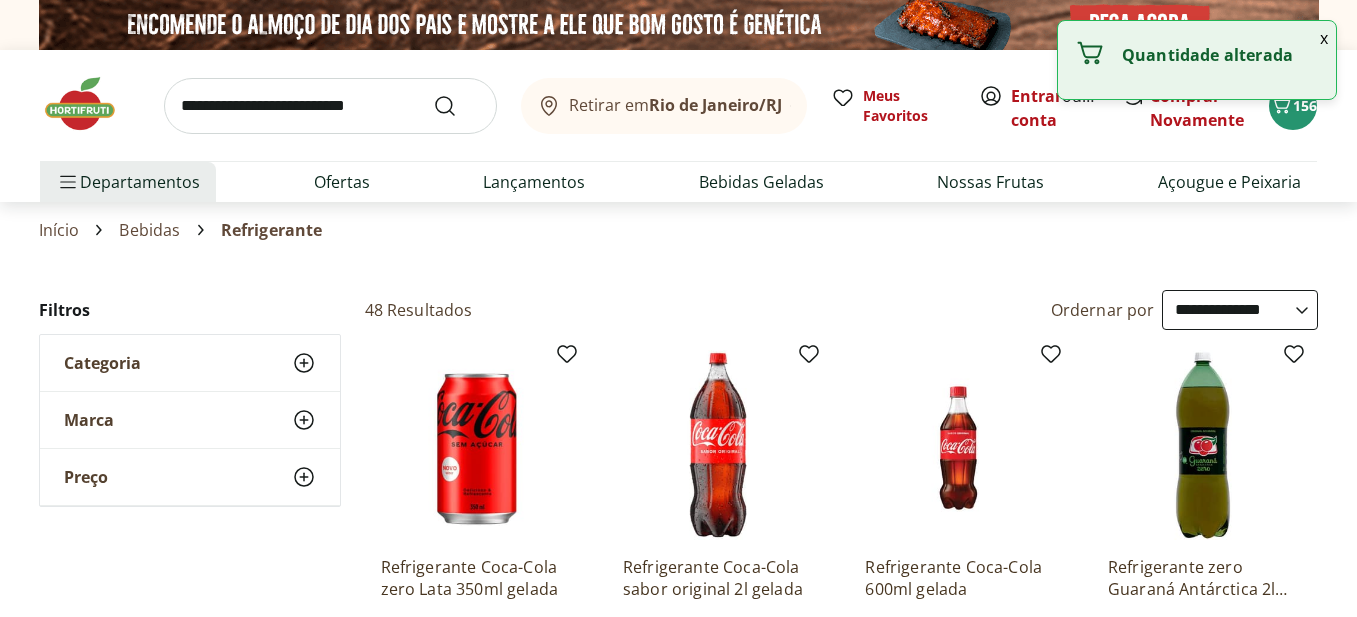 select on "**********" 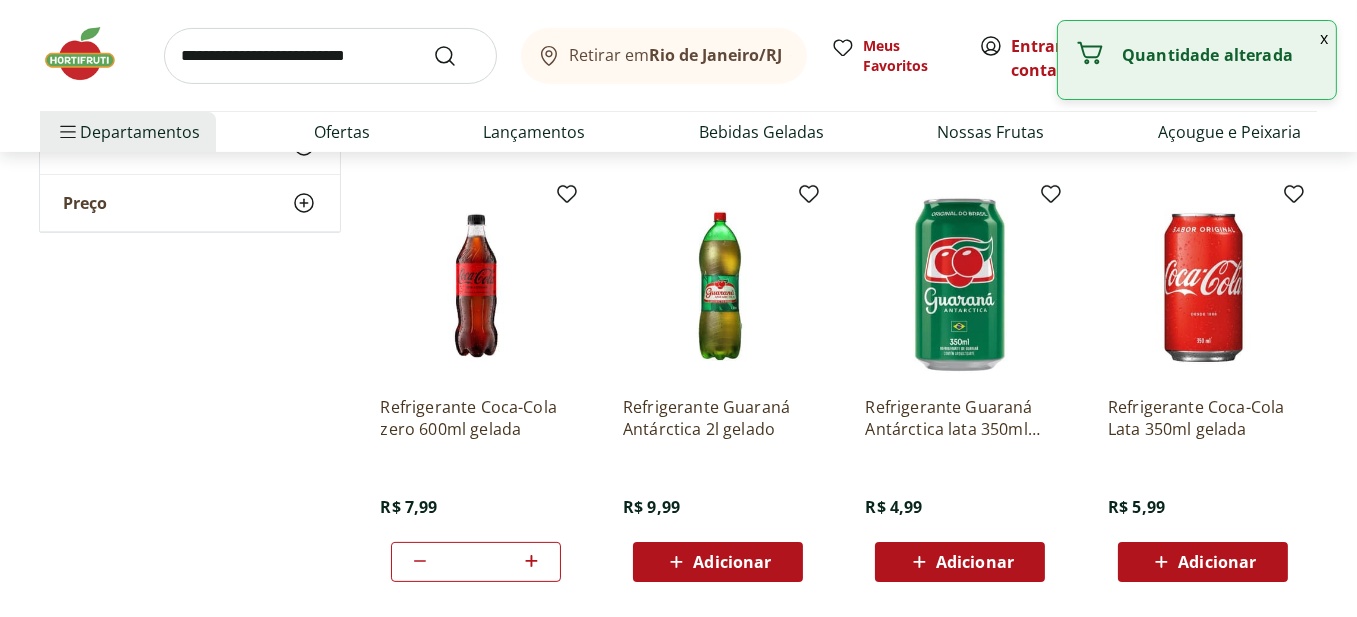 scroll, scrollTop: 0, scrollLeft: 0, axis: both 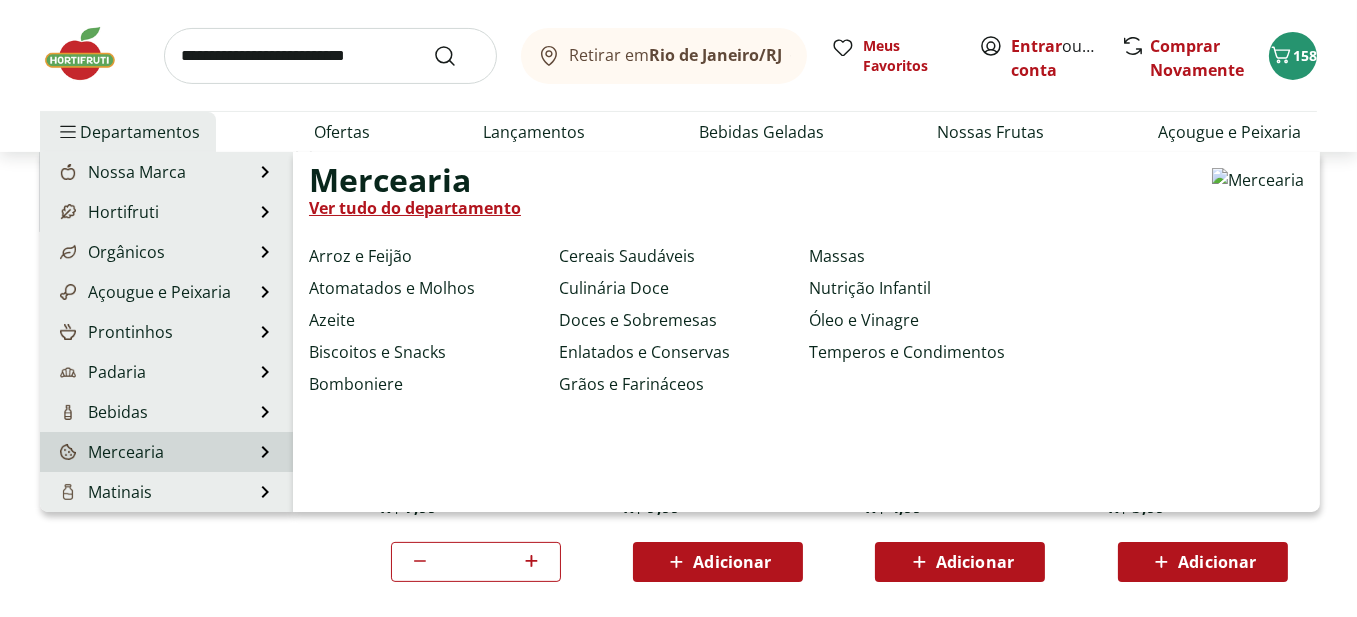 type on "*" 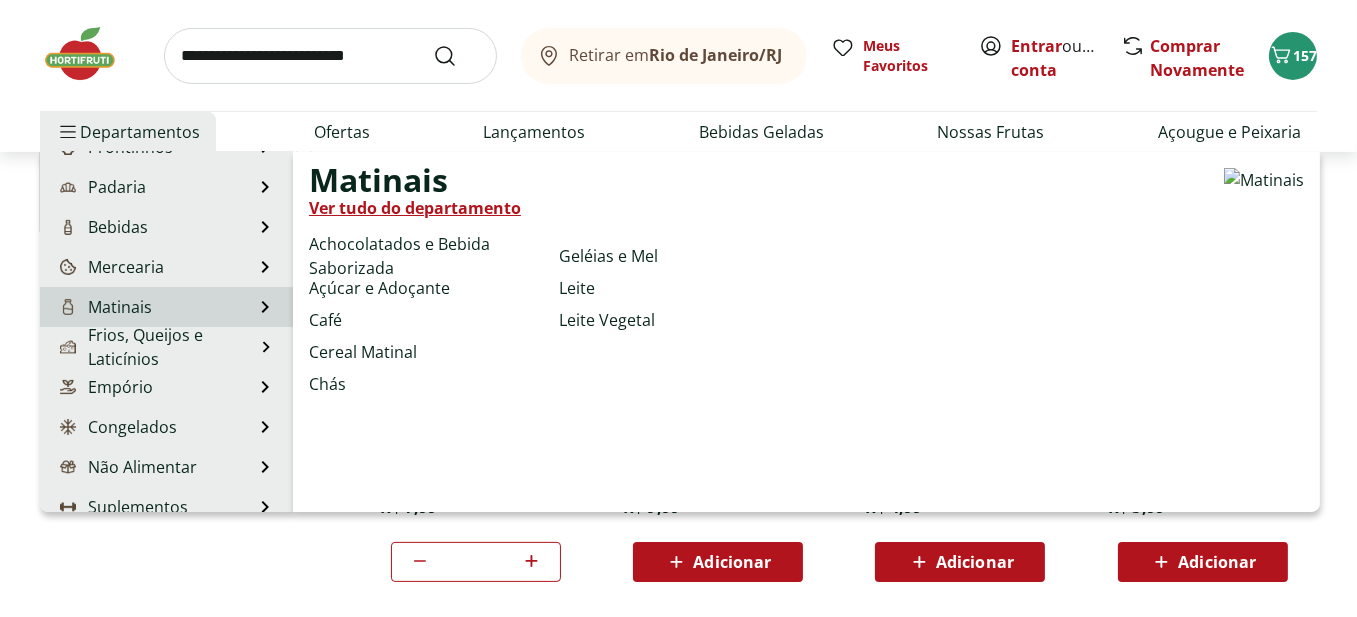 scroll, scrollTop: 200, scrollLeft: 0, axis: vertical 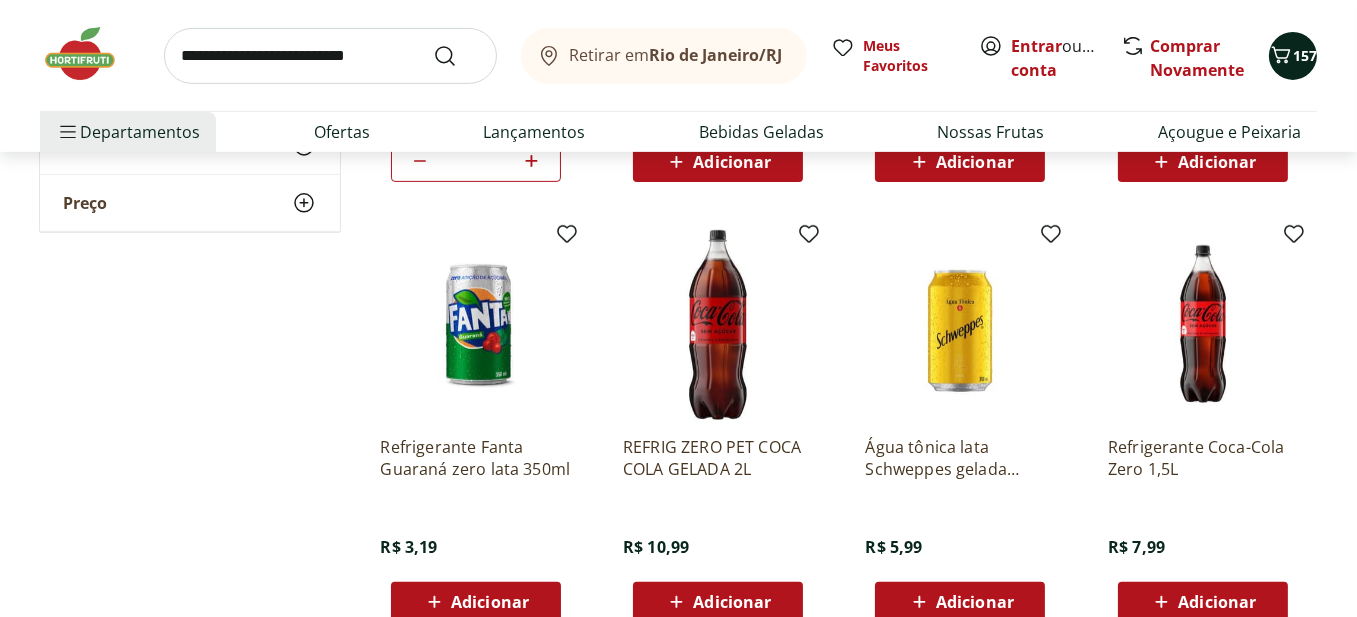click 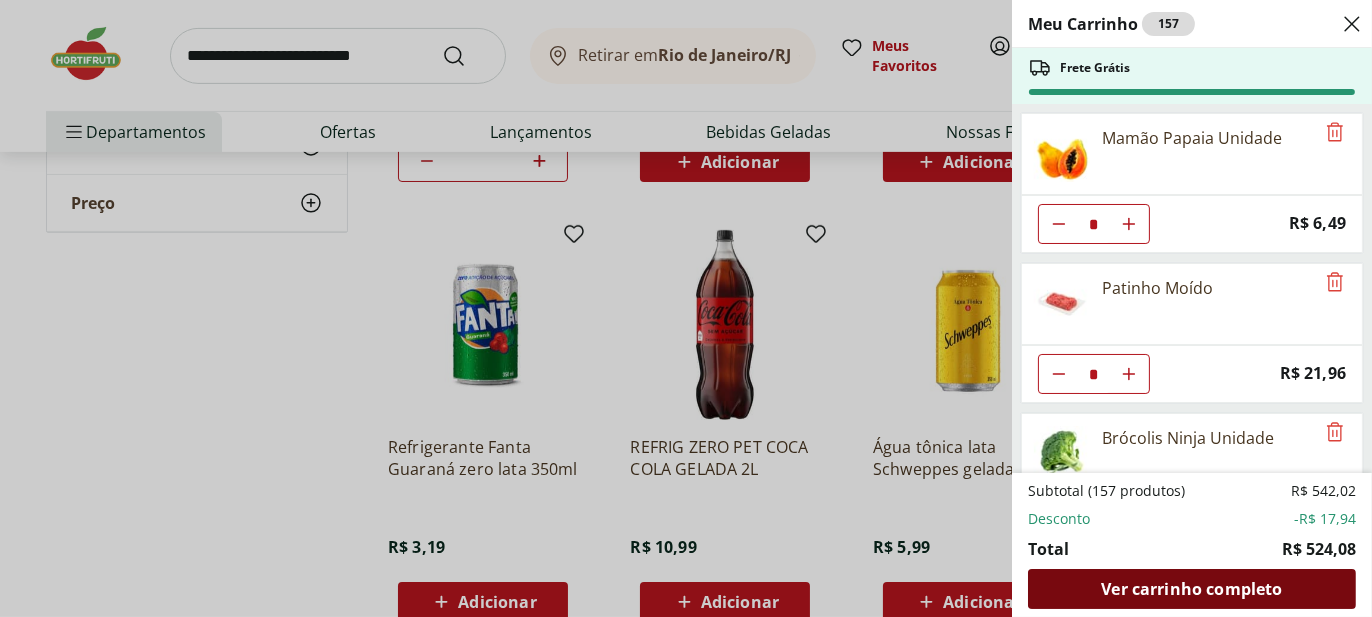 click on "Ver carrinho completo" at bounding box center (1191, 589) 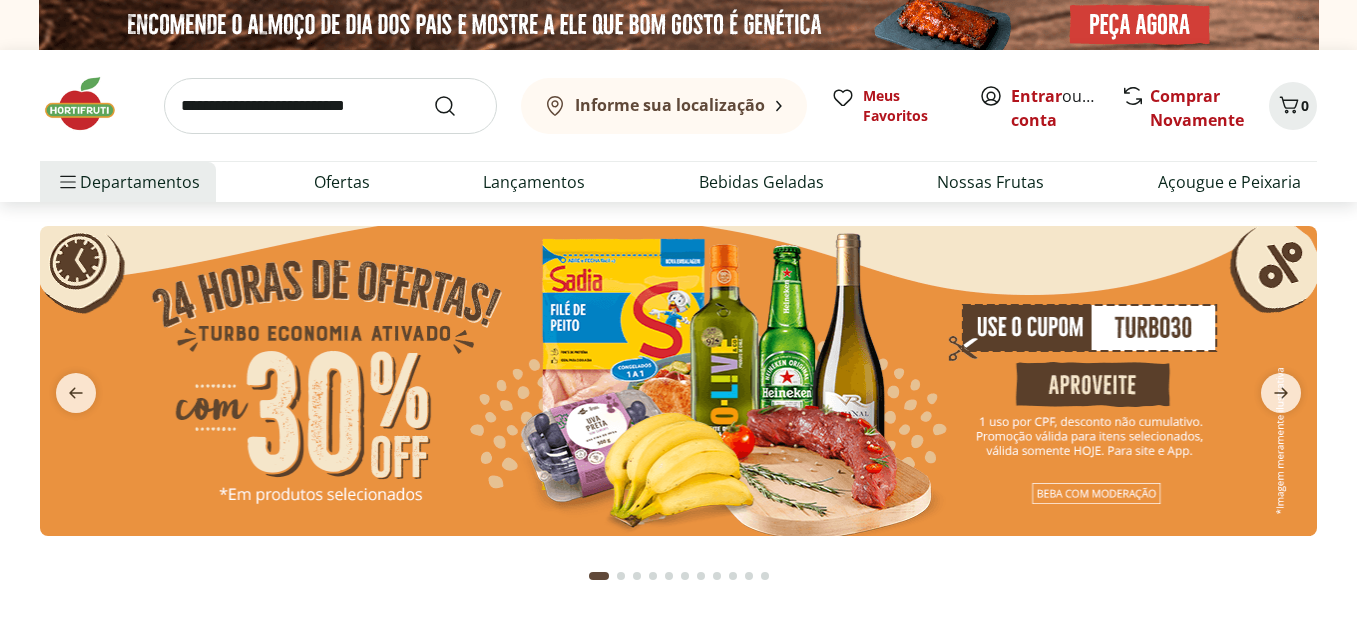 scroll, scrollTop: 0, scrollLeft: 0, axis: both 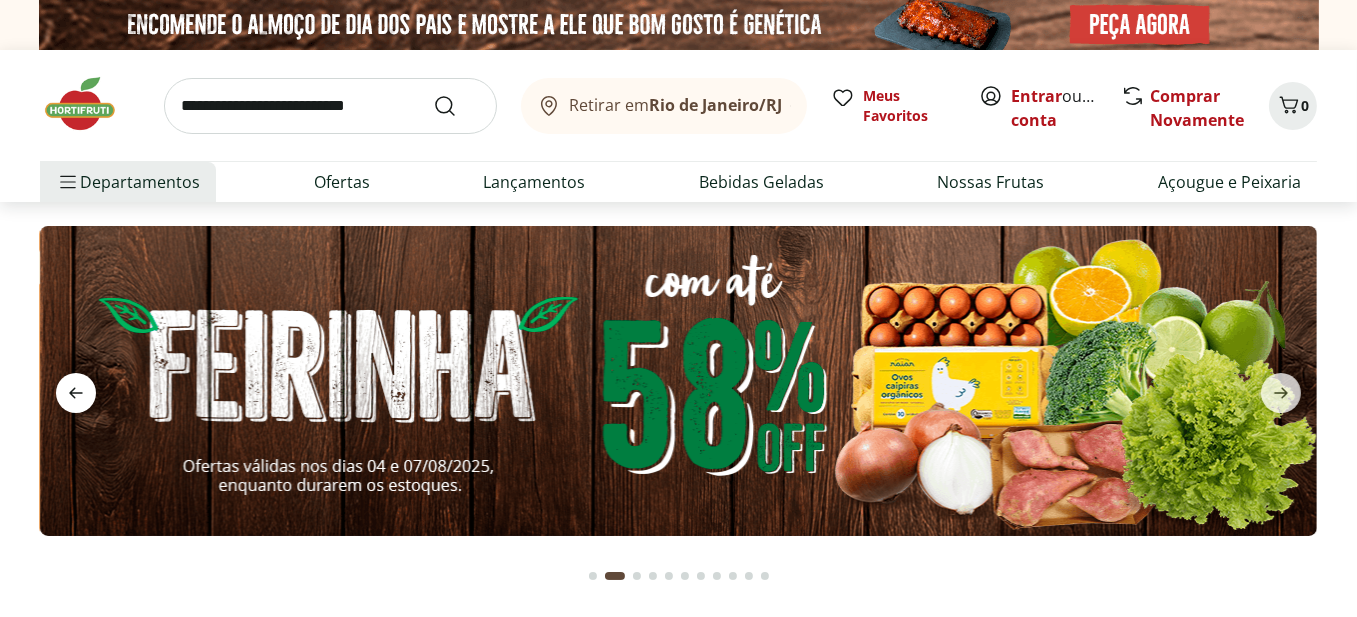 click at bounding box center [76, 393] 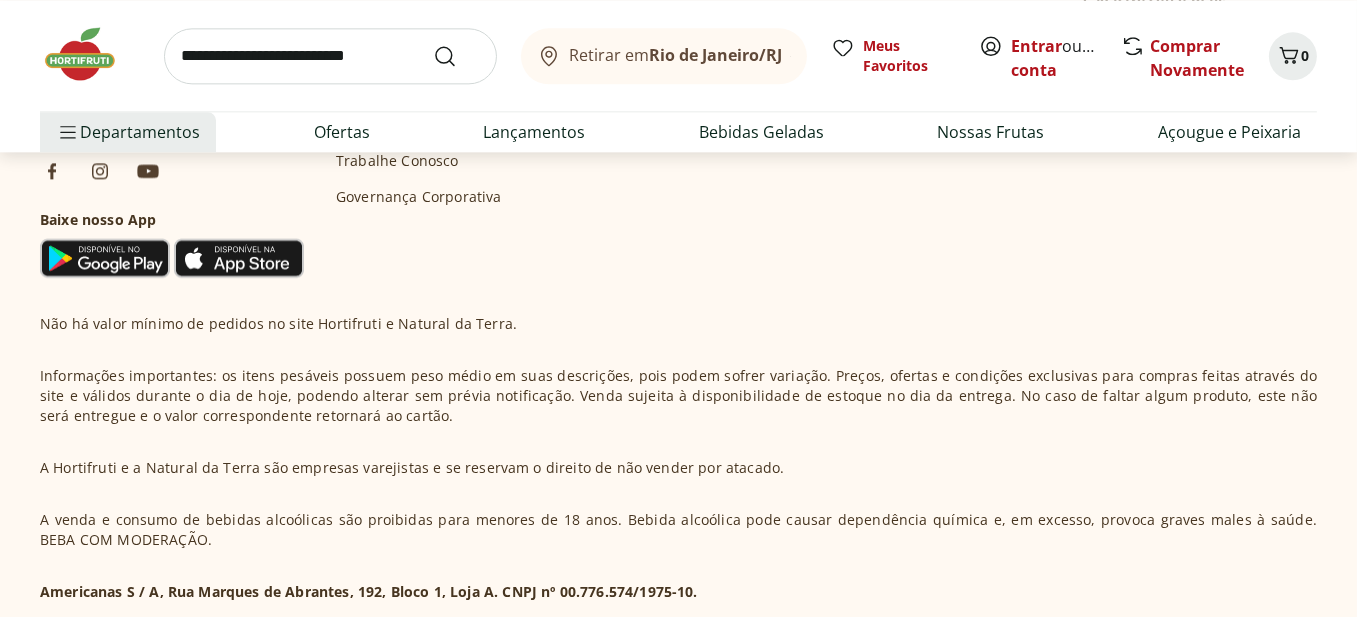 scroll, scrollTop: 6171, scrollLeft: 0, axis: vertical 